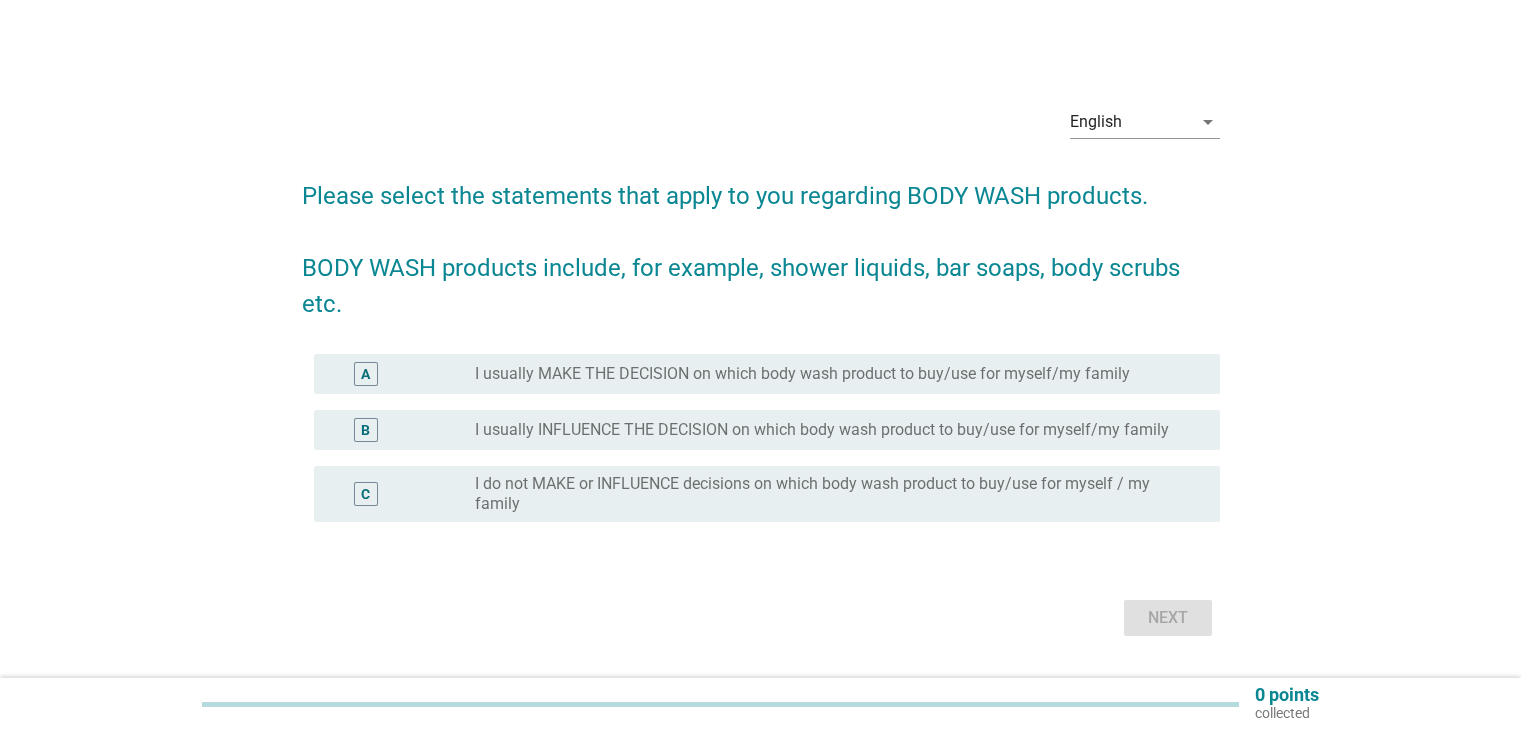 scroll, scrollTop: 0, scrollLeft: 0, axis: both 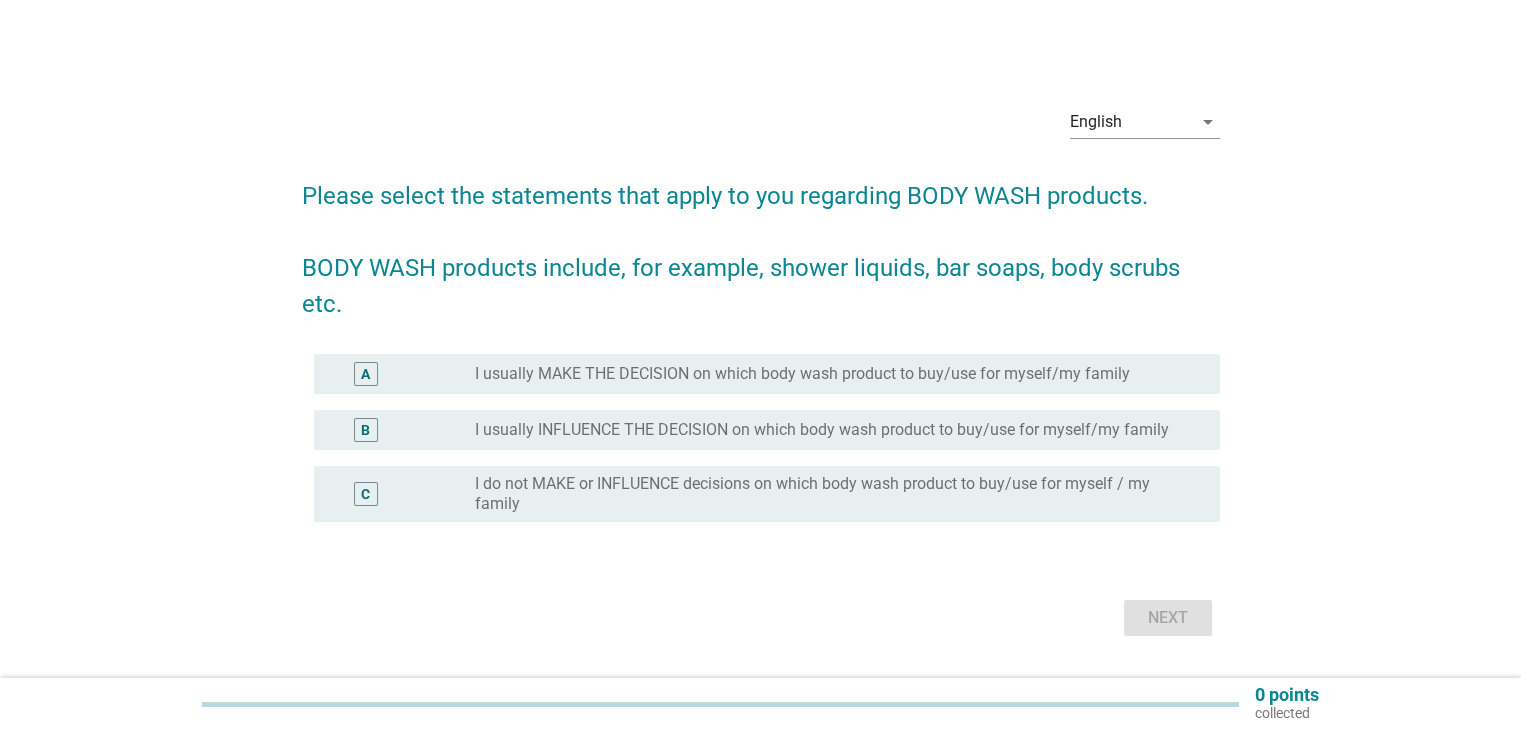 click on "I usually MAKE THE DECISION on which body wash product to buy/use for myself/my family" at bounding box center (802, 374) 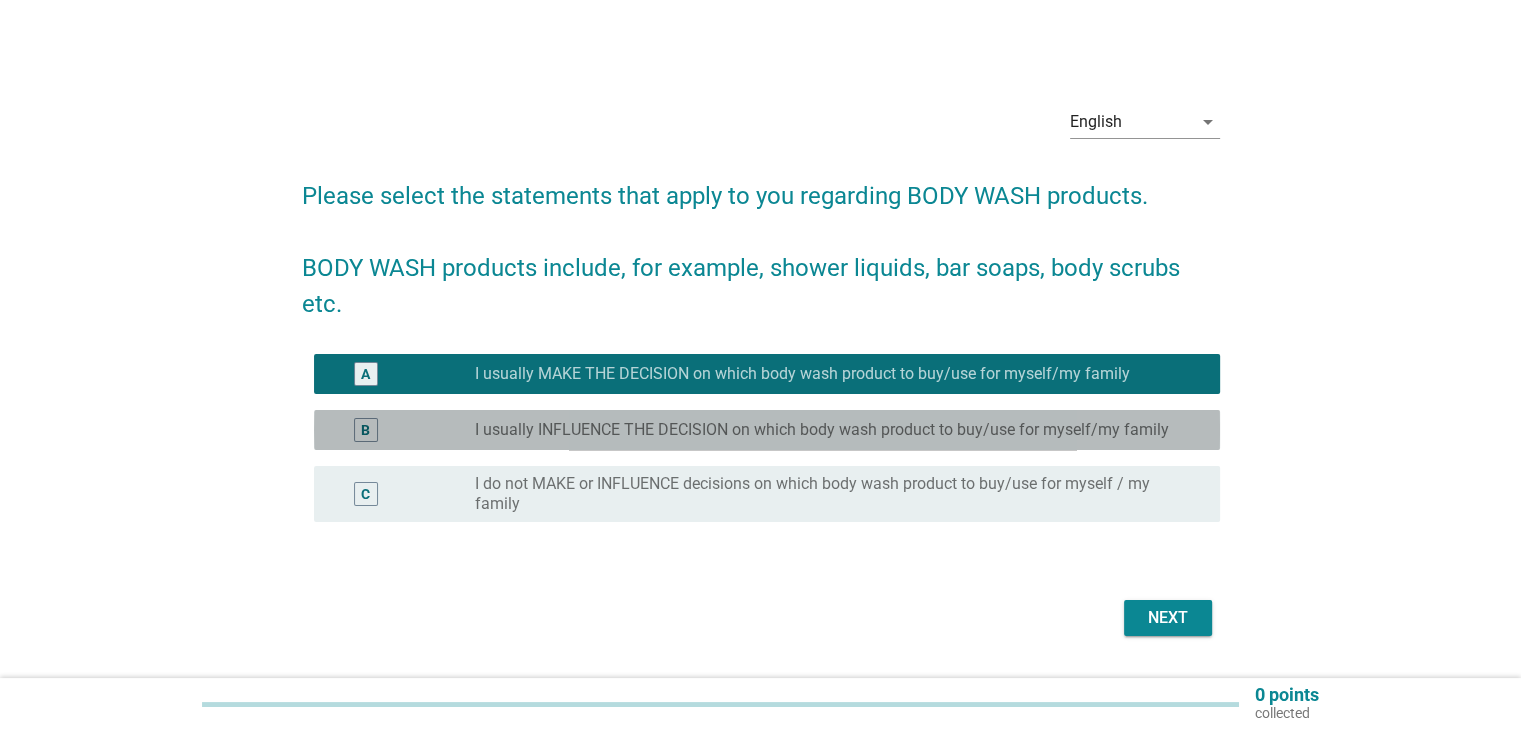 click on "I usually INFLUENCE THE DECISION on which body wash product to buy/use for myself/my family" at bounding box center [822, 430] 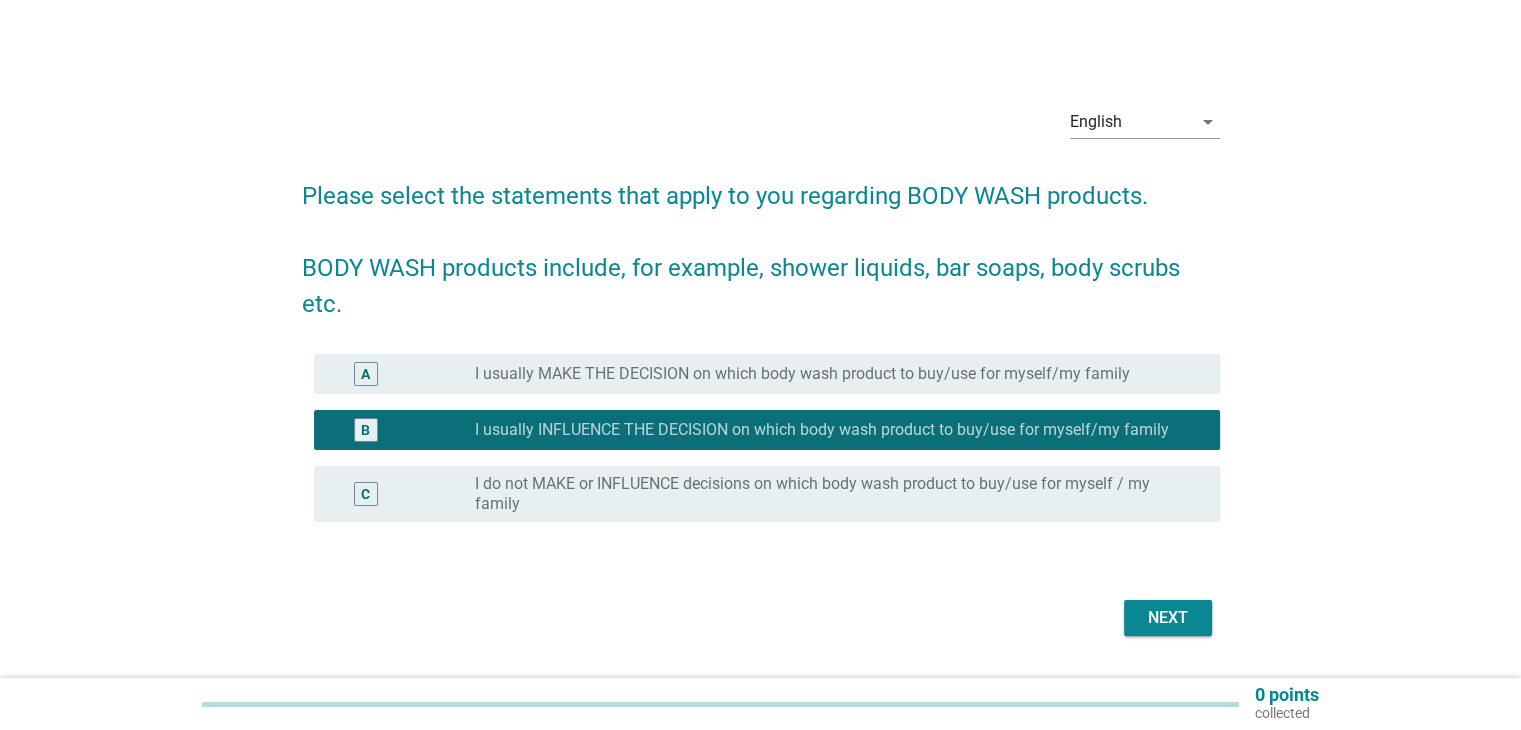 drag, startPoint x: 683, startPoint y: 380, endPoint x: 708, endPoint y: 414, distance: 42.201897 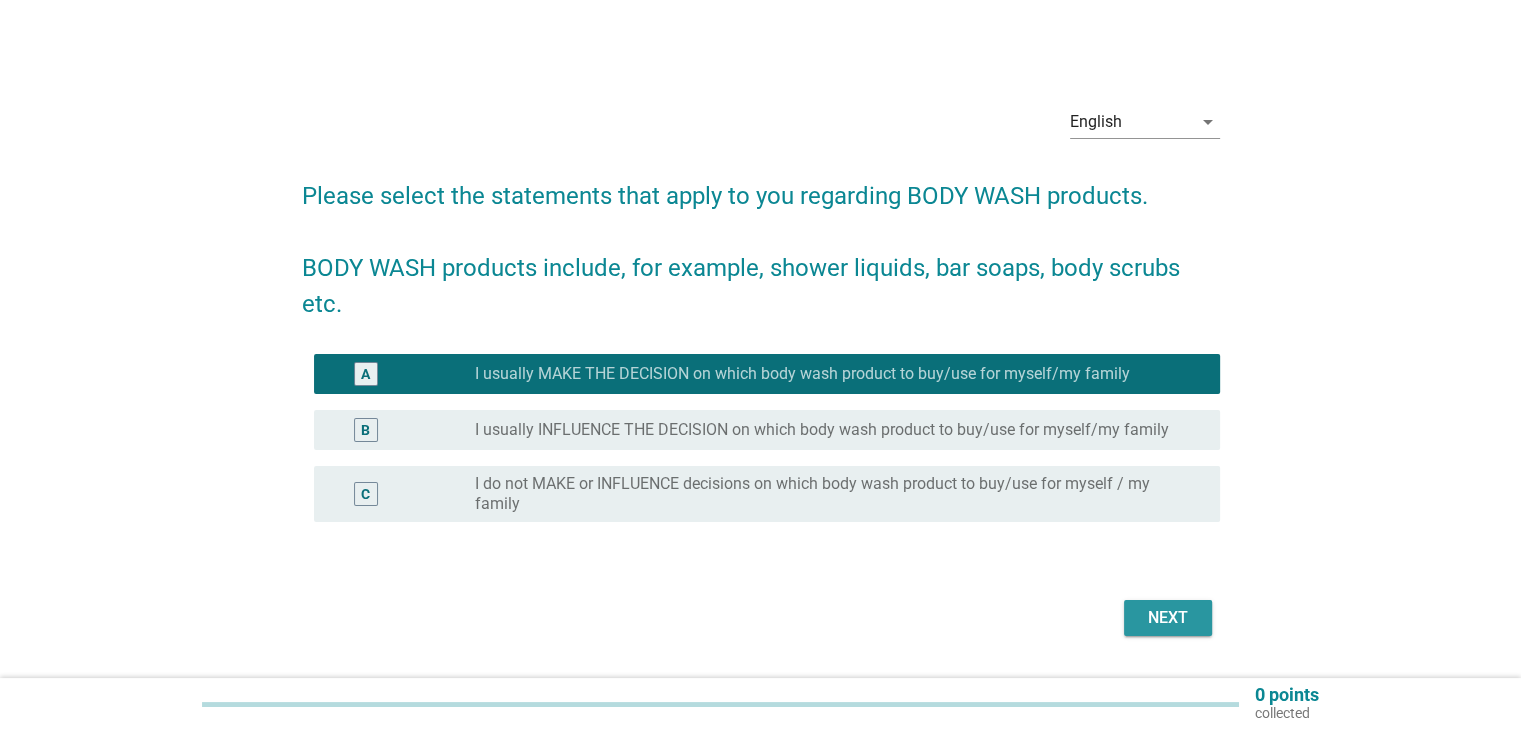 click on "Next" at bounding box center [1168, 618] 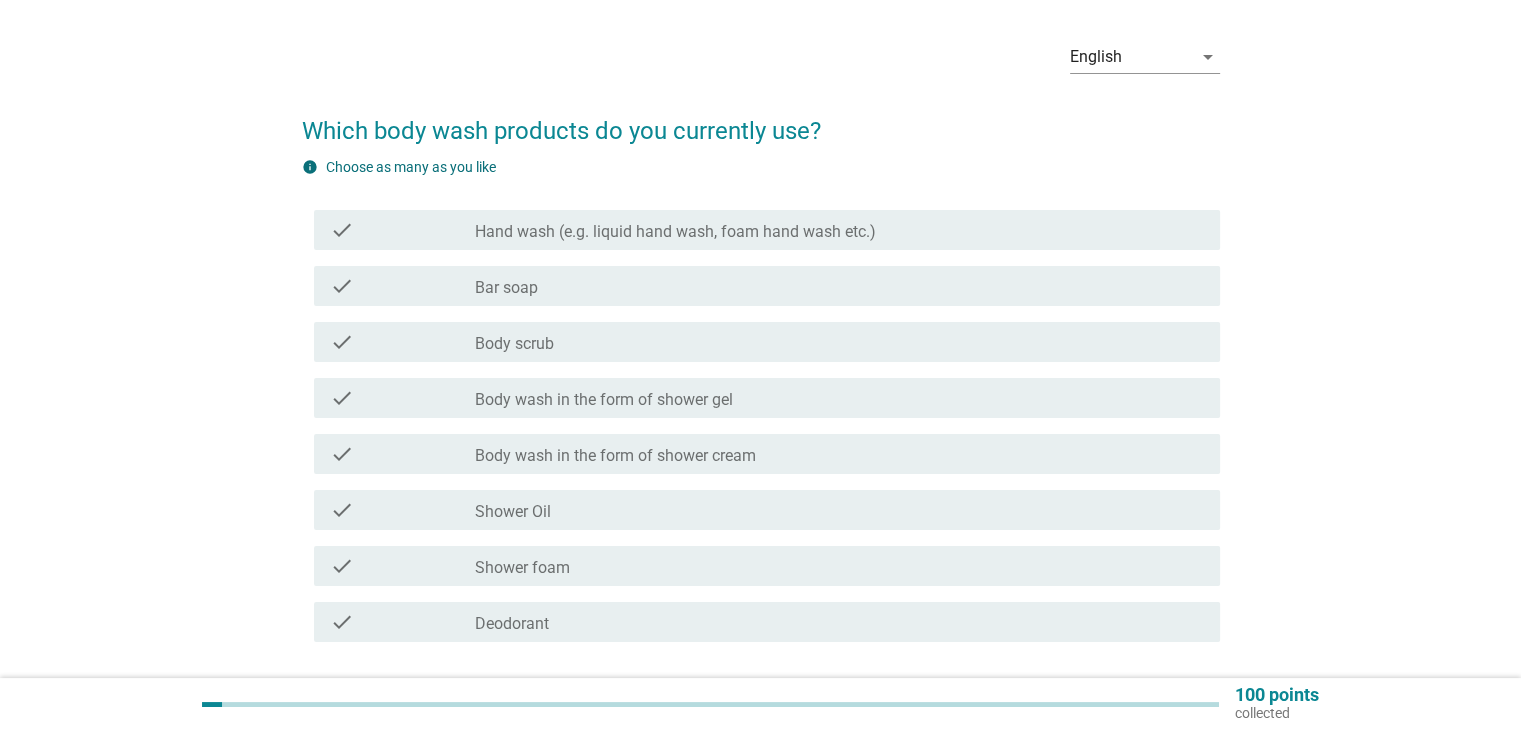 scroll, scrollTop: 100, scrollLeft: 0, axis: vertical 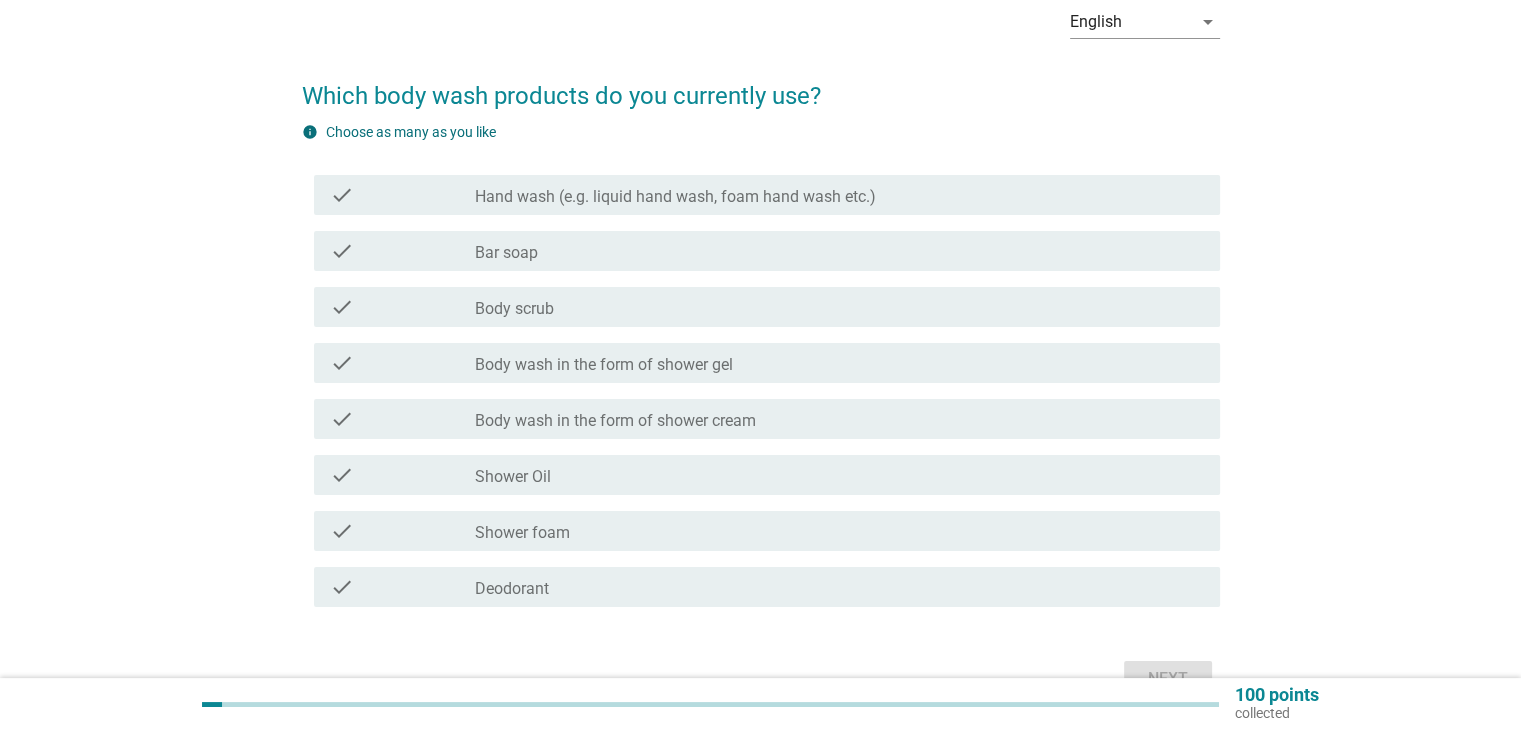 click on "check_box_outline_blank Hand wash (e.g. liquid hand wash, foam hand wash etc.)" at bounding box center (839, 195) 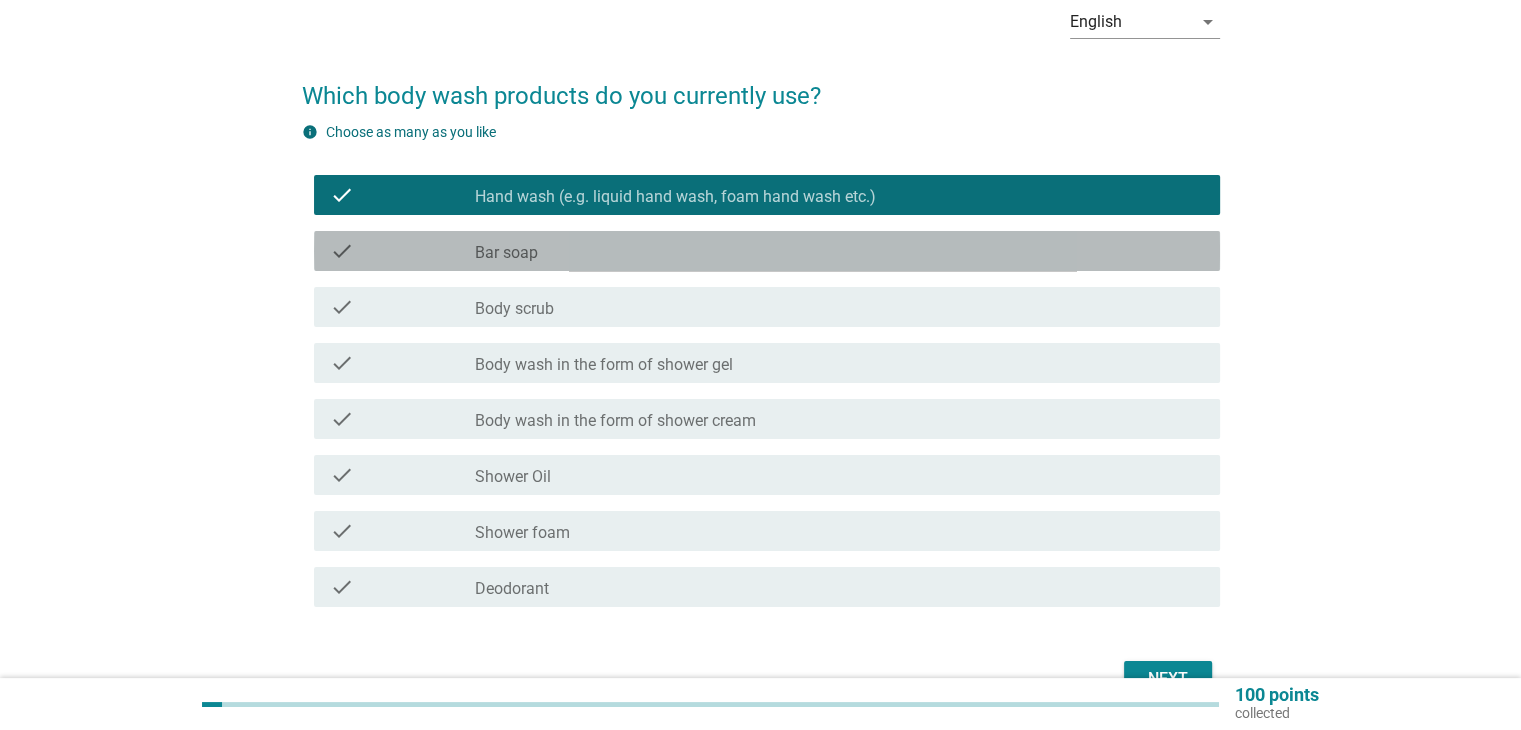 click on "Bar soap" at bounding box center (506, 253) 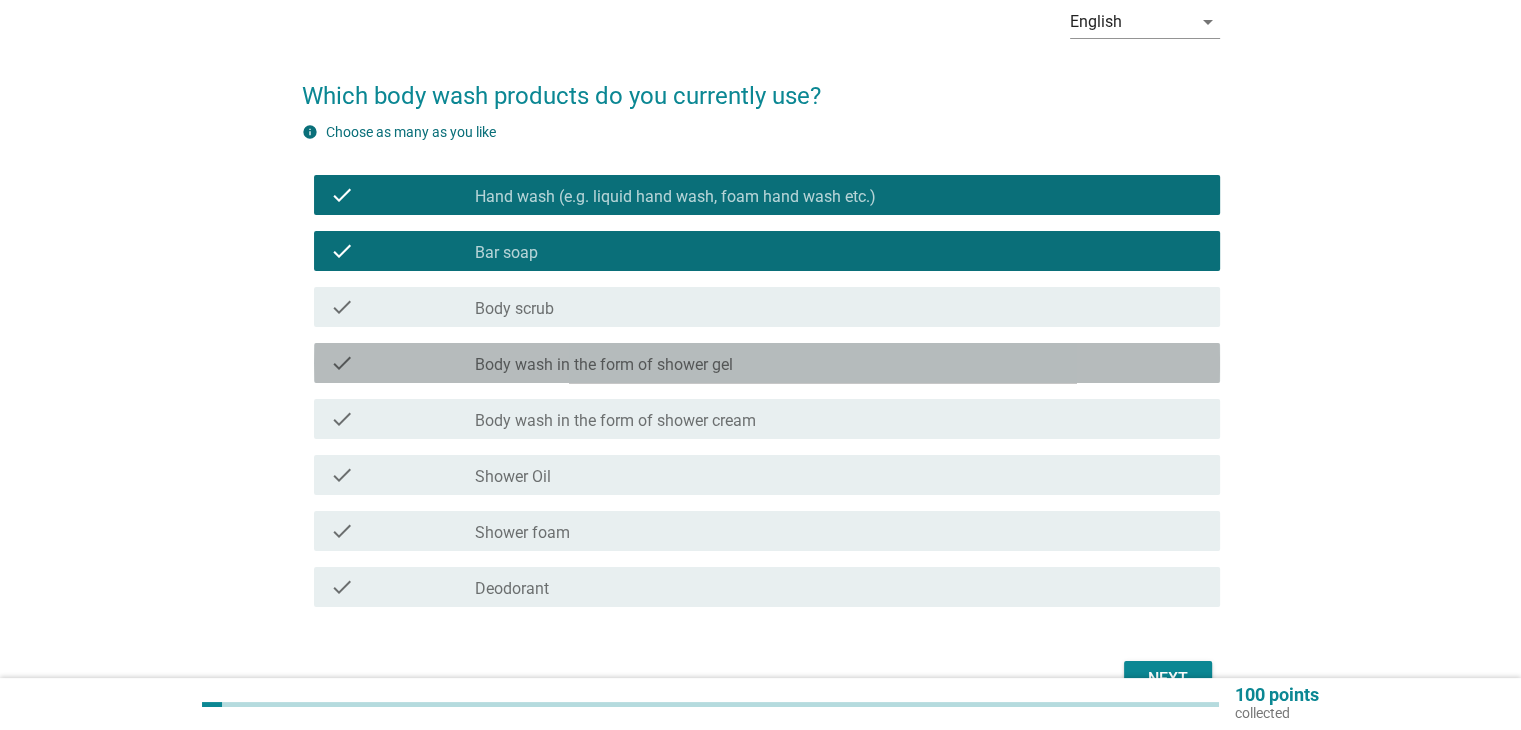 click on "Body wash in the form of shower gel" at bounding box center (604, 365) 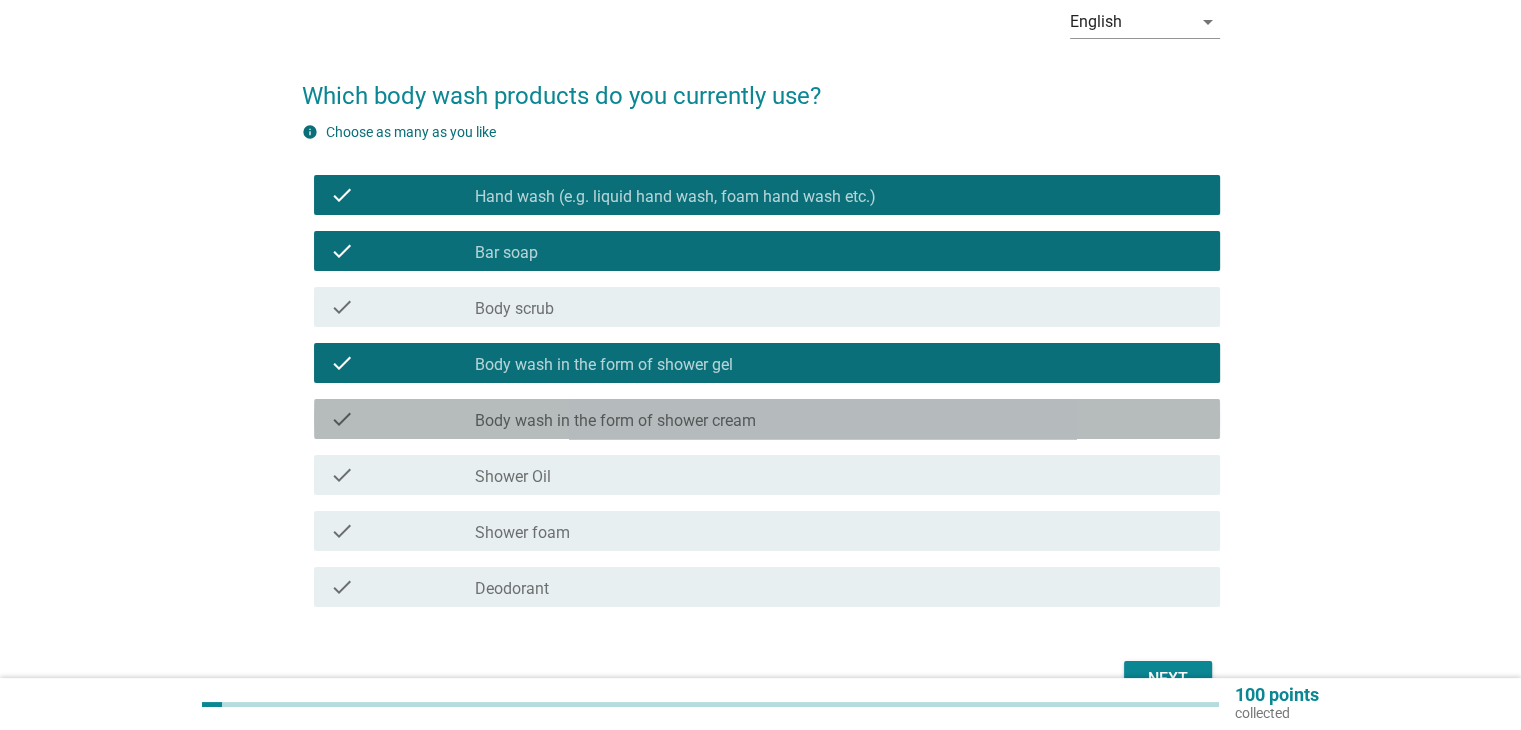 click on "Body wash in the form of shower cream" at bounding box center [615, 421] 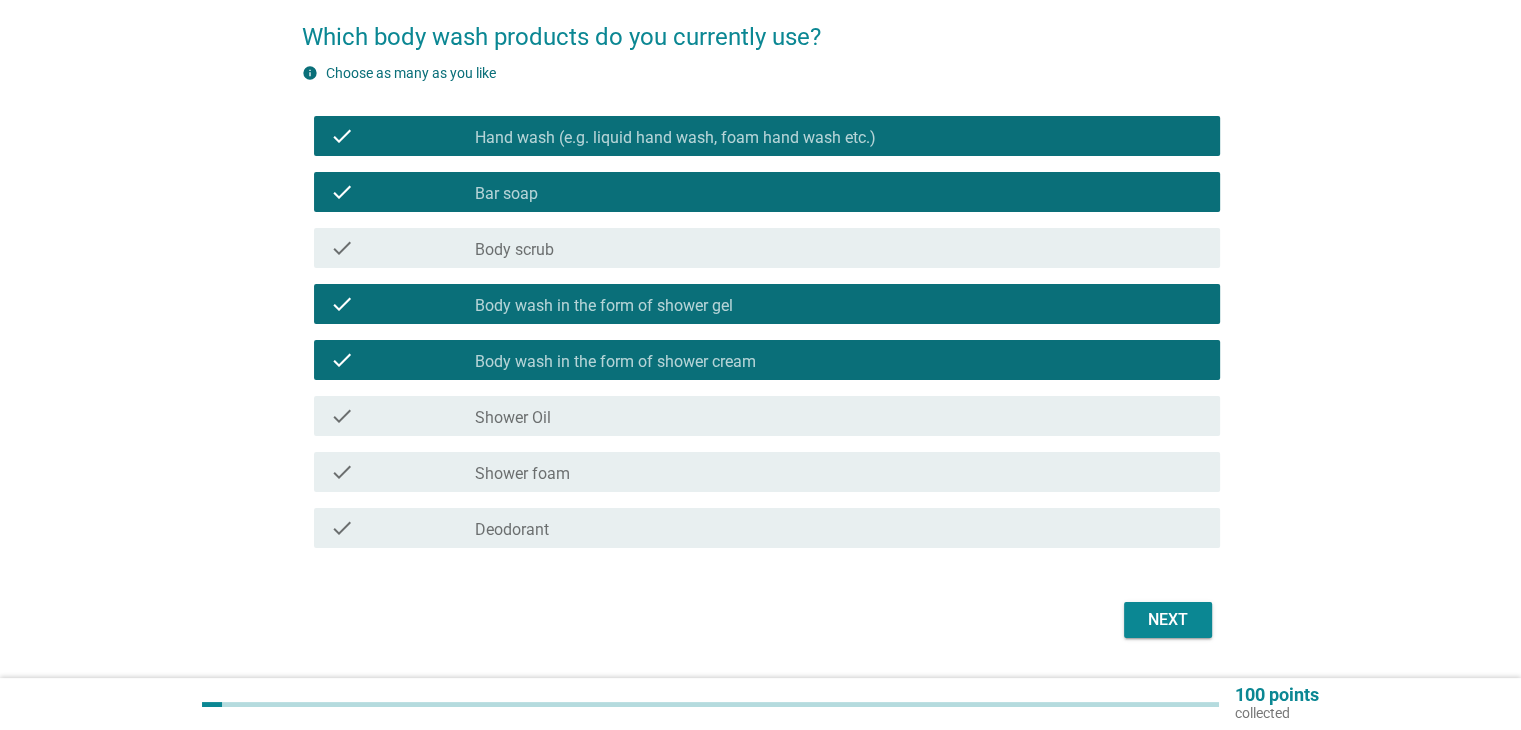 scroll, scrollTop: 215, scrollLeft: 0, axis: vertical 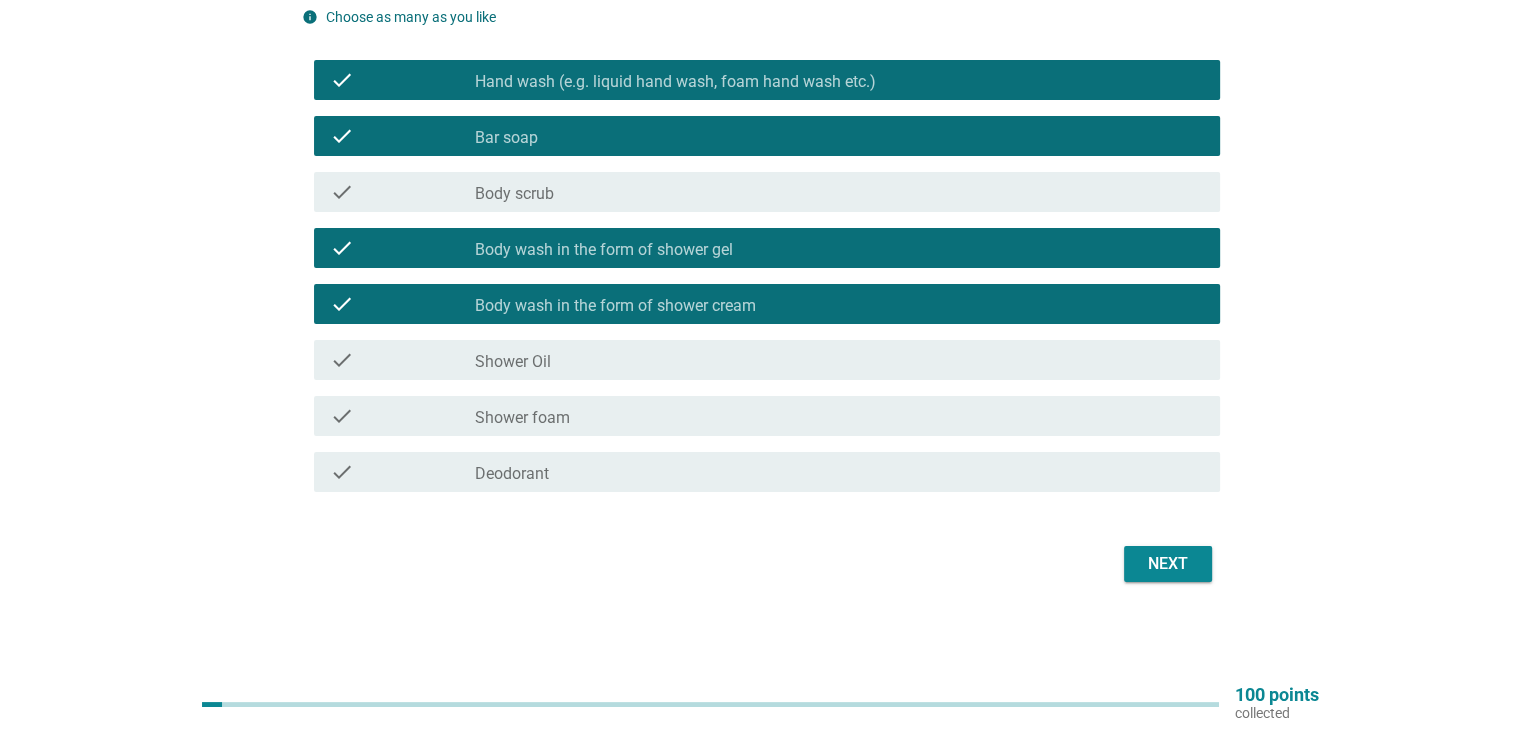 click on "check_box_outline_blank Deodorant" at bounding box center (839, 472) 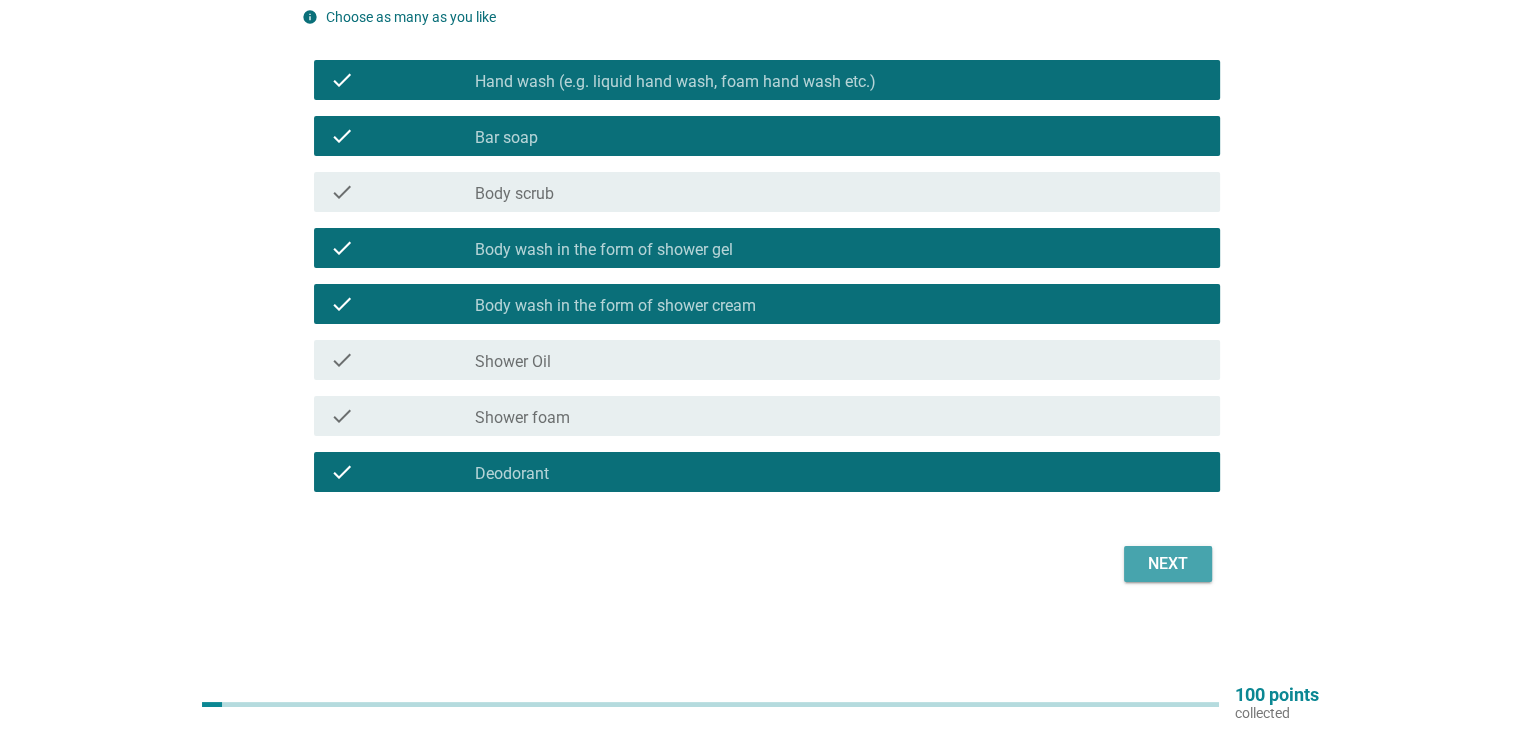 click on "Next" at bounding box center [1168, 564] 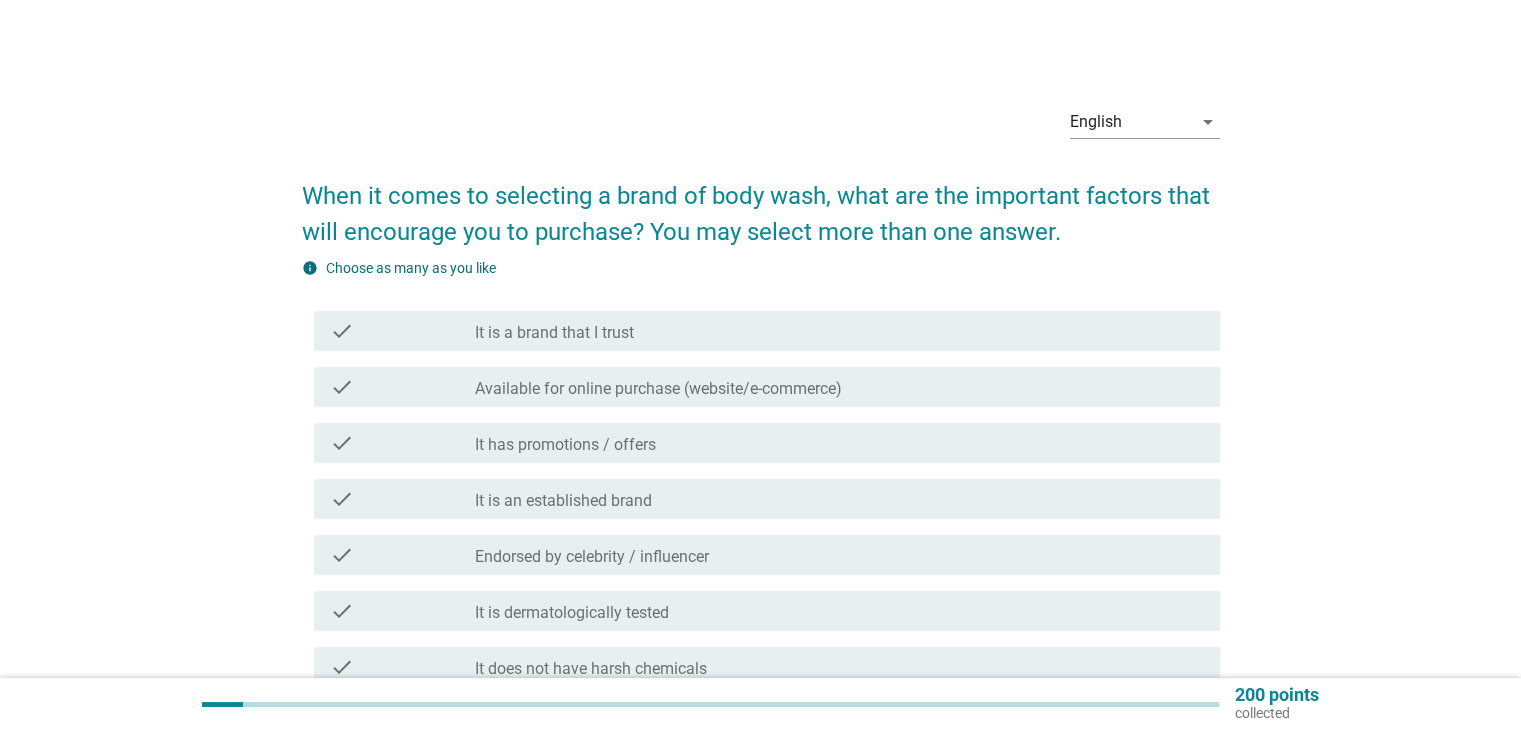 scroll, scrollTop: 100, scrollLeft: 0, axis: vertical 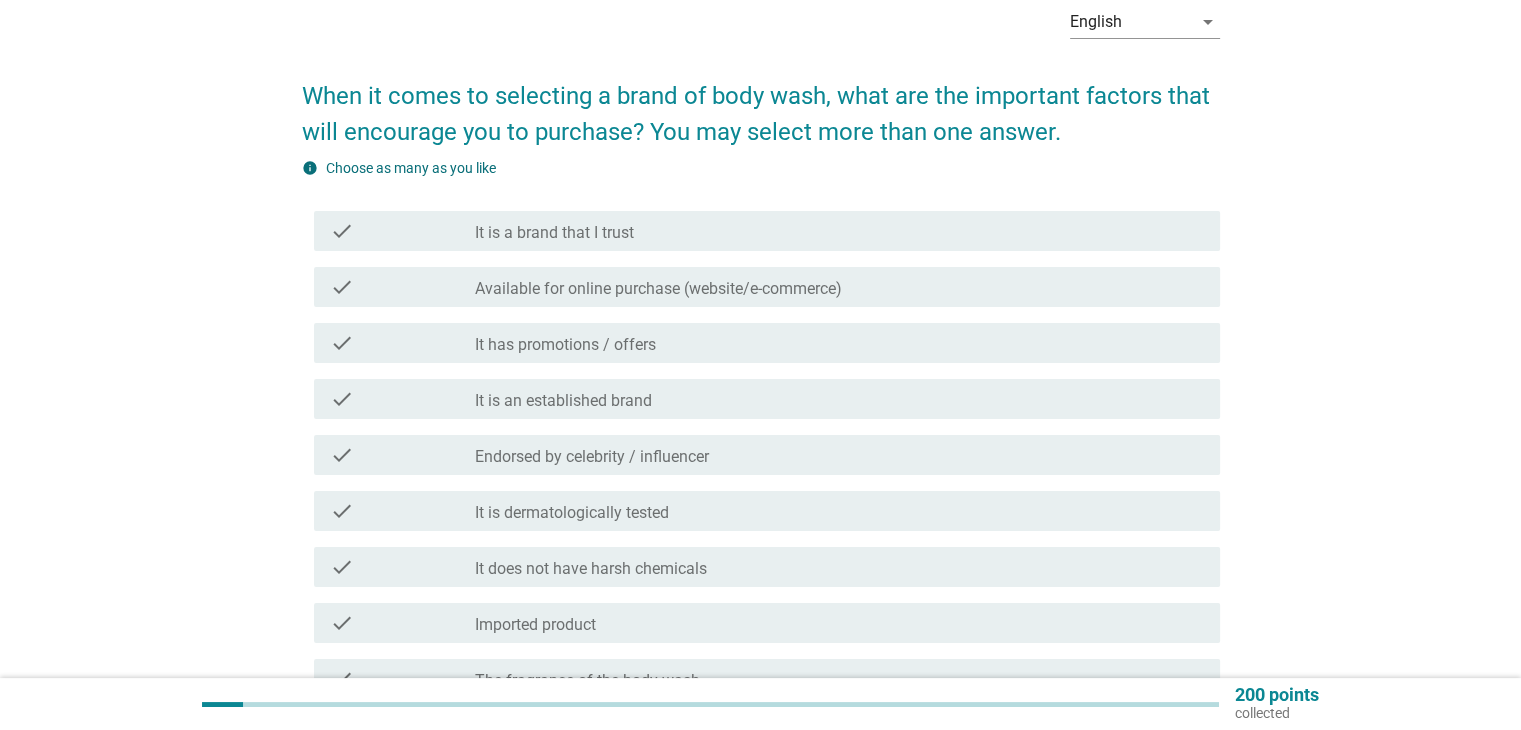 click on "It is a brand that I trust" at bounding box center [554, 233] 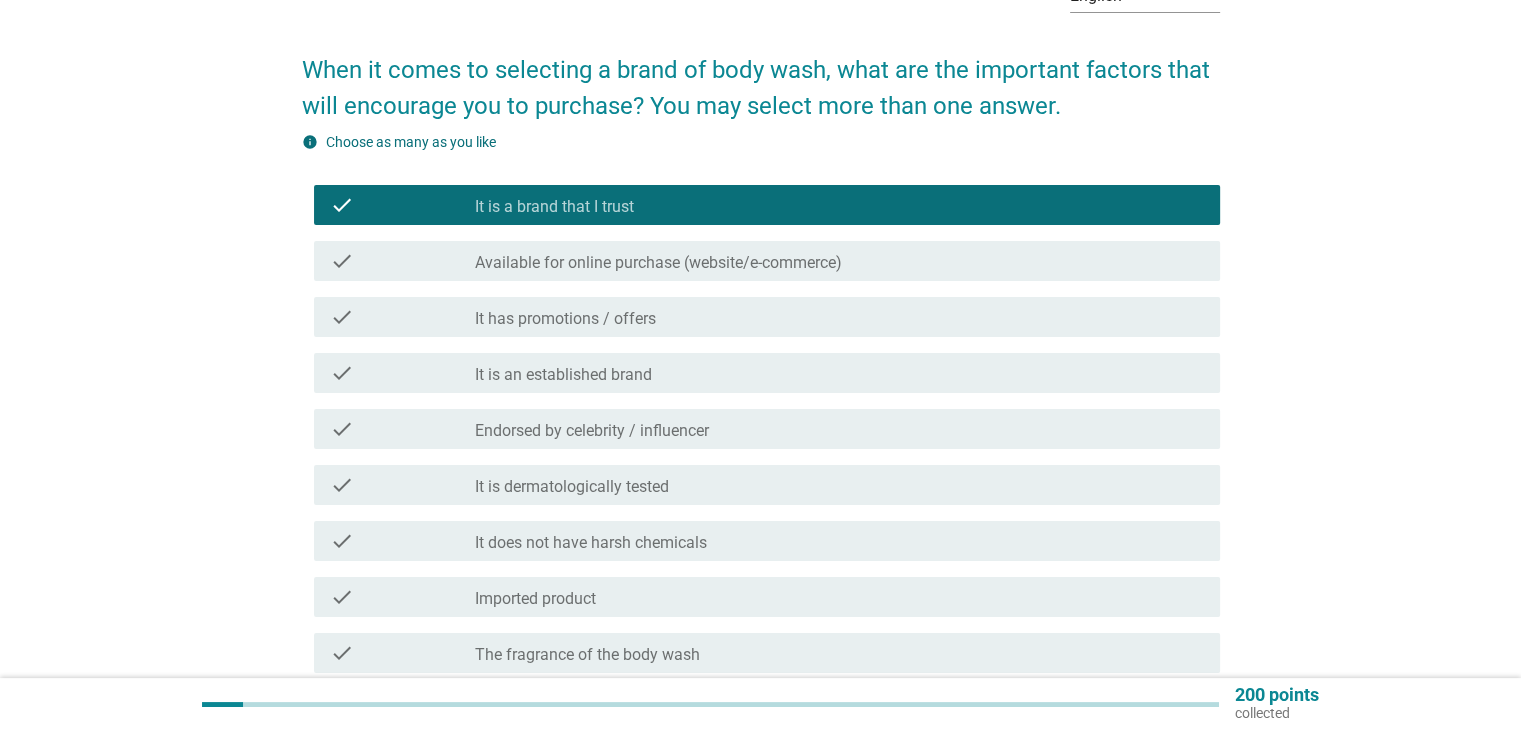 scroll, scrollTop: 200, scrollLeft: 0, axis: vertical 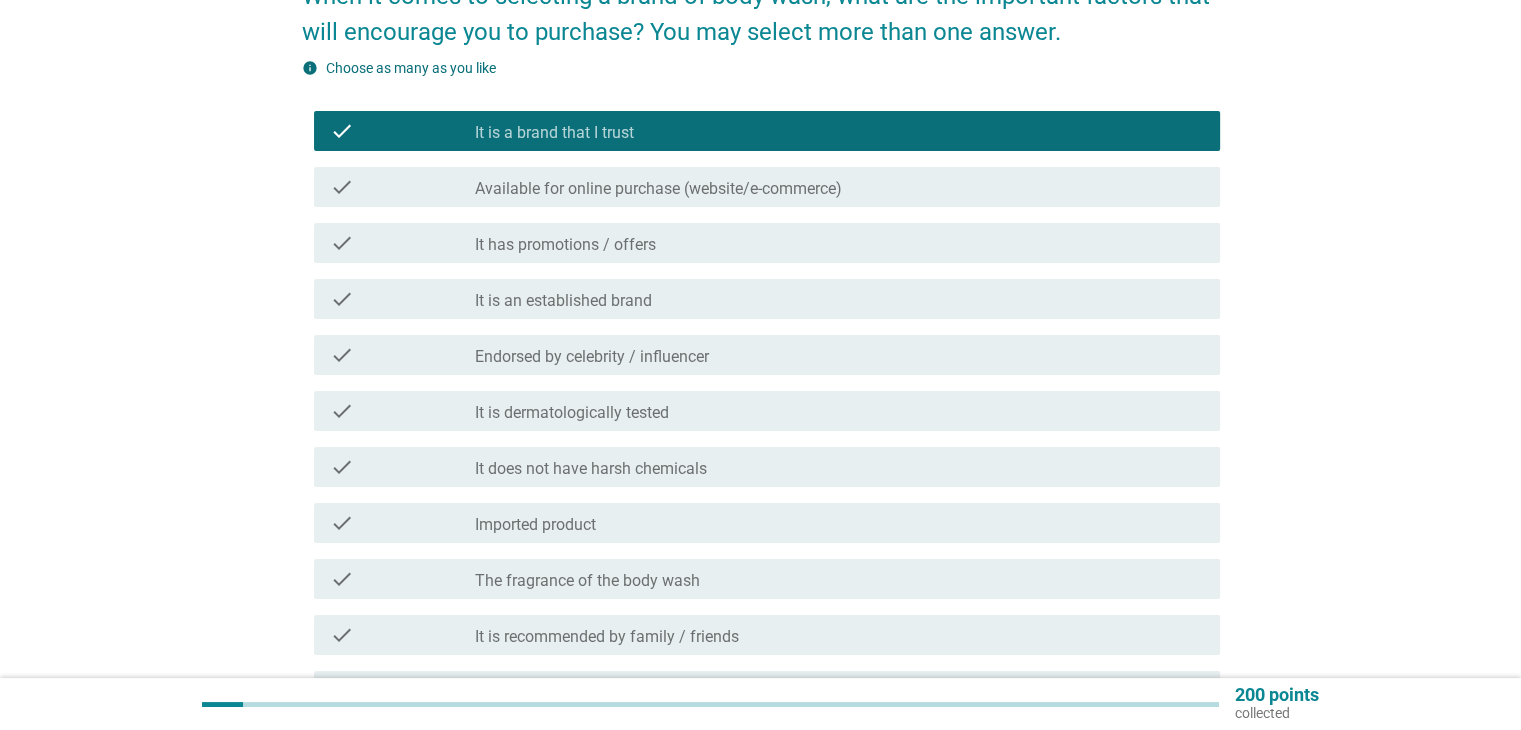 click on "It has promotions / offers" at bounding box center [565, 245] 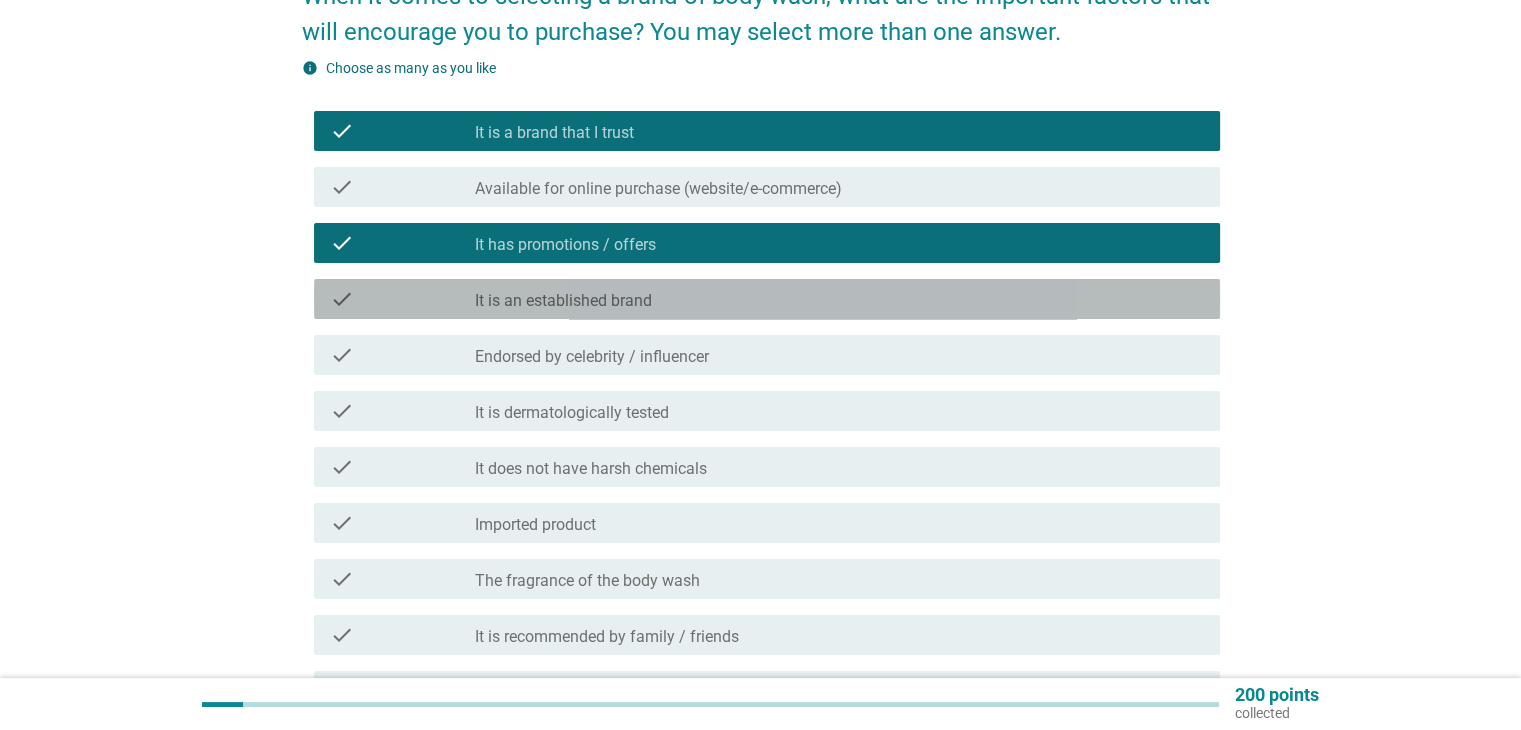 click on "It is an established brand" at bounding box center (563, 301) 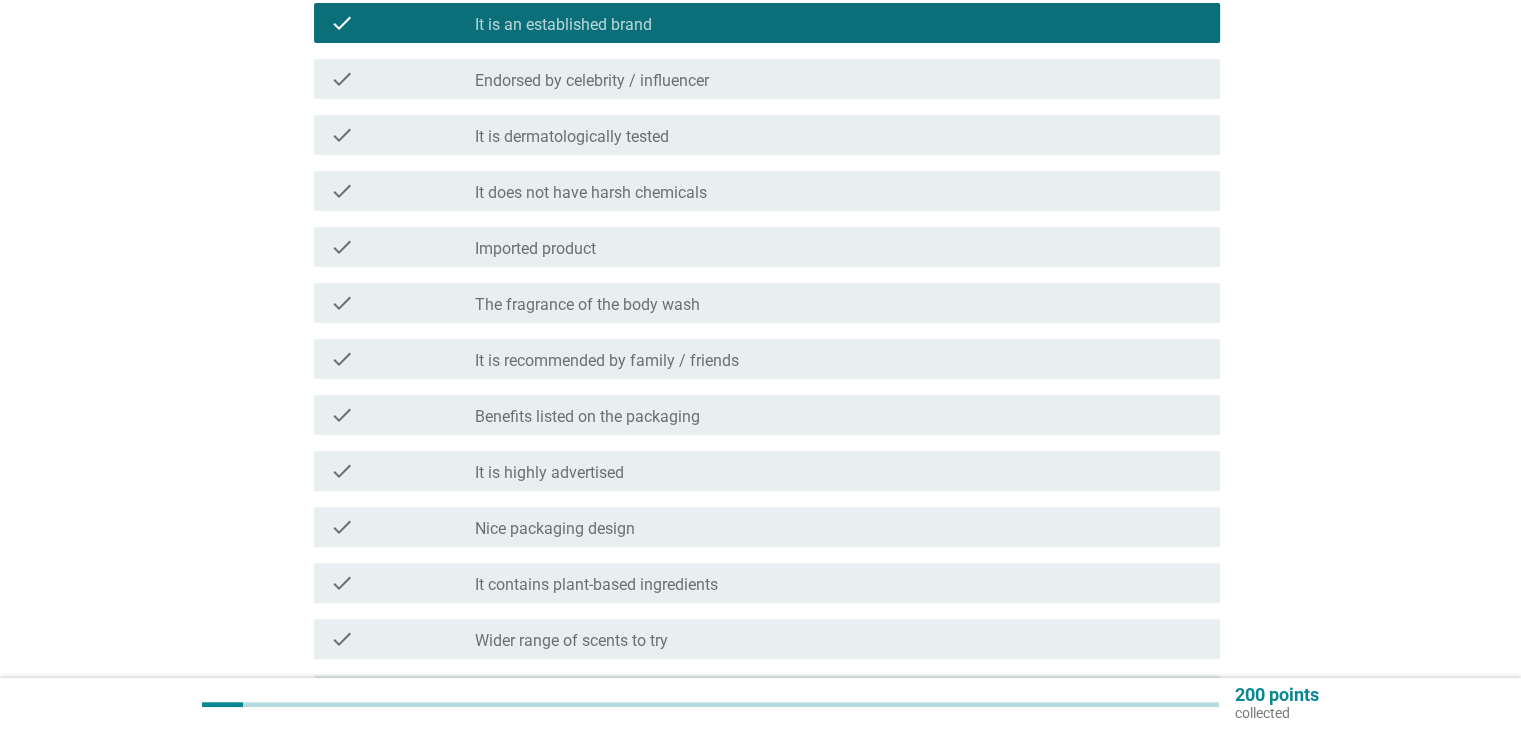 scroll, scrollTop: 600, scrollLeft: 0, axis: vertical 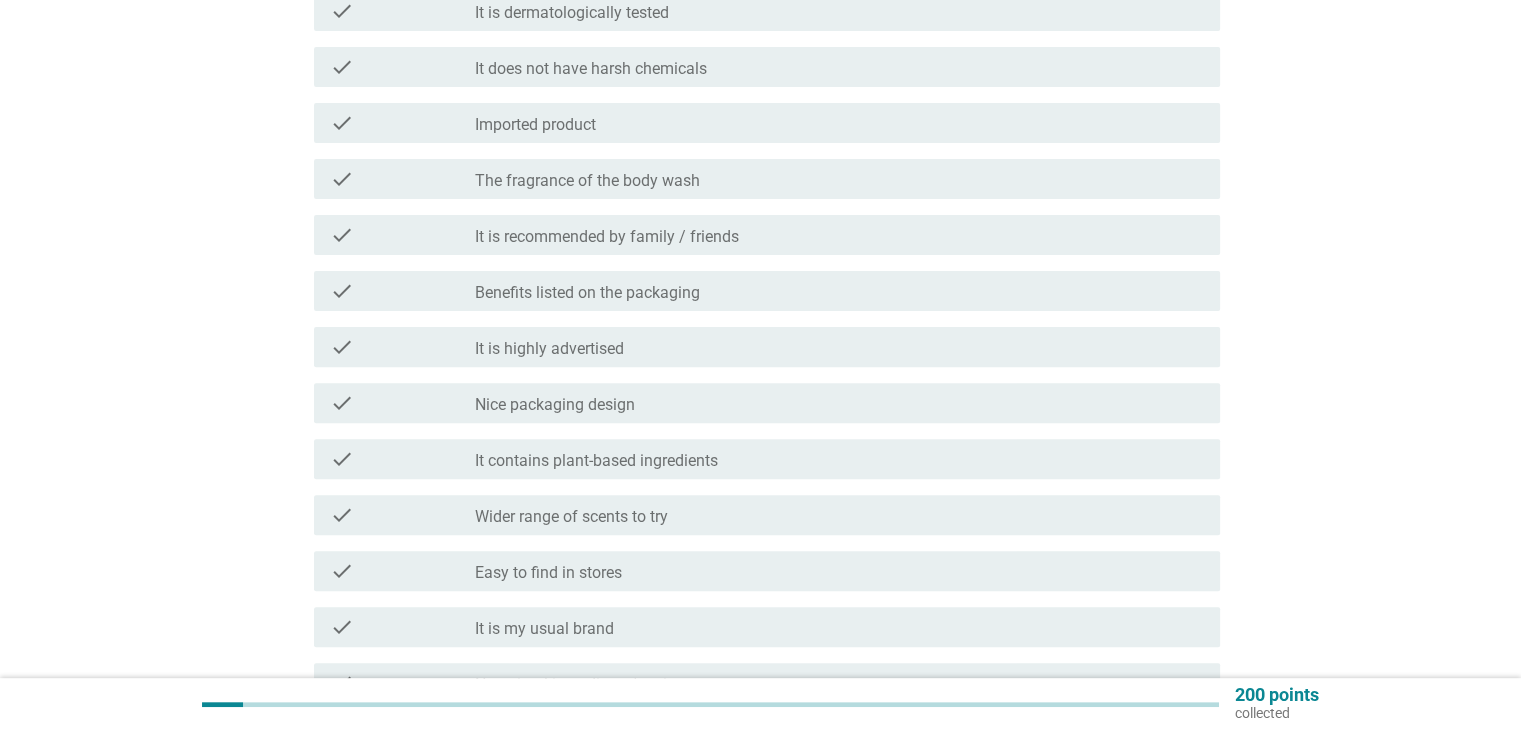 click on "The fragrance of the body wash" at bounding box center (587, 181) 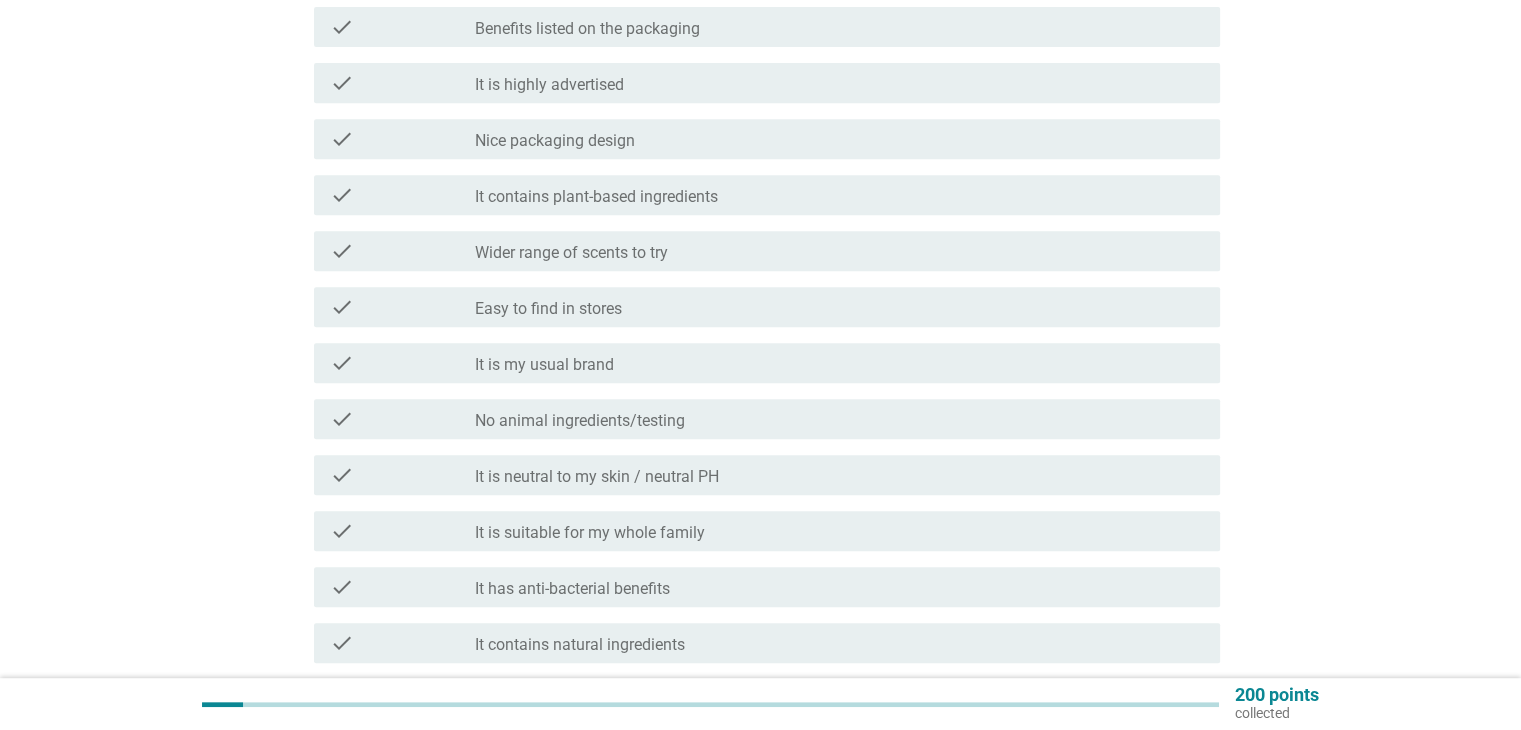scroll, scrollTop: 900, scrollLeft: 0, axis: vertical 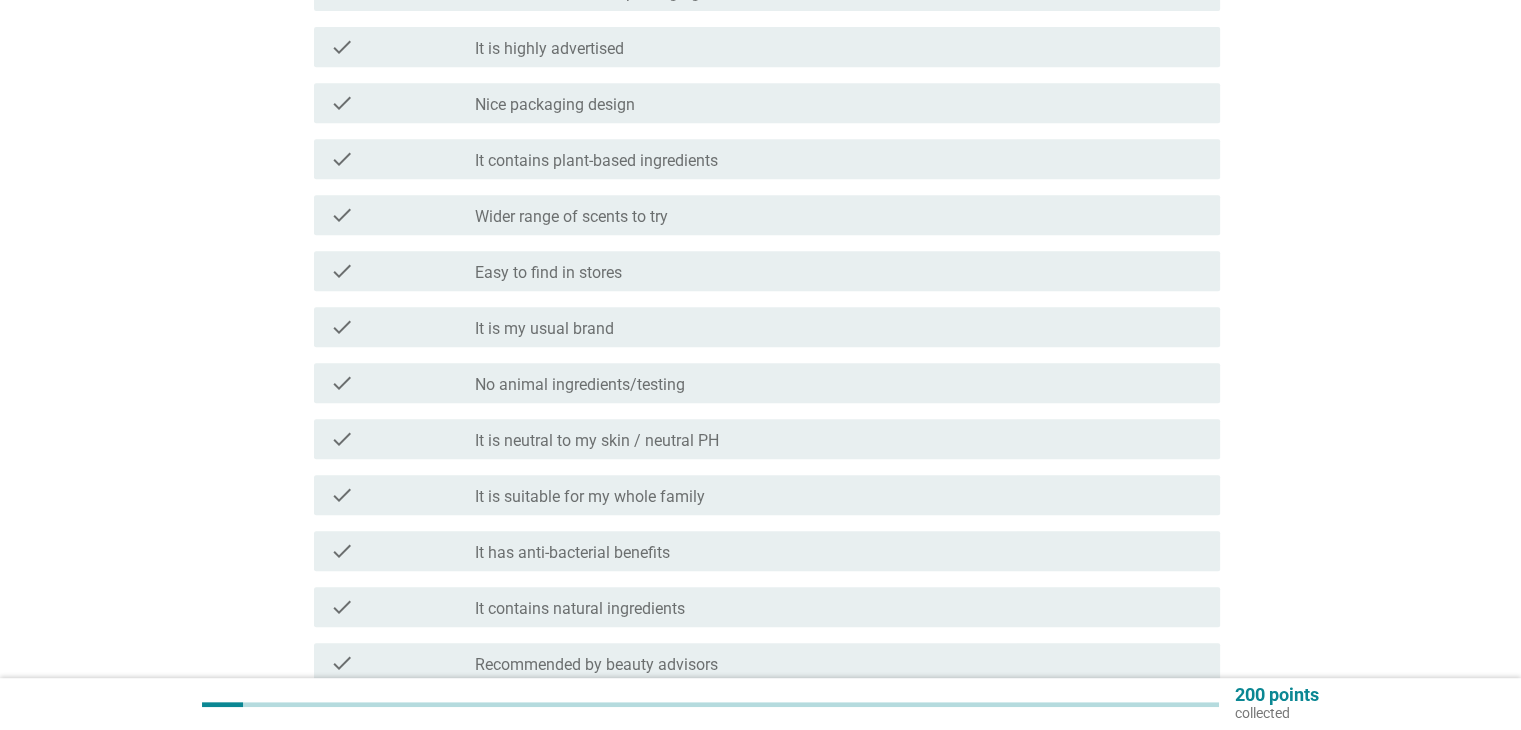 click on "Wider range of scents to try" at bounding box center (571, 217) 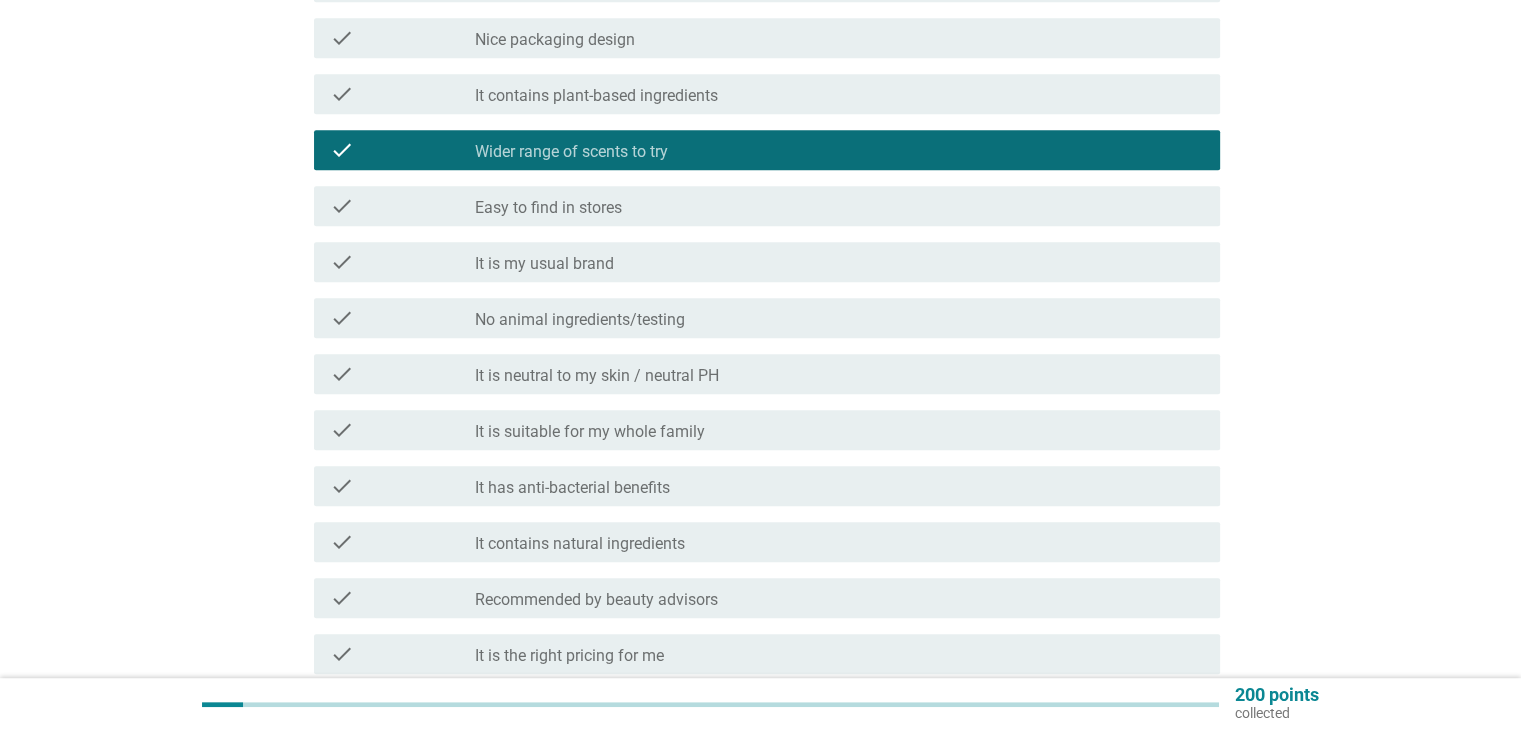 scroll, scrollTop: 1000, scrollLeft: 0, axis: vertical 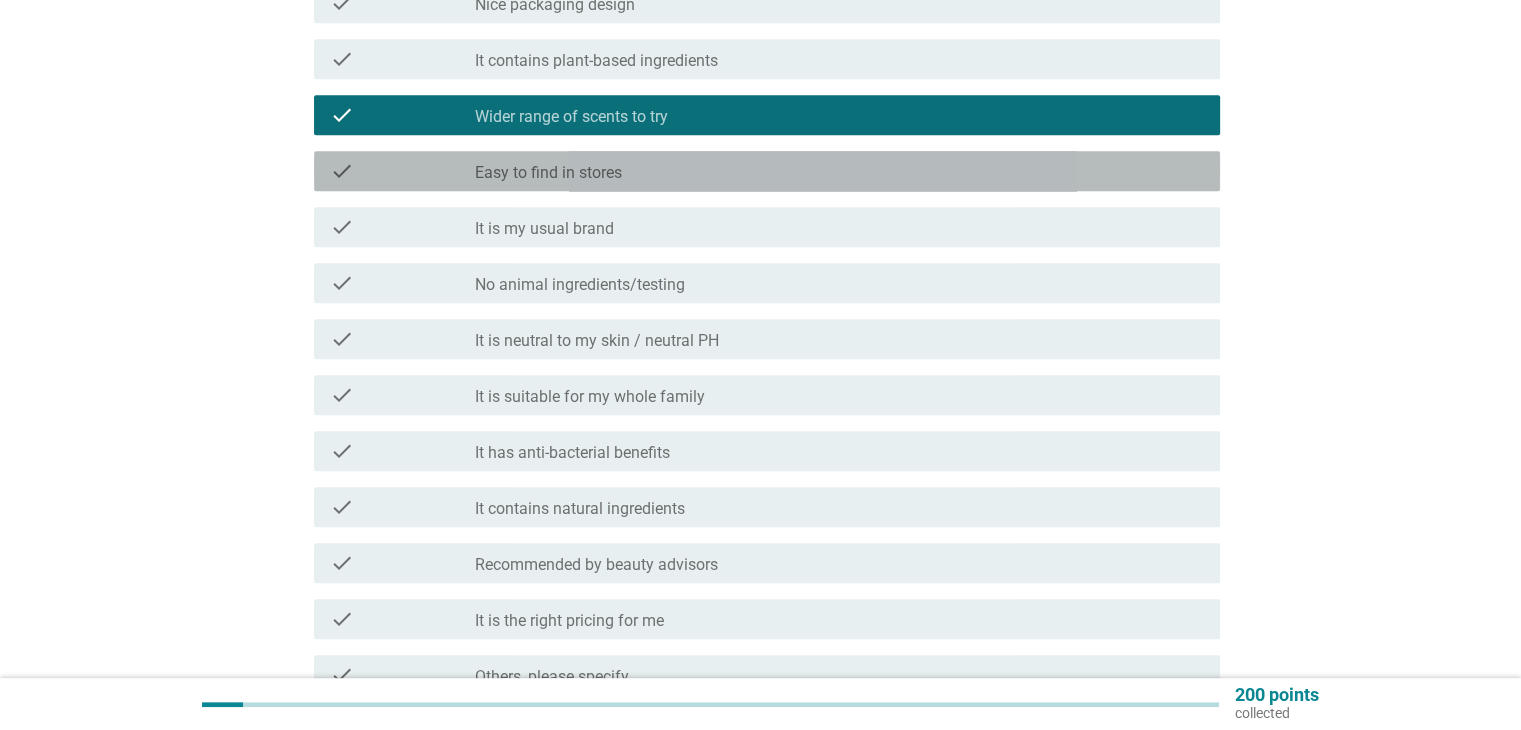 click on "Easy to find in stores" at bounding box center [548, 173] 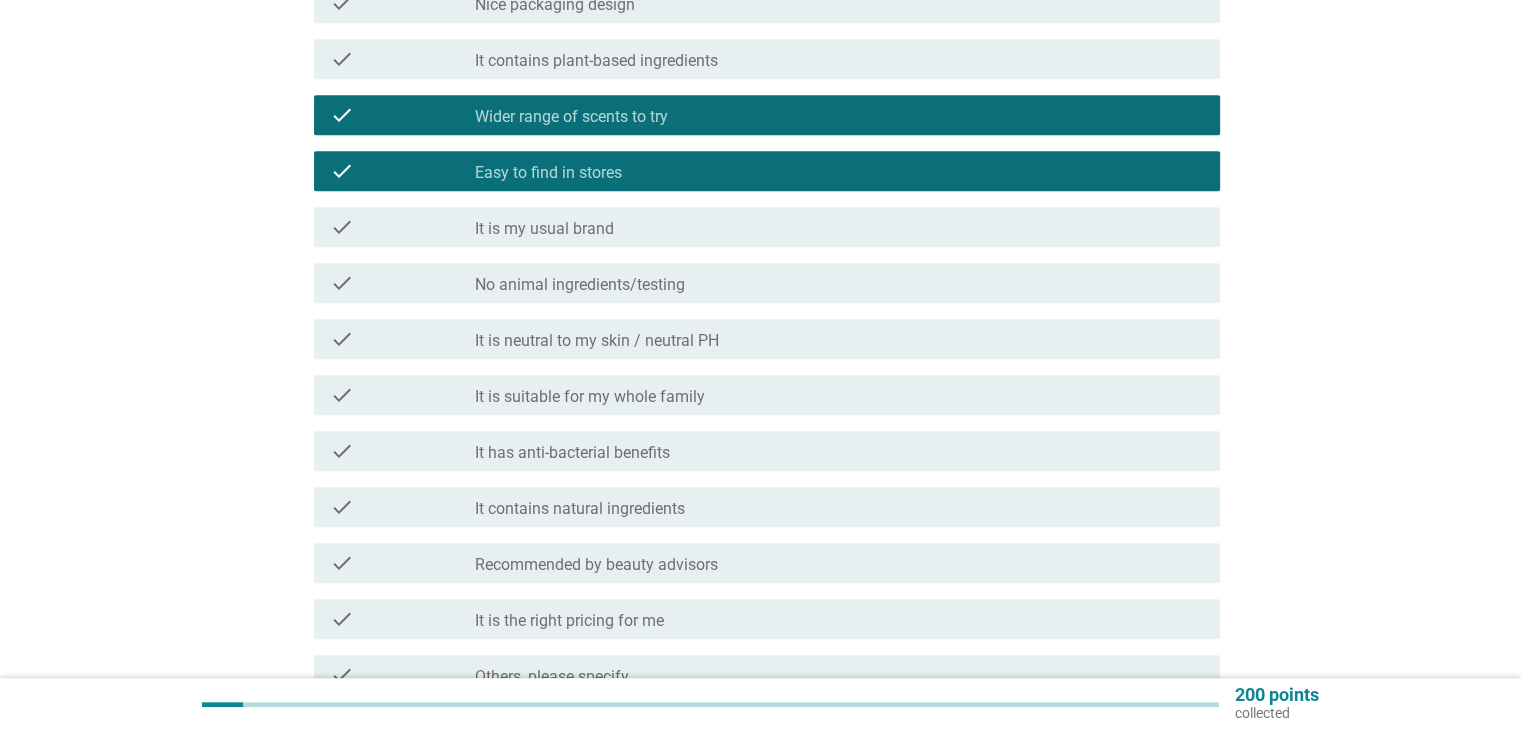 click on "check" at bounding box center [403, 227] 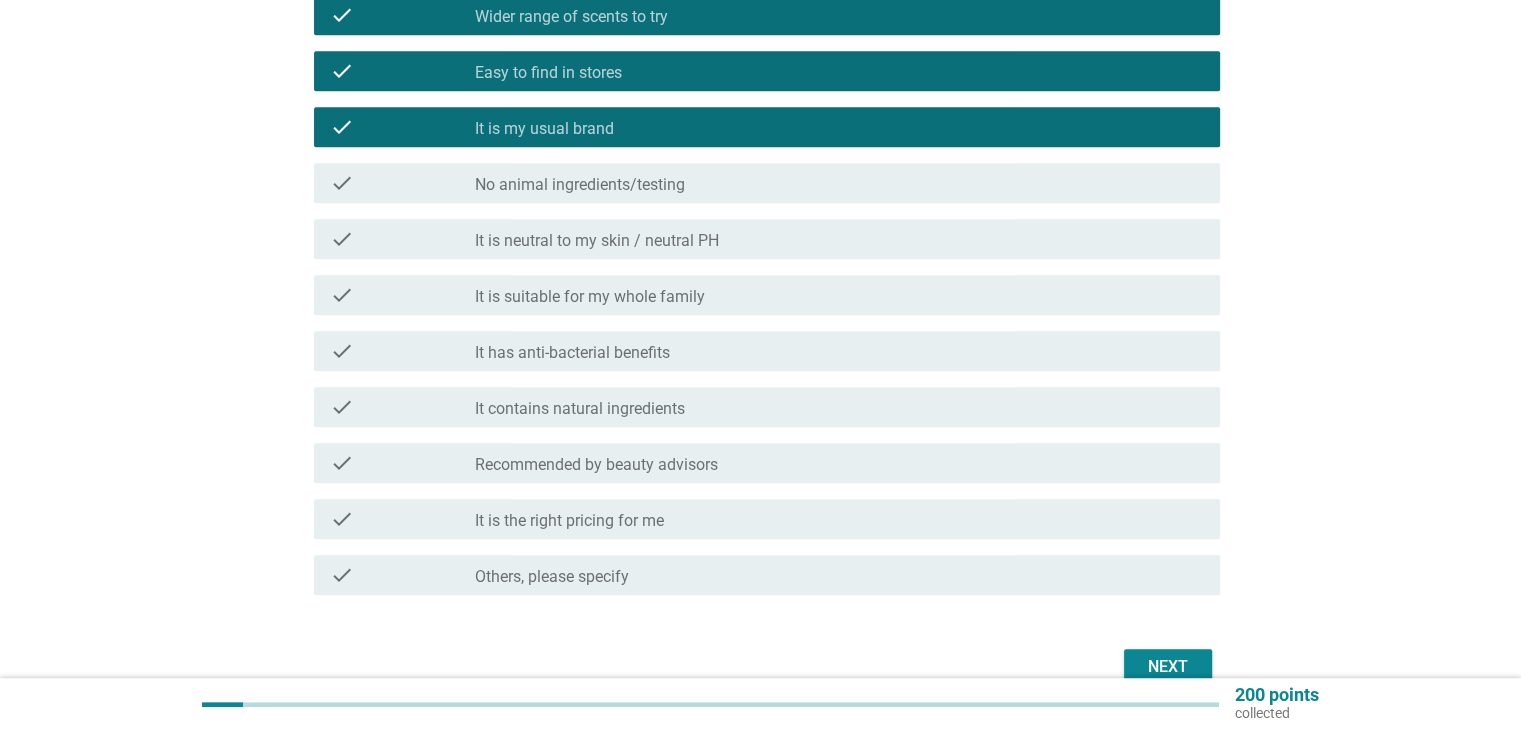 scroll, scrollTop: 1200, scrollLeft: 0, axis: vertical 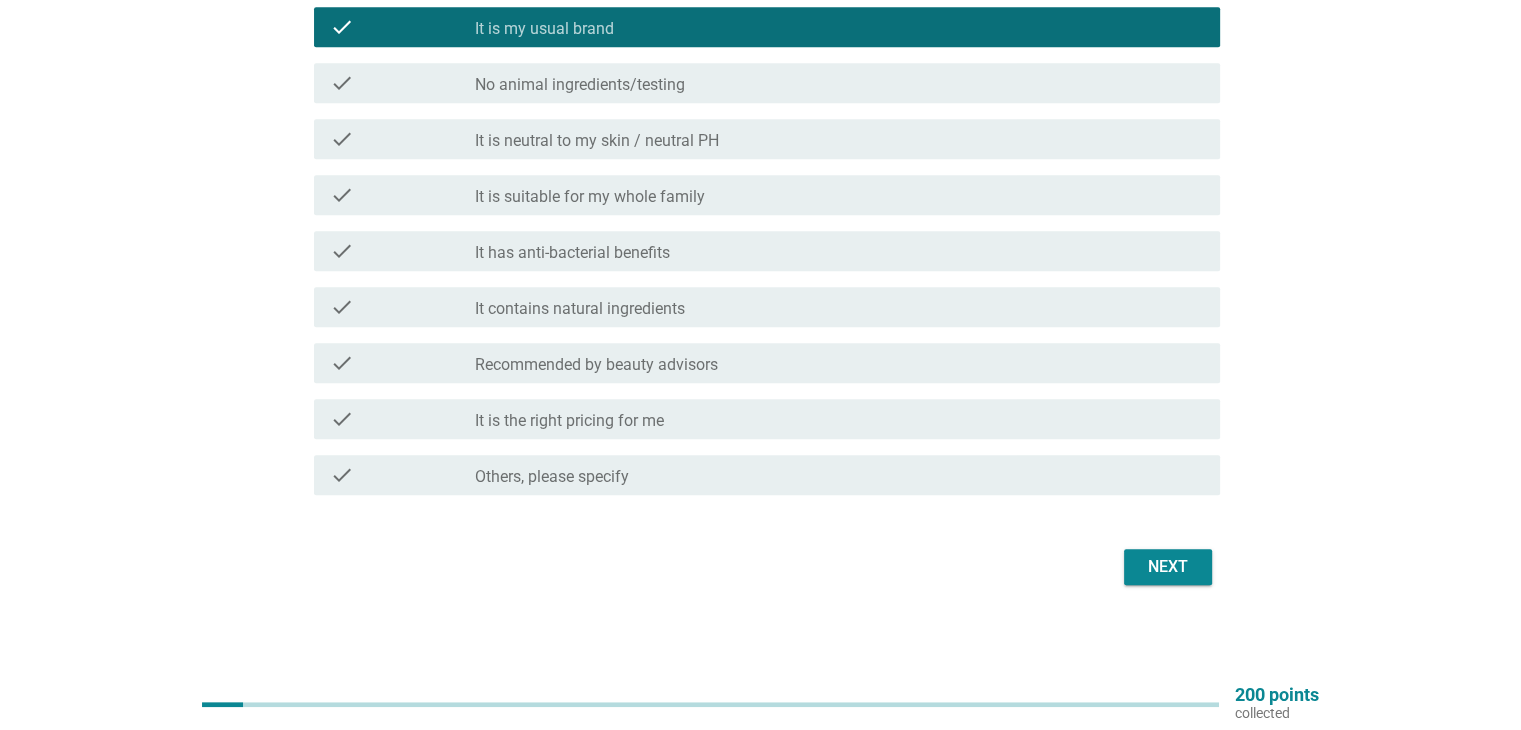 click on "It is suitable for my whole family" at bounding box center (590, 197) 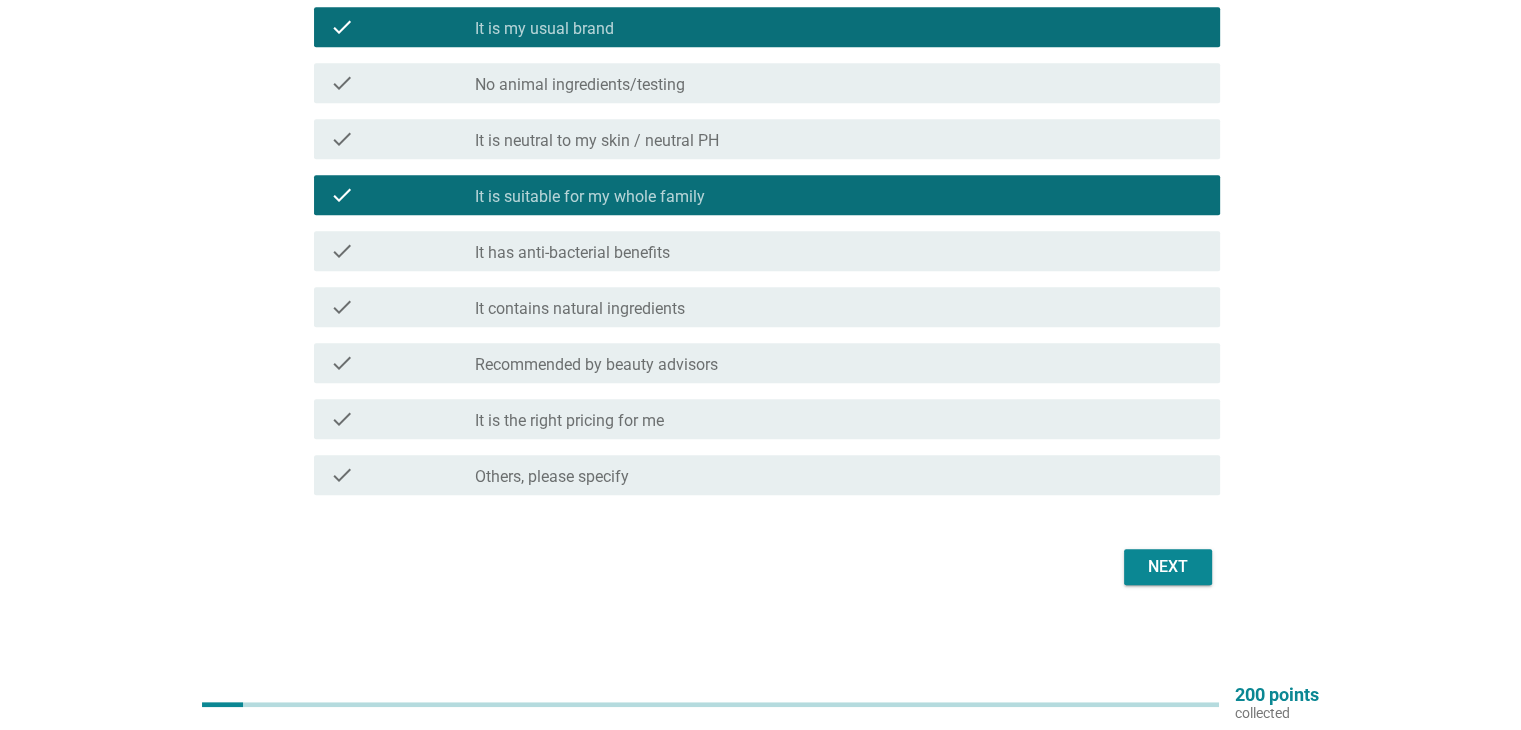 scroll, scrollTop: 1203, scrollLeft: 0, axis: vertical 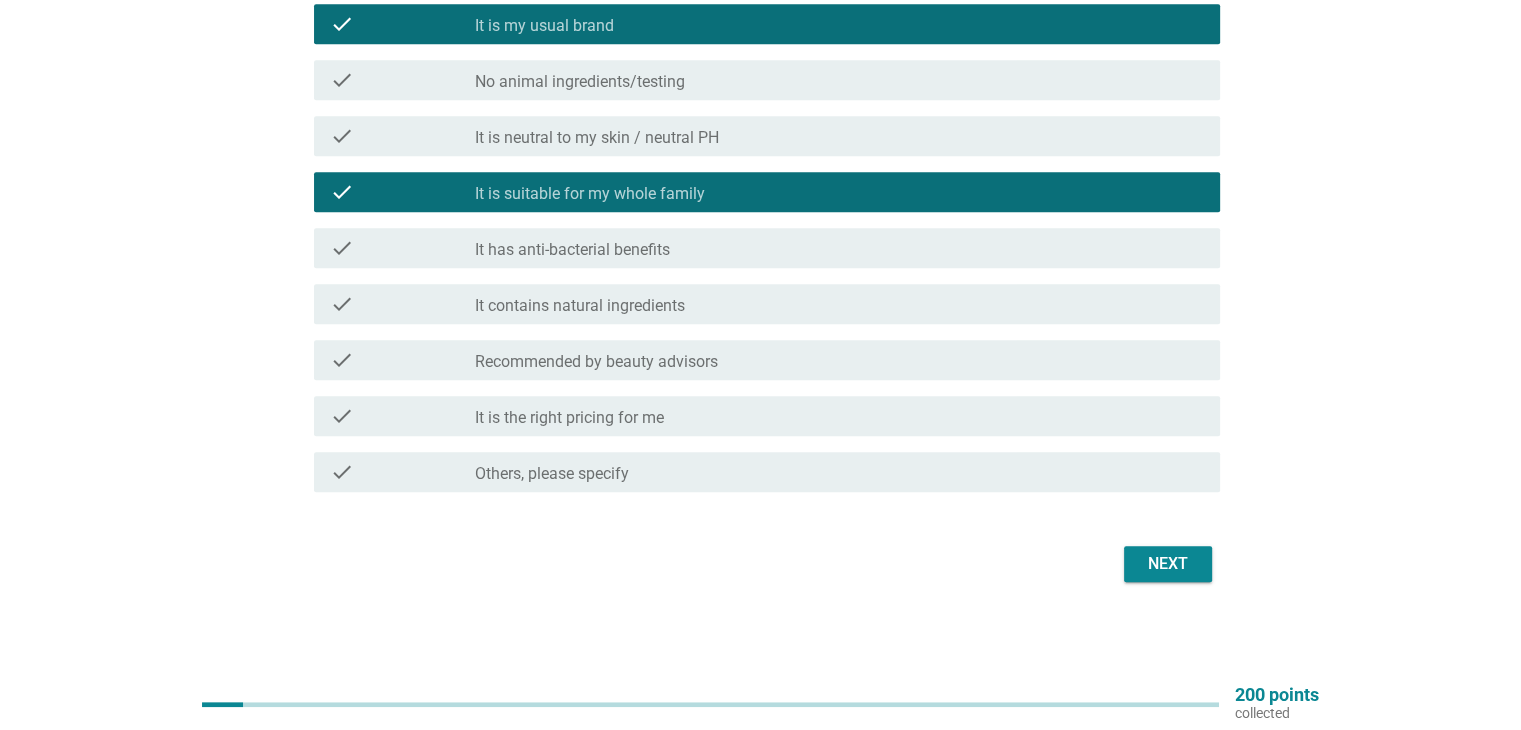 click on "check_box_outline_blank It is the right pricing for me" at bounding box center (839, 416) 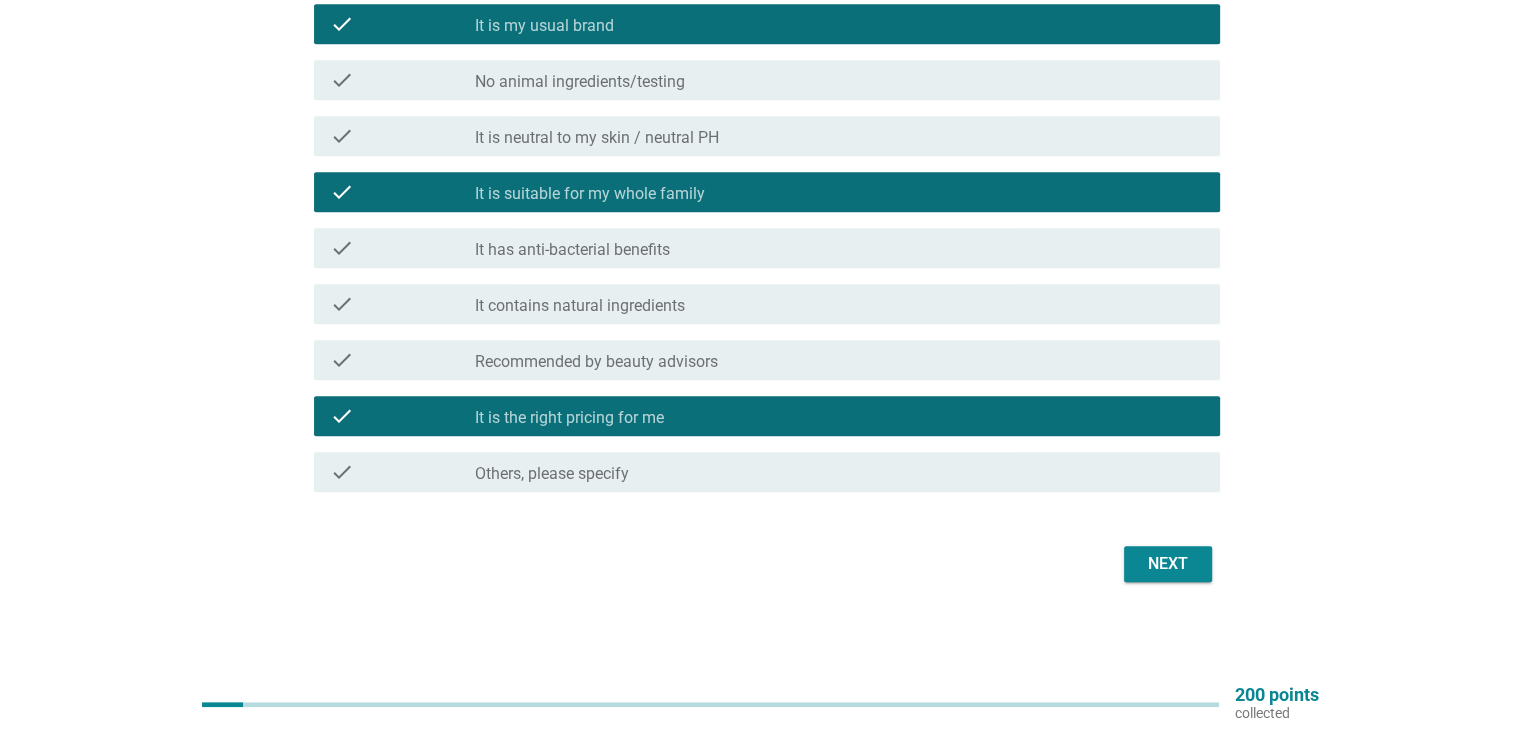 click on "Next" at bounding box center [1168, 564] 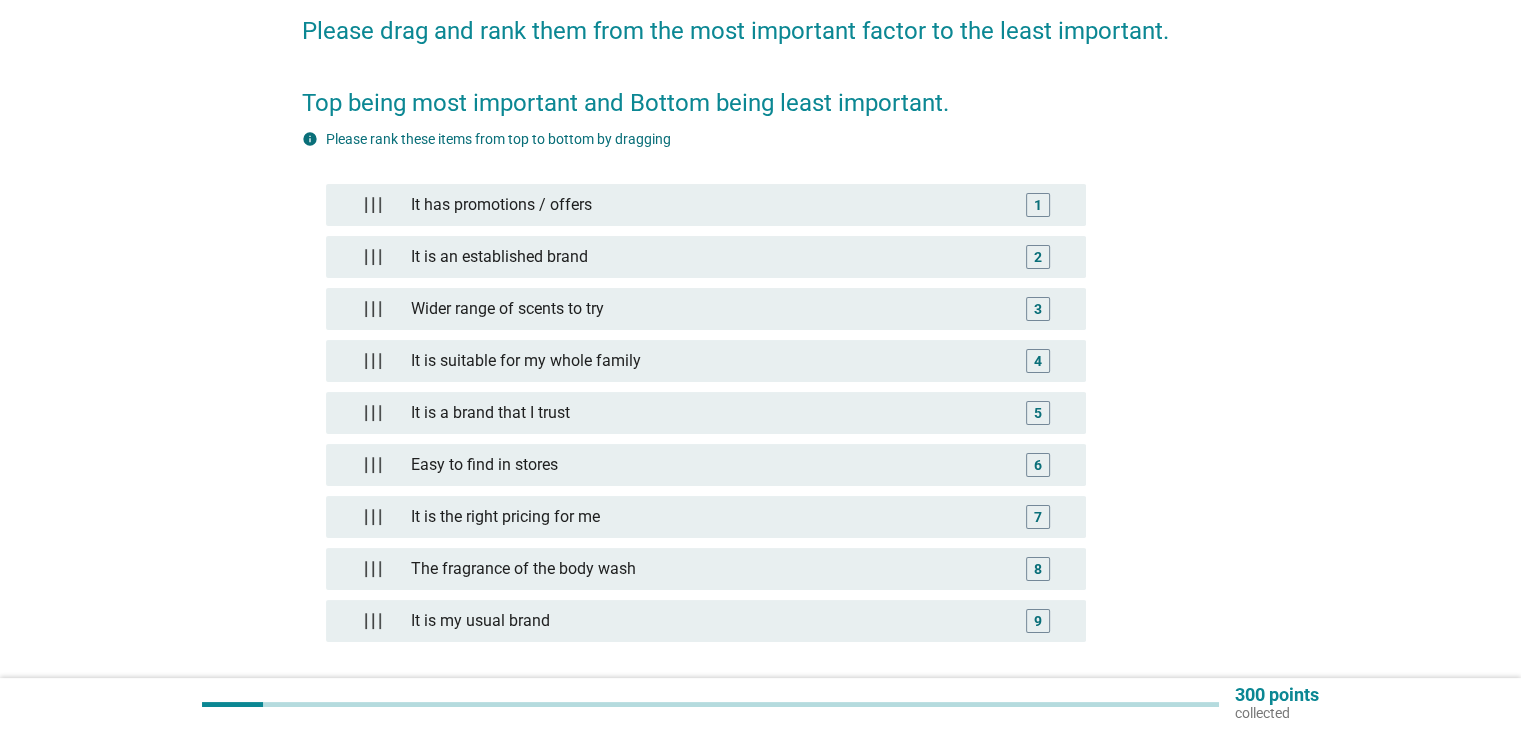 scroll, scrollTop: 200, scrollLeft: 0, axis: vertical 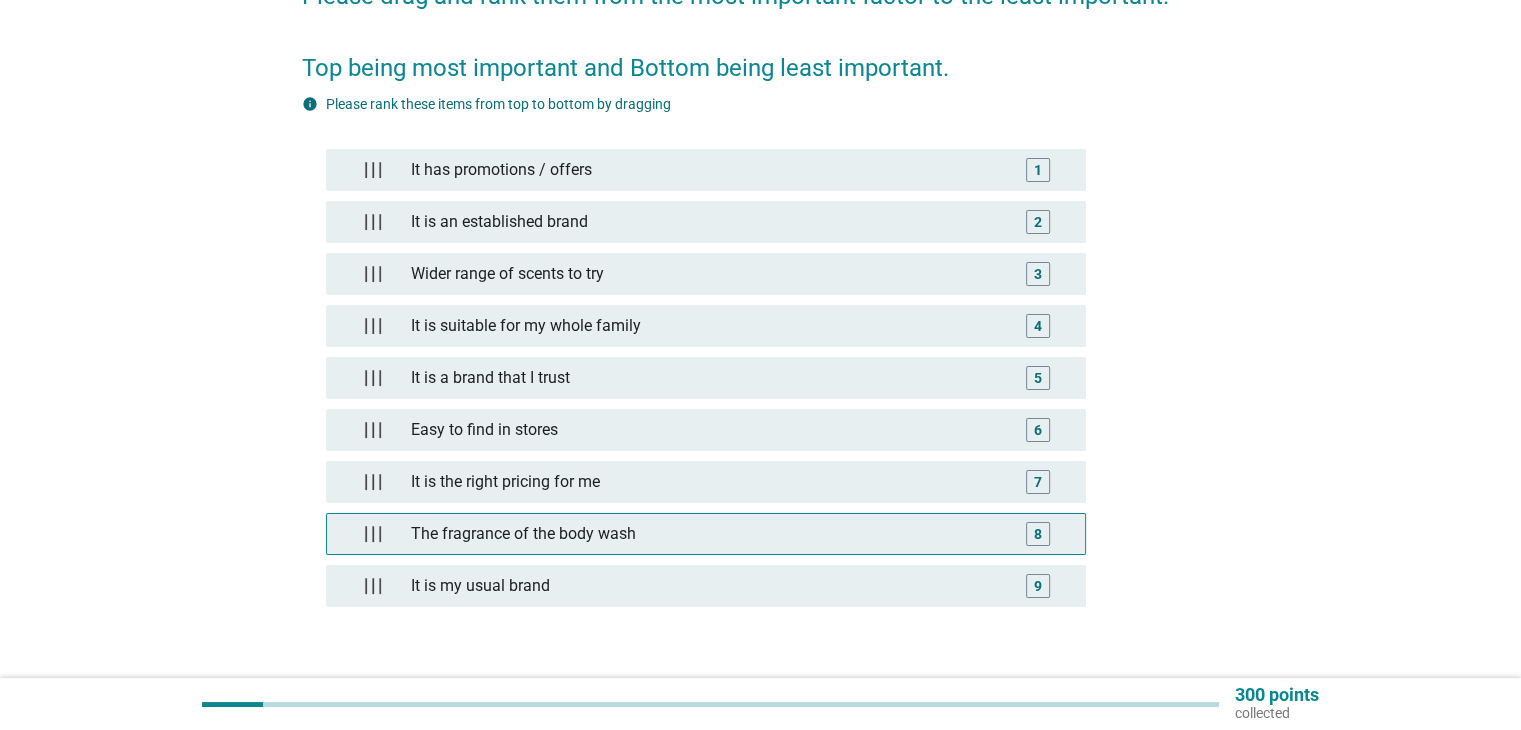 type 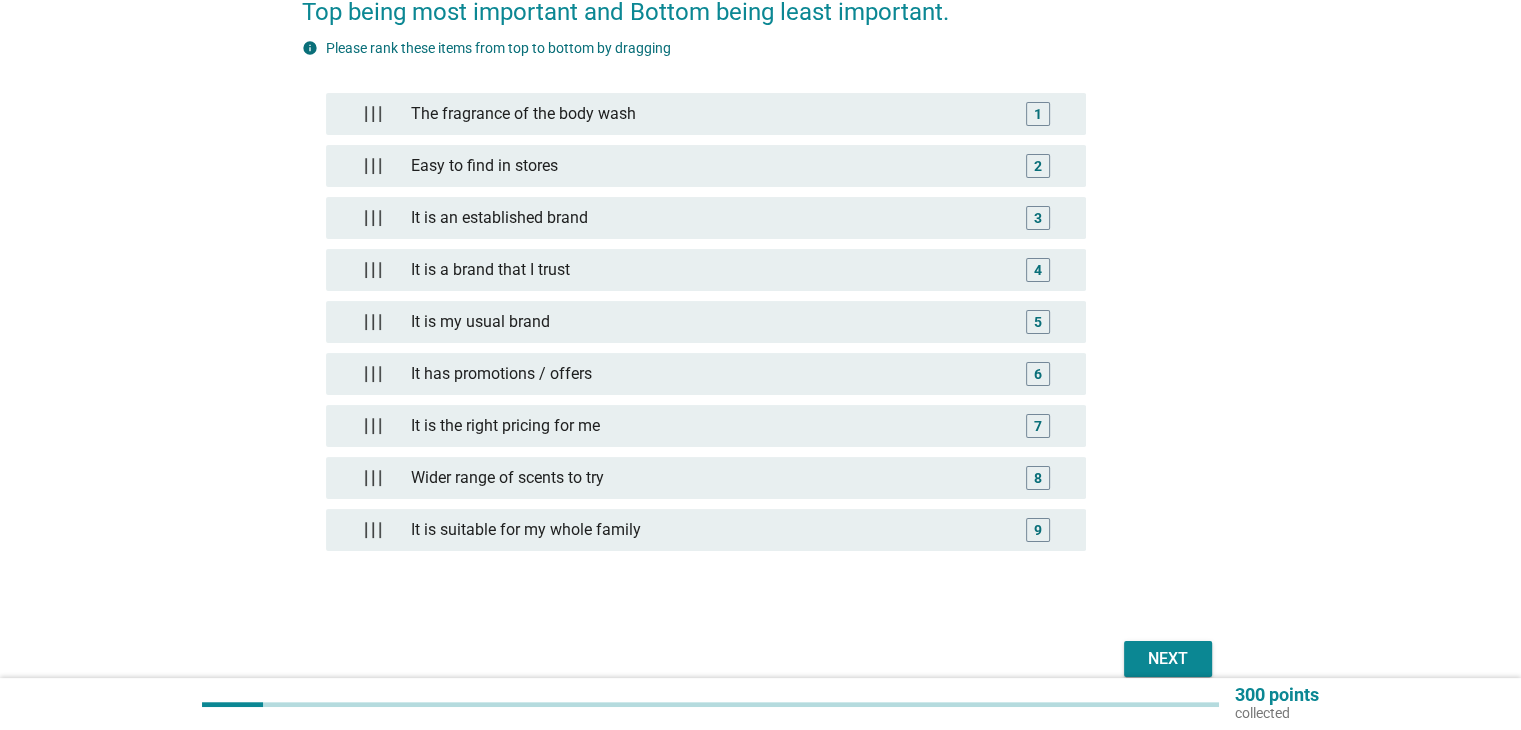 scroll, scrollTop: 348, scrollLeft: 0, axis: vertical 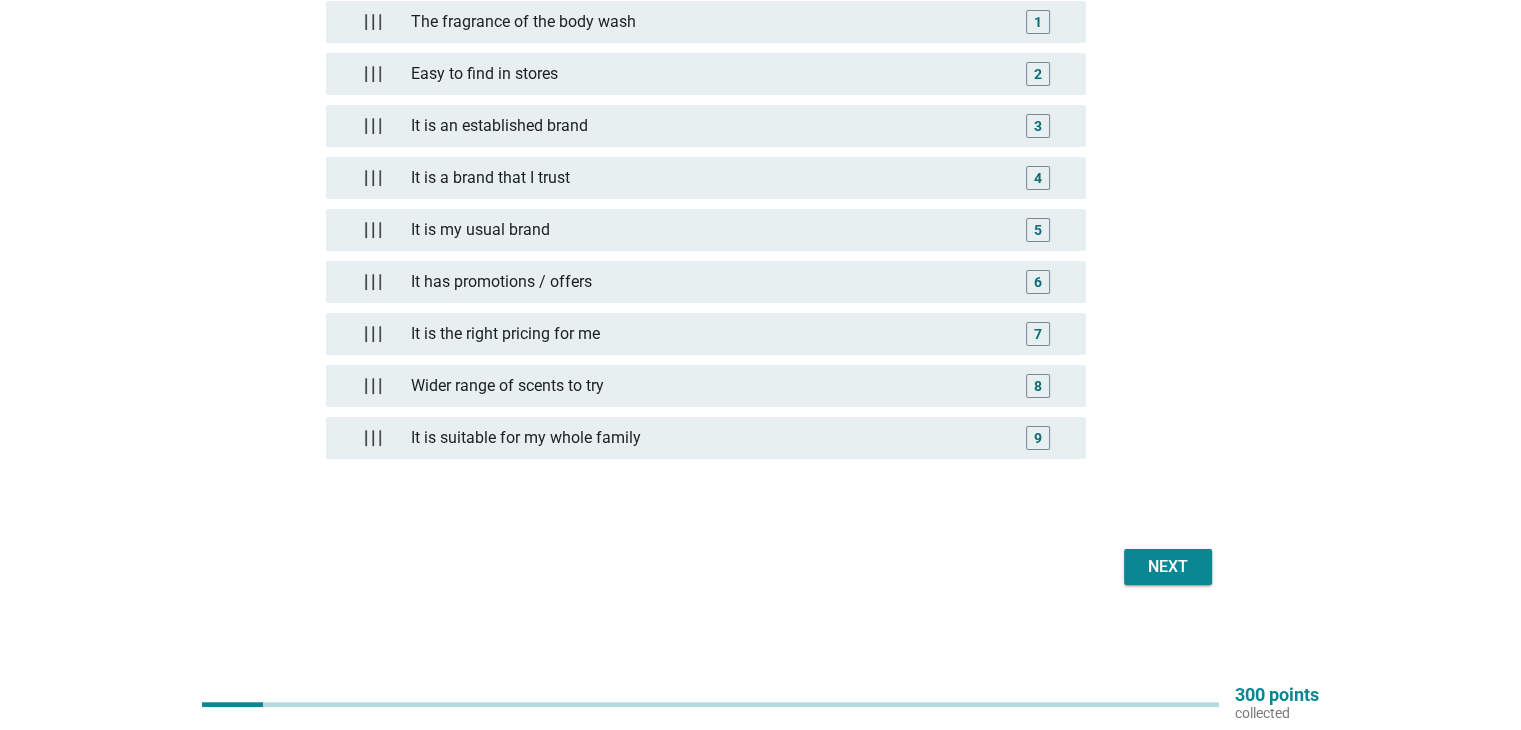 click on "Next" at bounding box center (1168, 567) 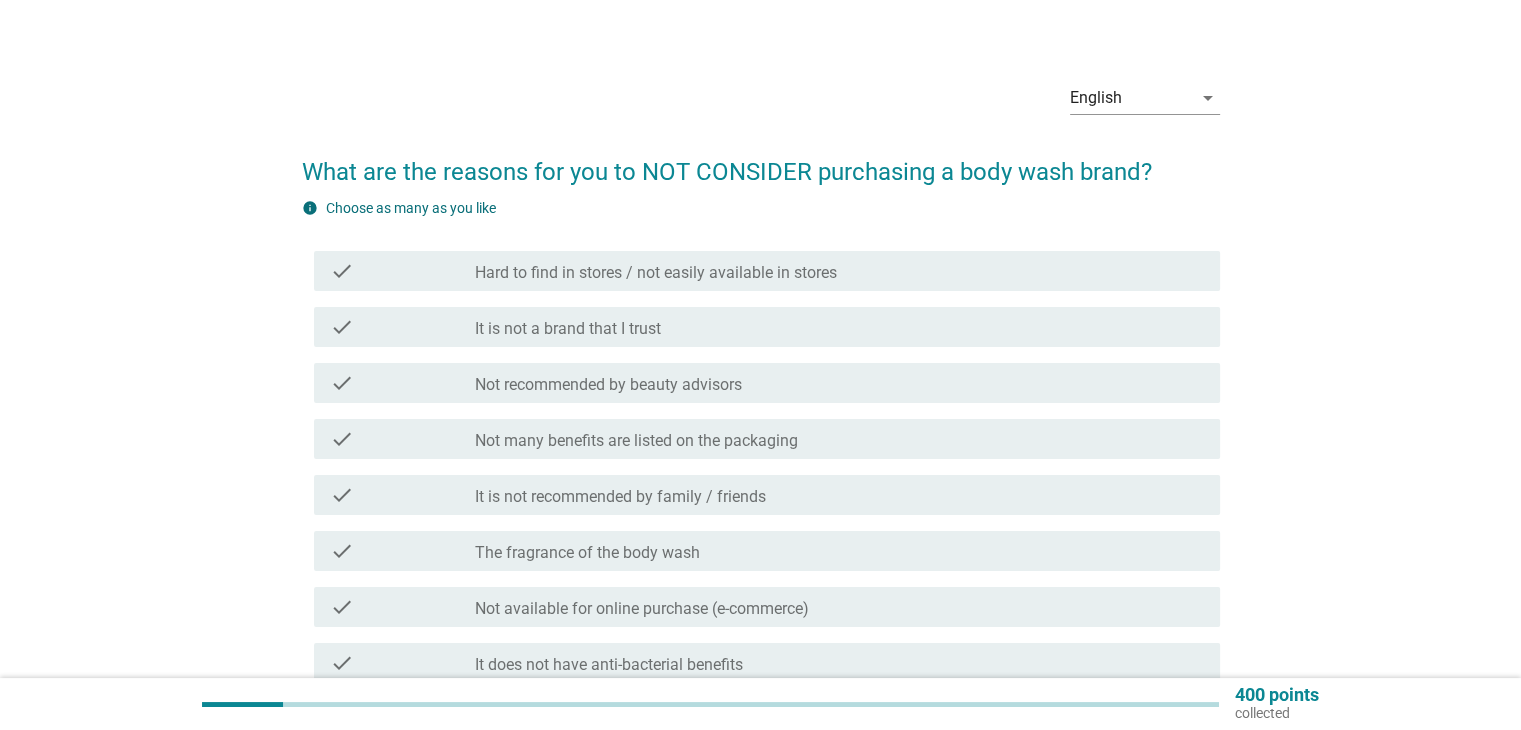 scroll, scrollTop: 0, scrollLeft: 0, axis: both 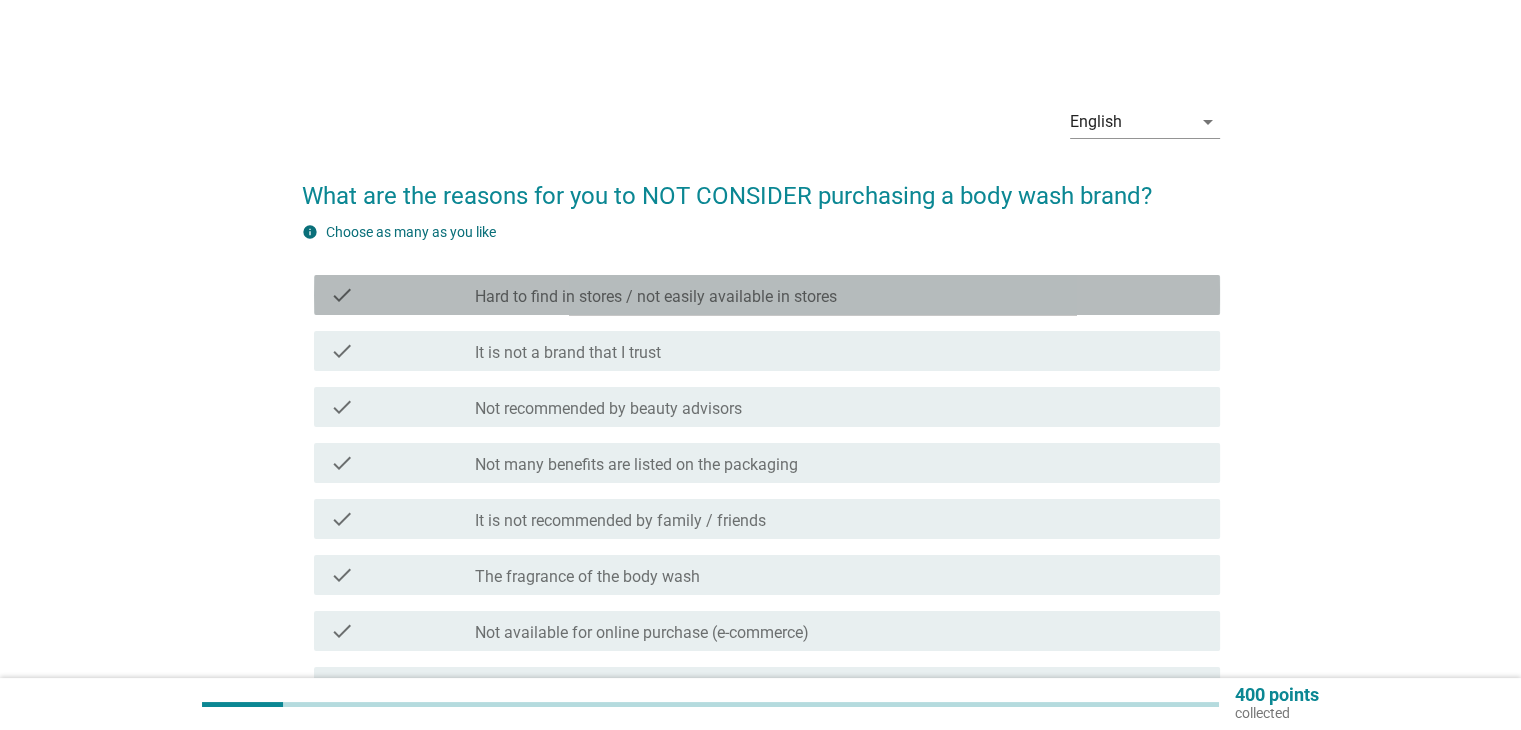 click on "Hard to find in stores / not easily available in stores" at bounding box center (656, 297) 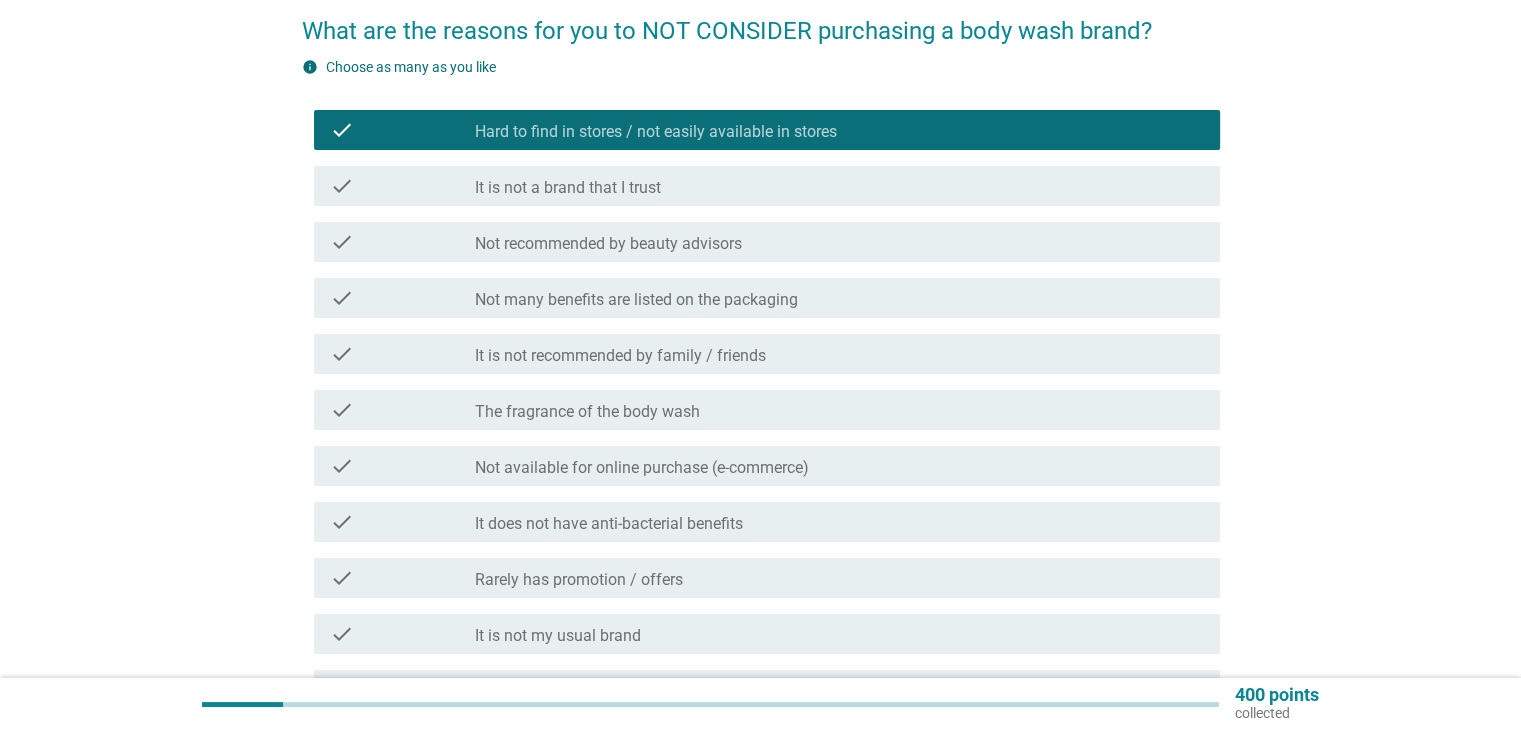 scroll, scrollTop: 200, scrollLeft: 0, axis: vertical 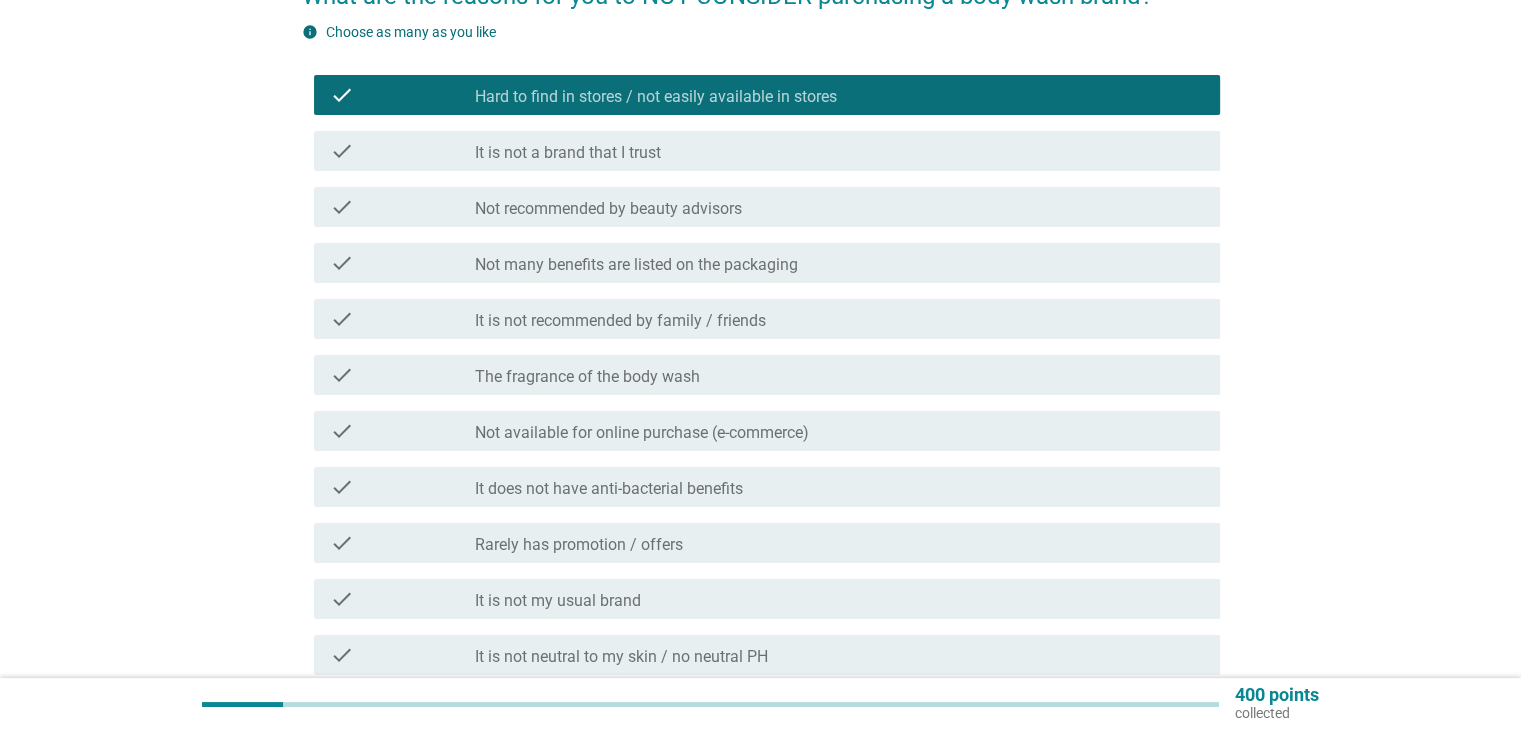 click on "check_box_outline_blank It is not a brand that I trust" at bounding box center (839, 151) 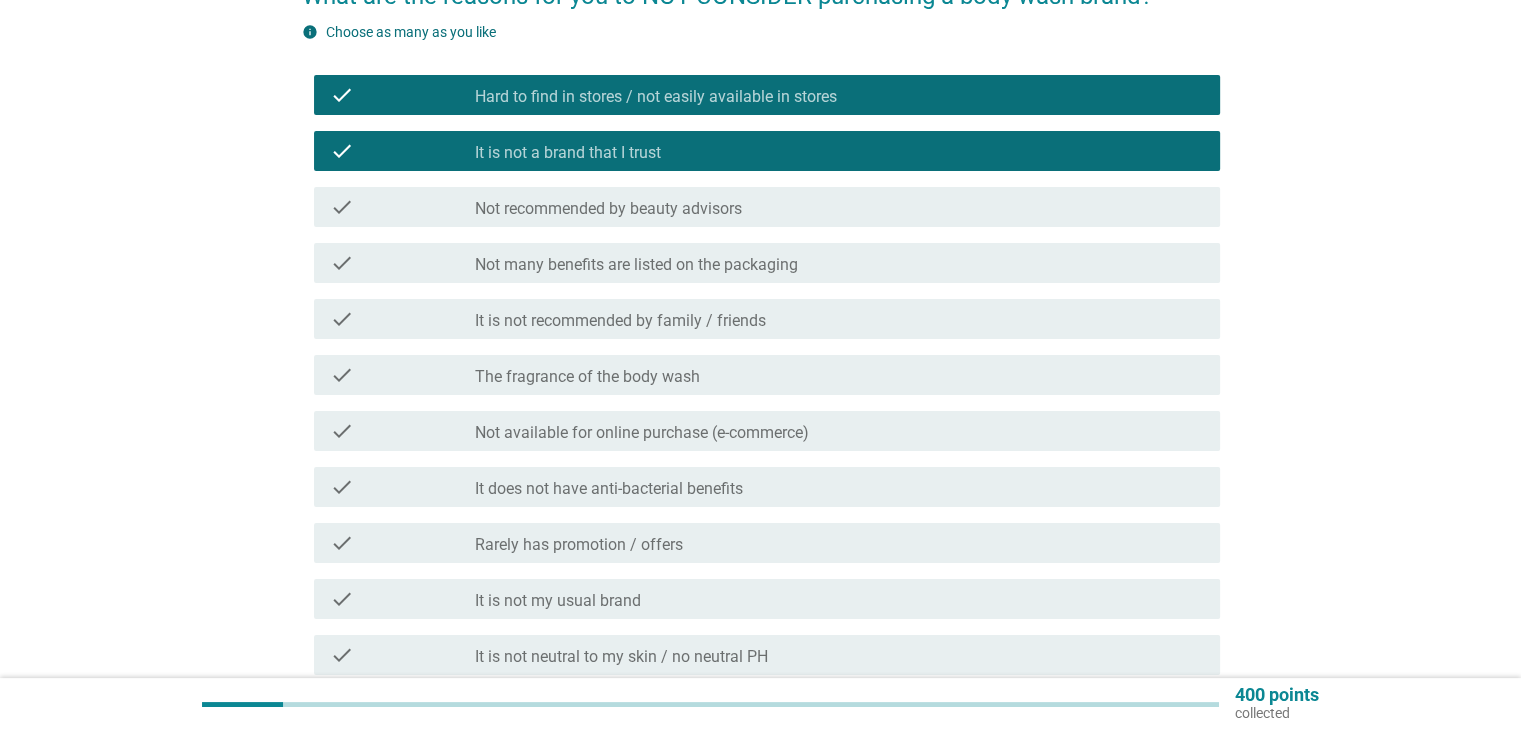 scroll, scrollTop: 300, scrollLeft: 0, axis: vertical 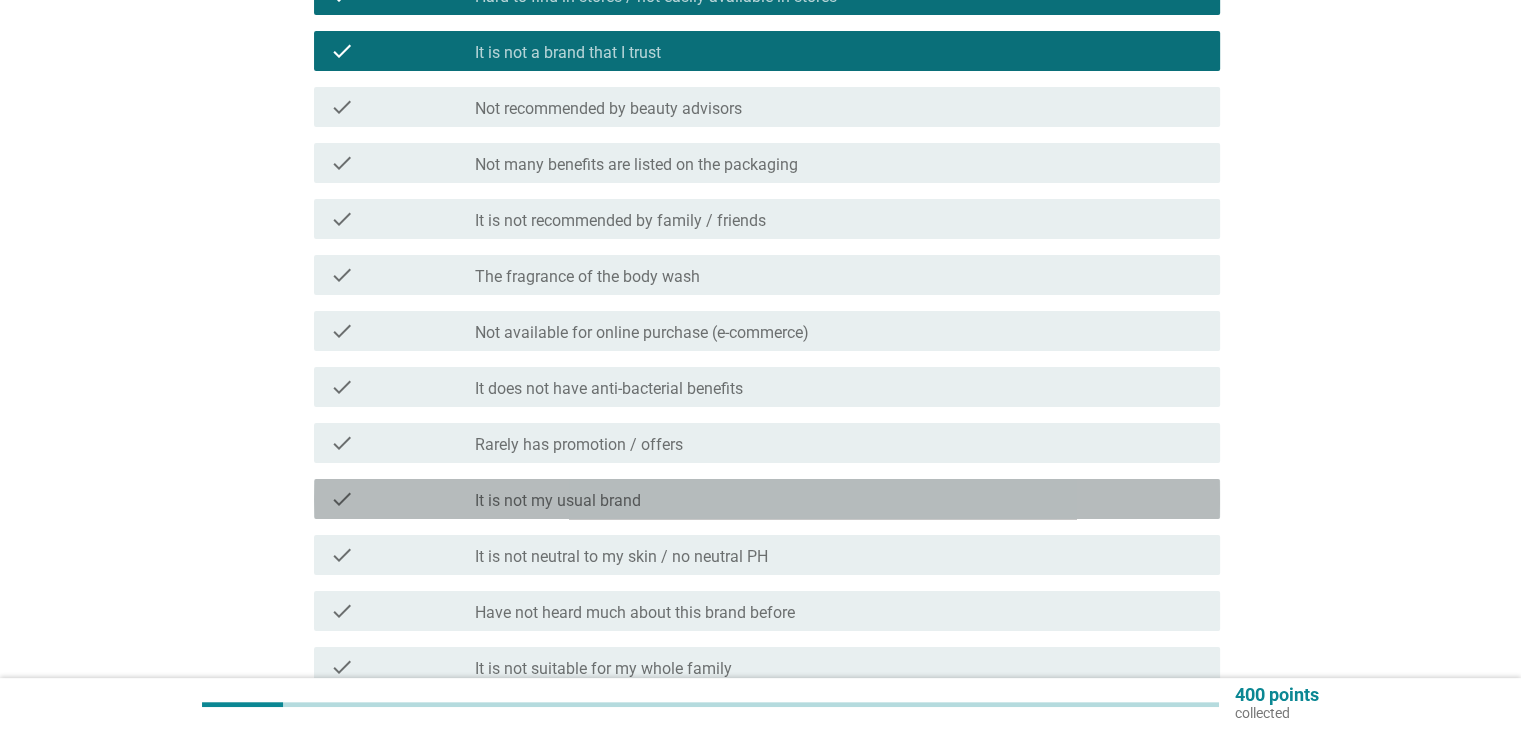 click on "It is not my usual brand" at bounding box center (558, 501) 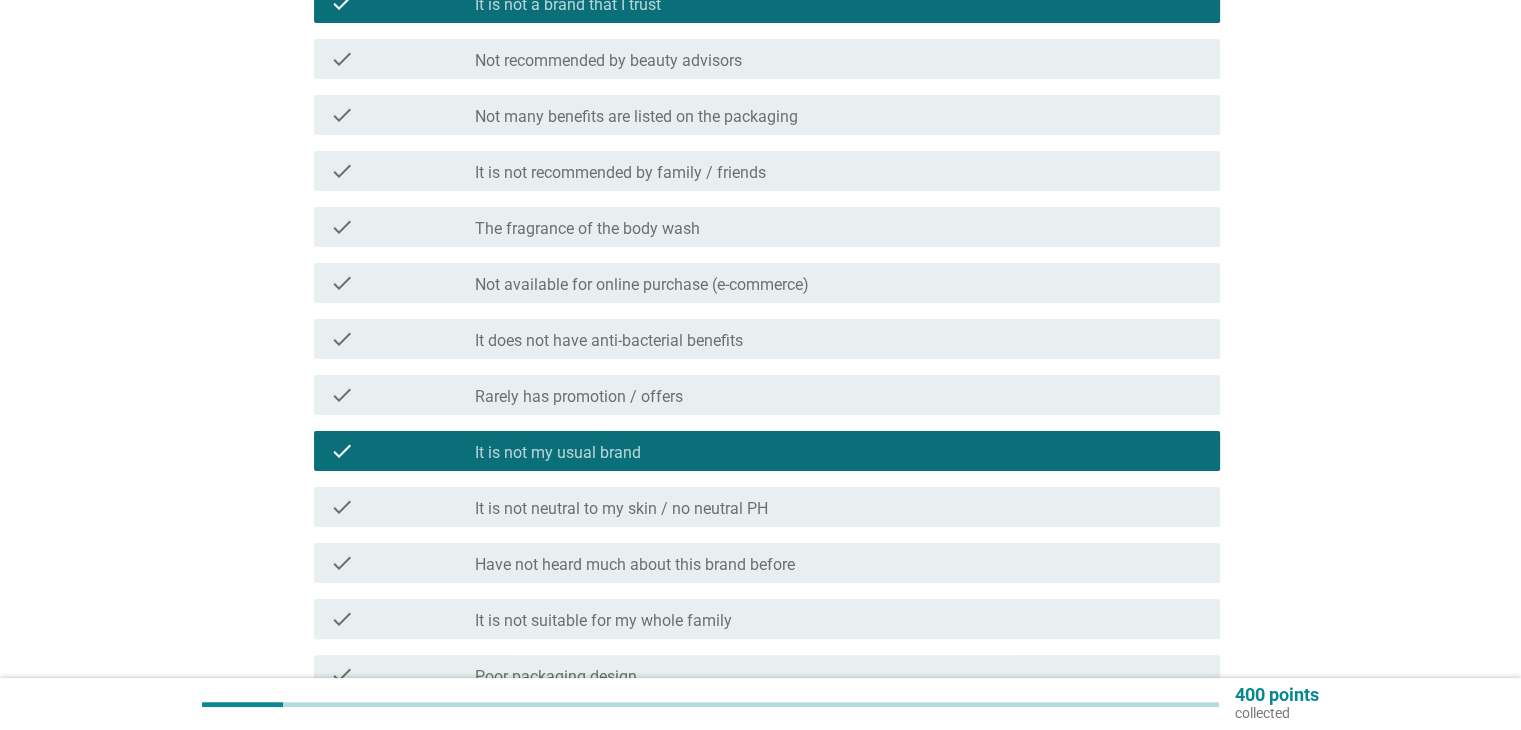scroll, scrollTop: 500, scrollLeft: 0, axis: vertical 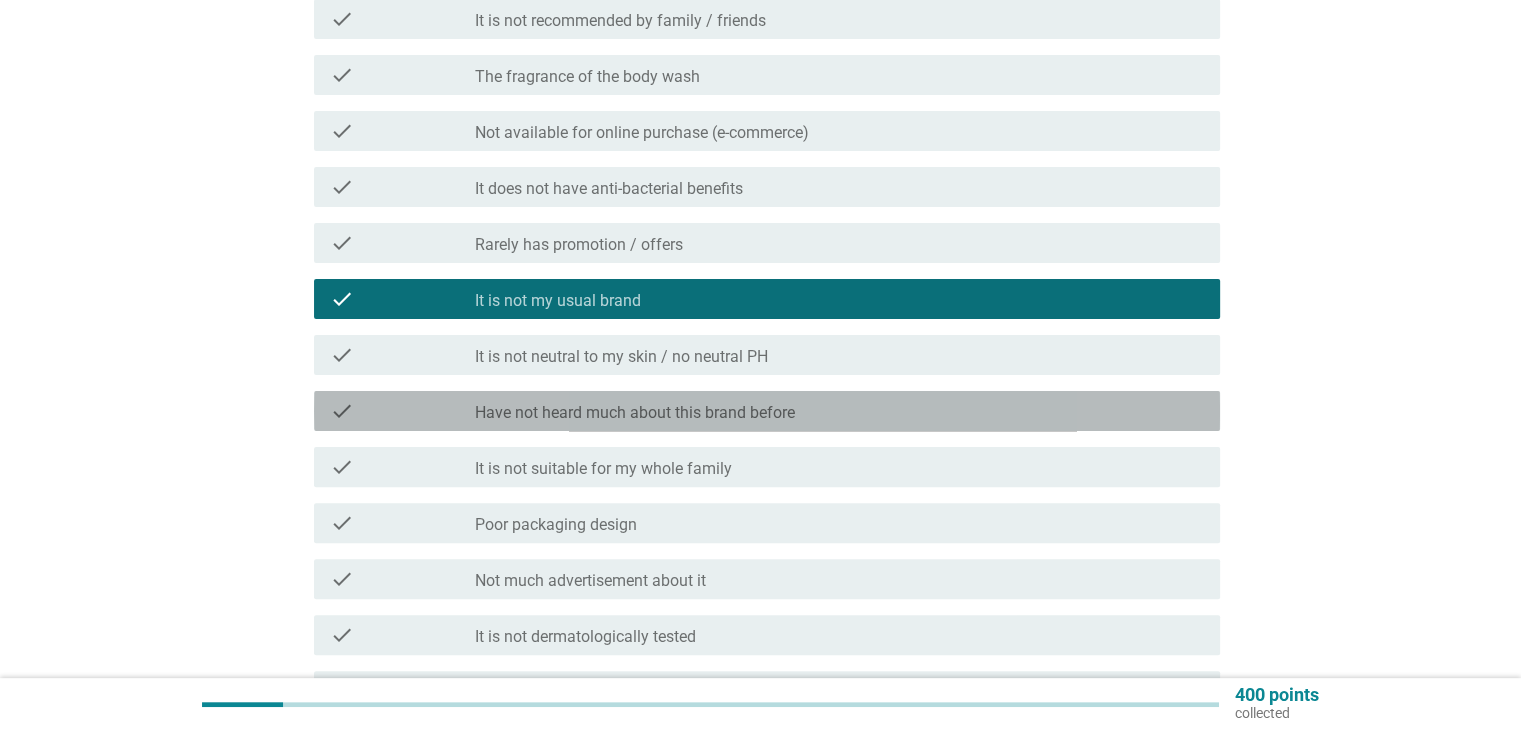 click on "check" at bounding box center (403, 411) 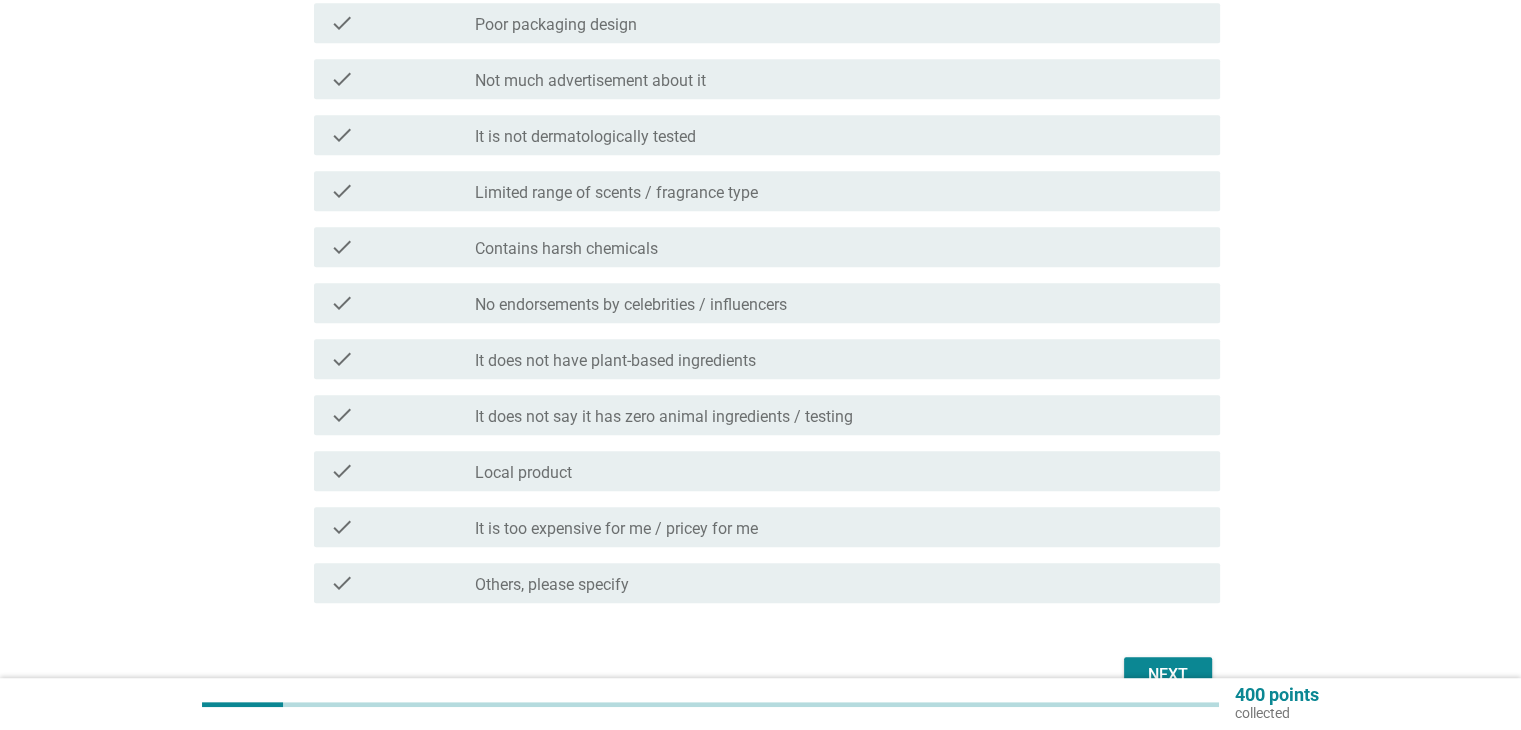 scroll, scrollTop: 1100, scrollLeft: 0, axis: vertical 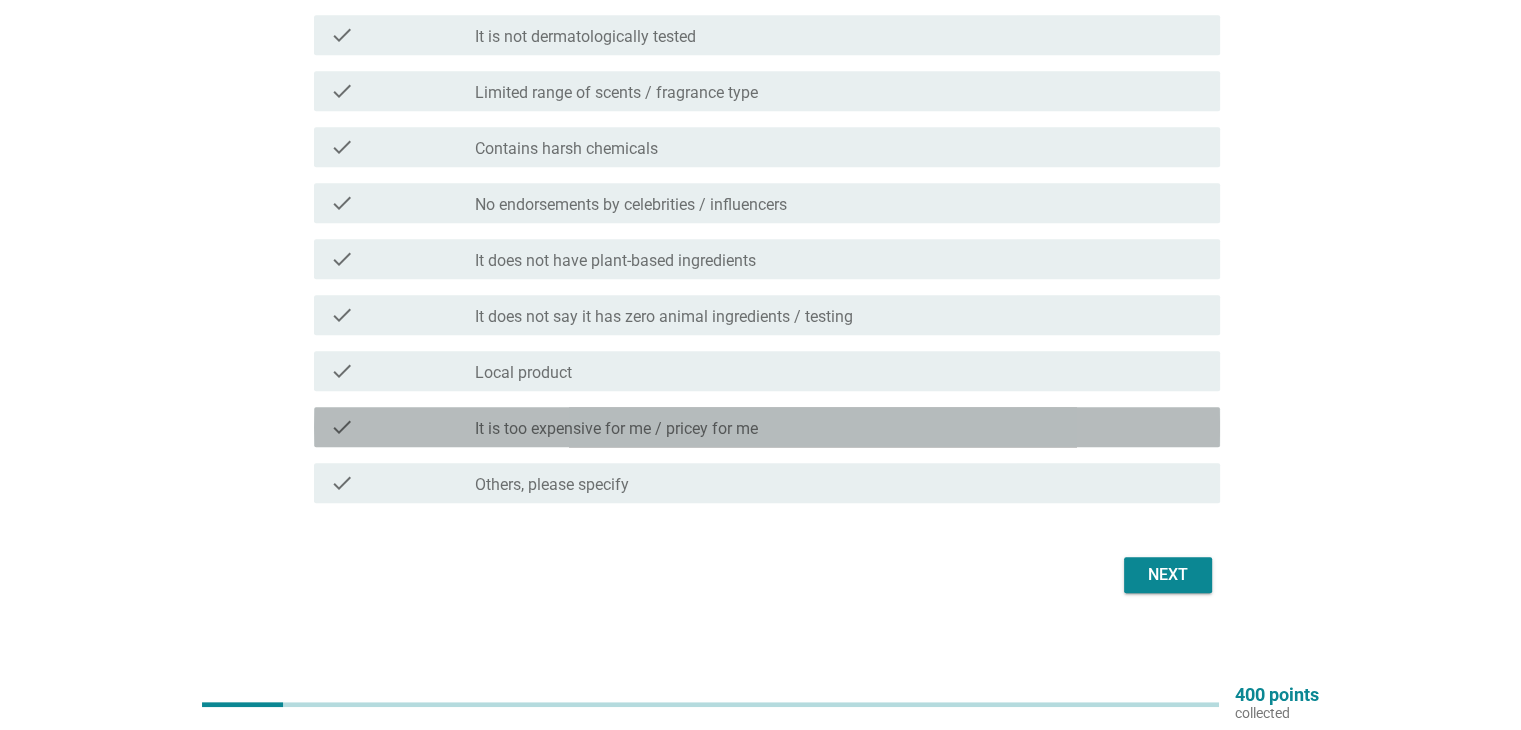 click on "check_box_outline_blank It is too expensive for me / pricey for me" at bounding box center [839, 427] 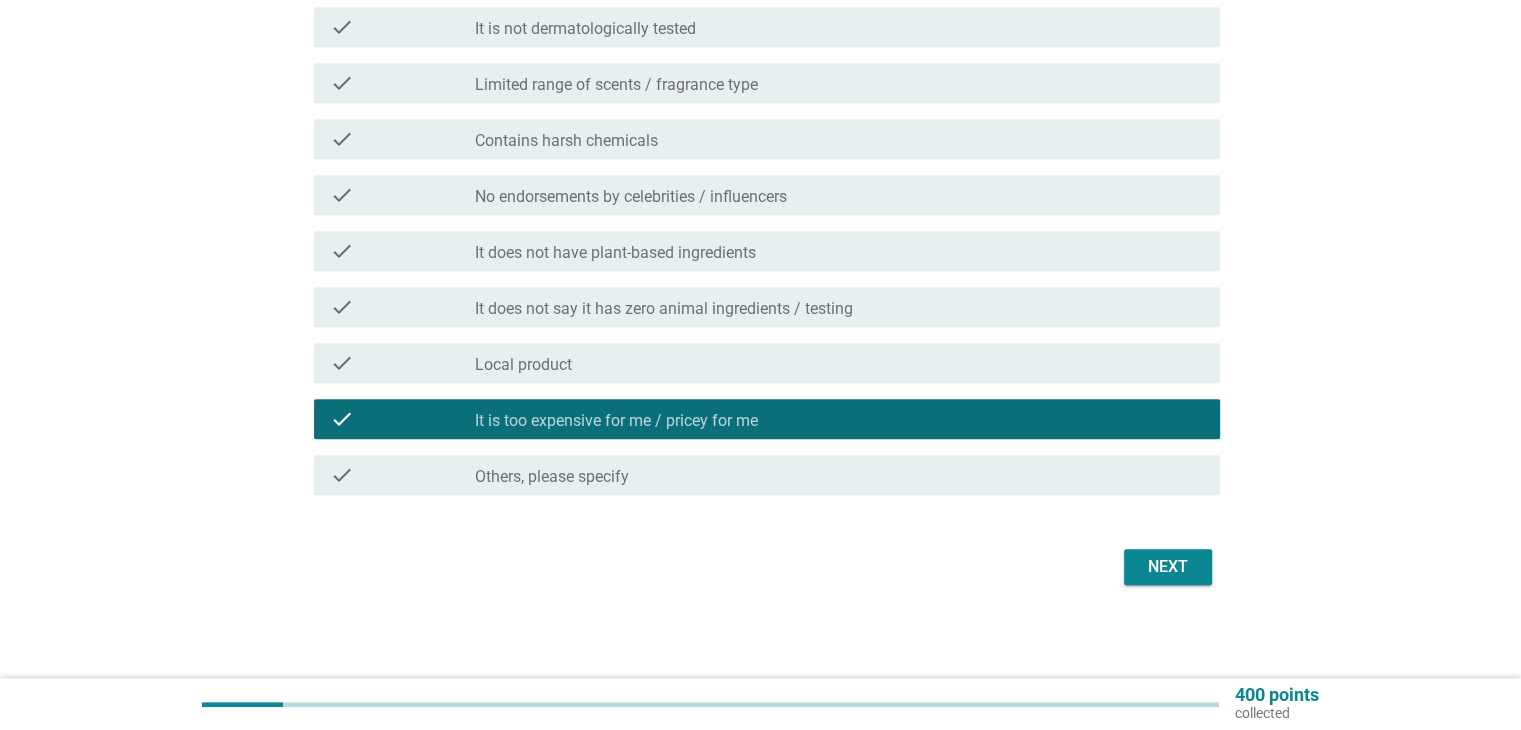 scroll, scrollTop: 1111, scrollLeft: 0, axis: vertical 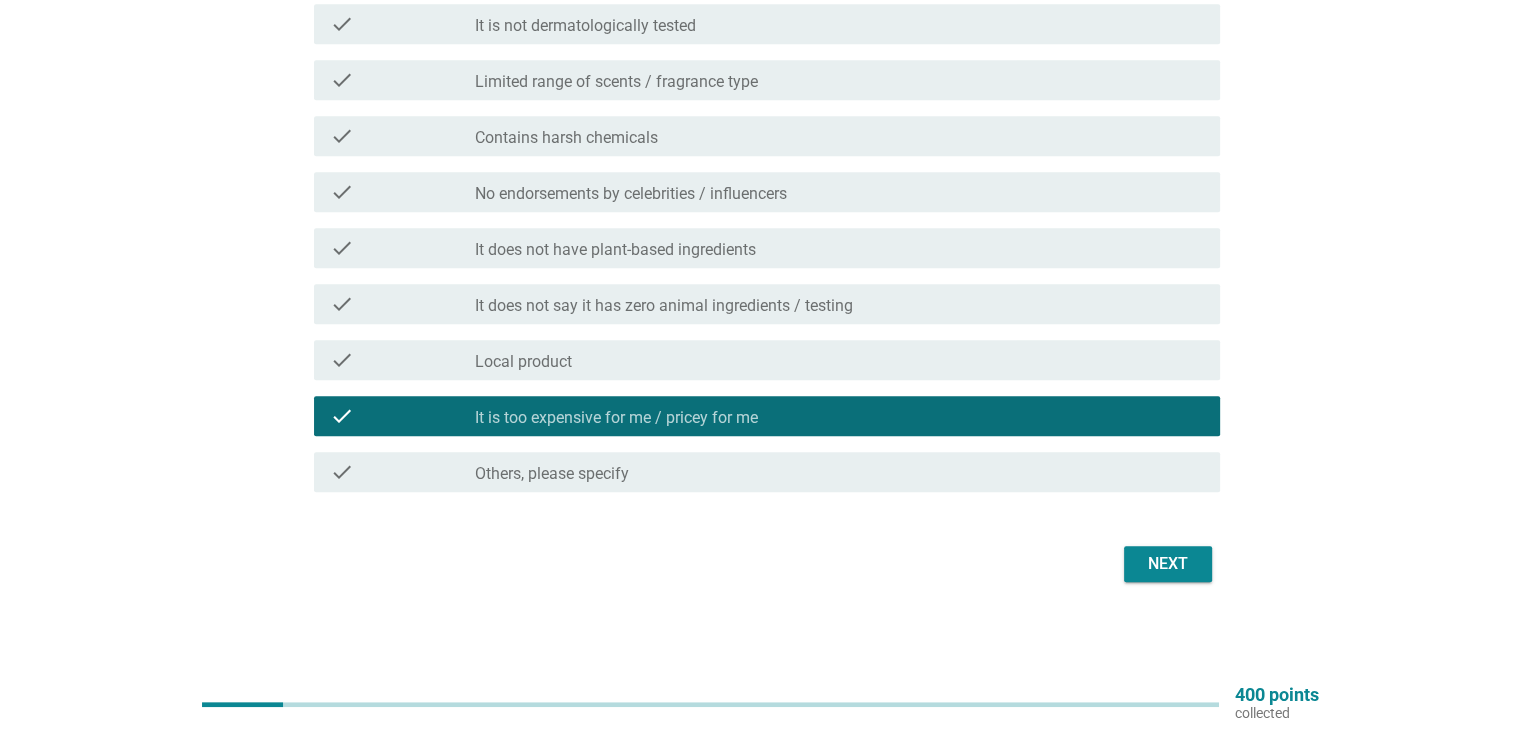 click on "Next" at bounding box center [1168, 564] 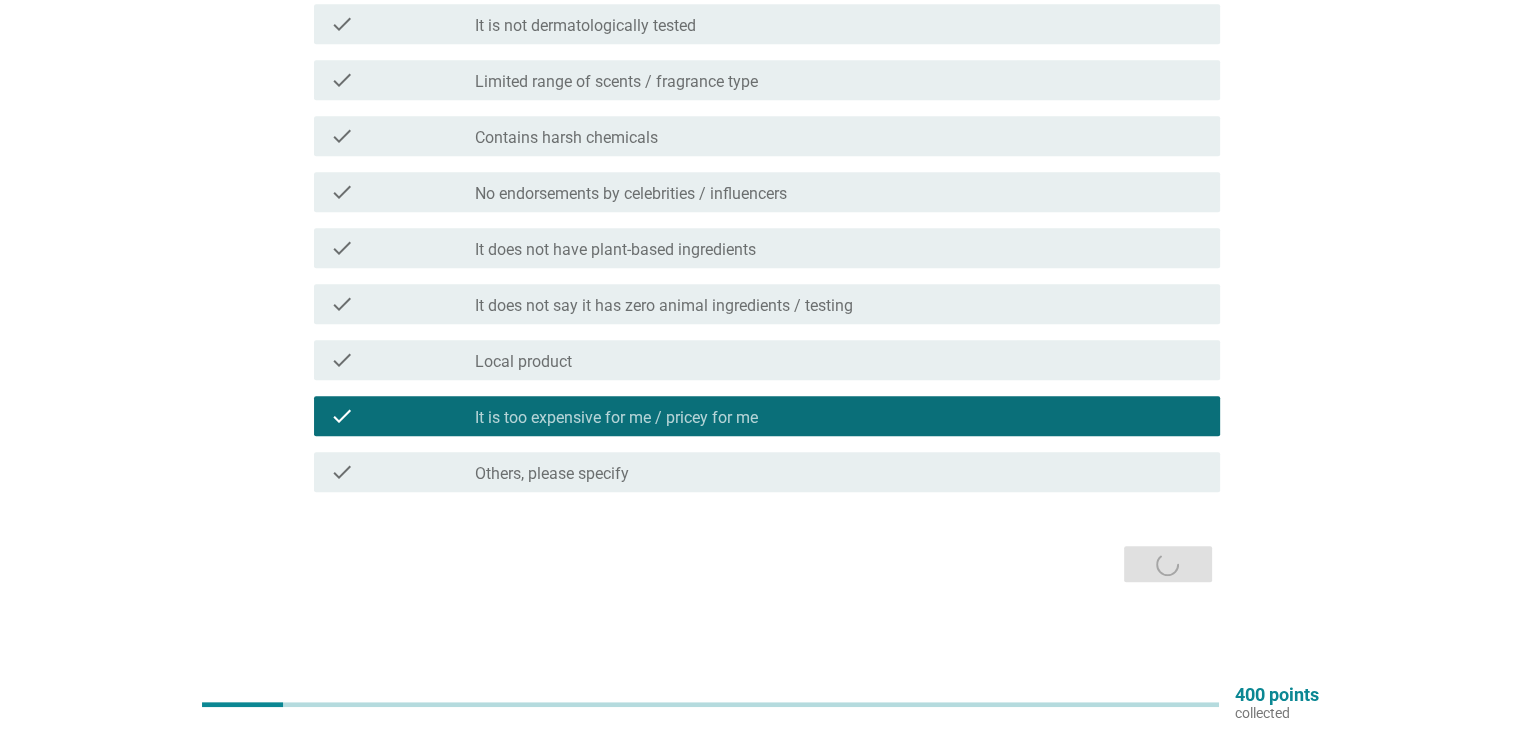 scroll, scrollTop: 0, scrollLeft: 0, axis: both 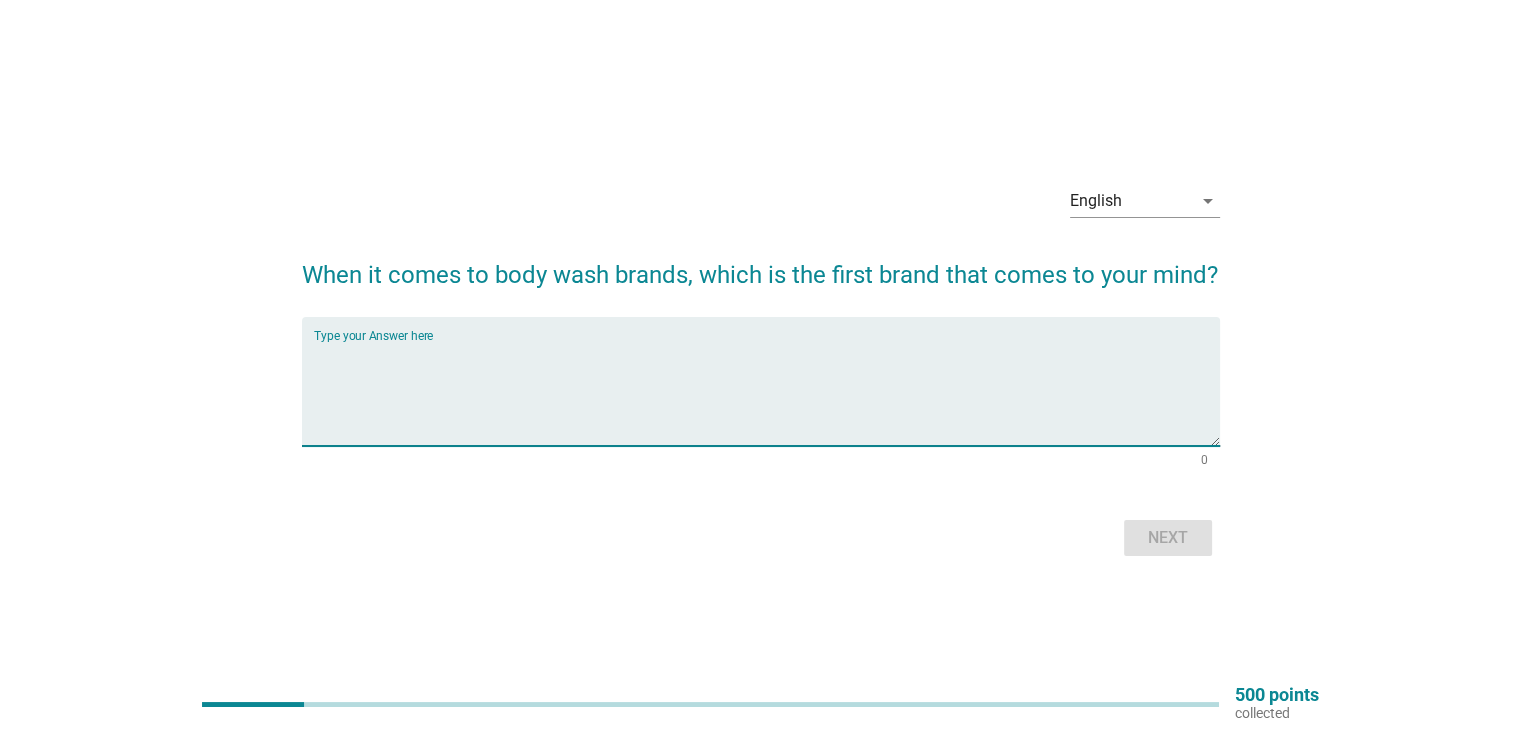 click at bounding box center (767, 393) 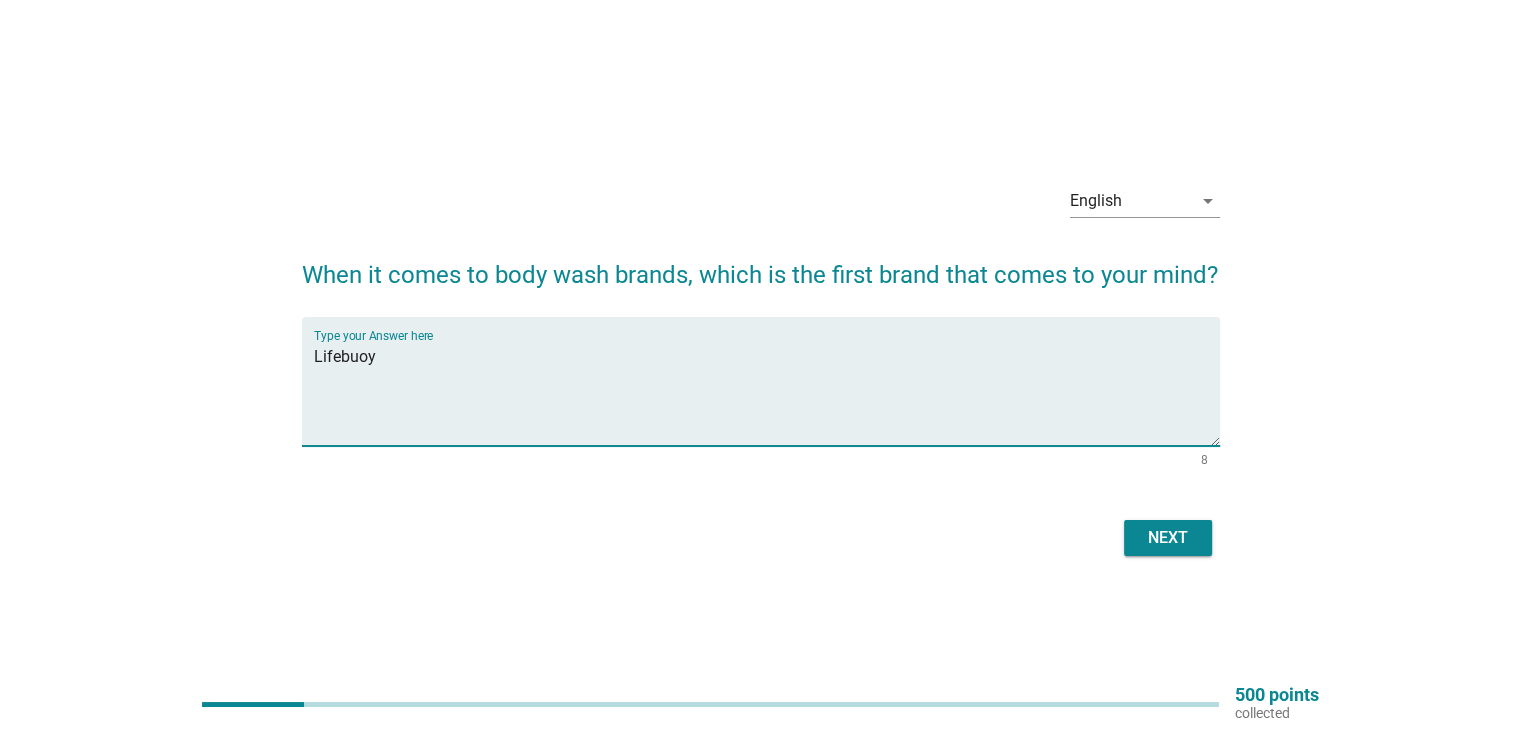 type on "Lifebuoy" 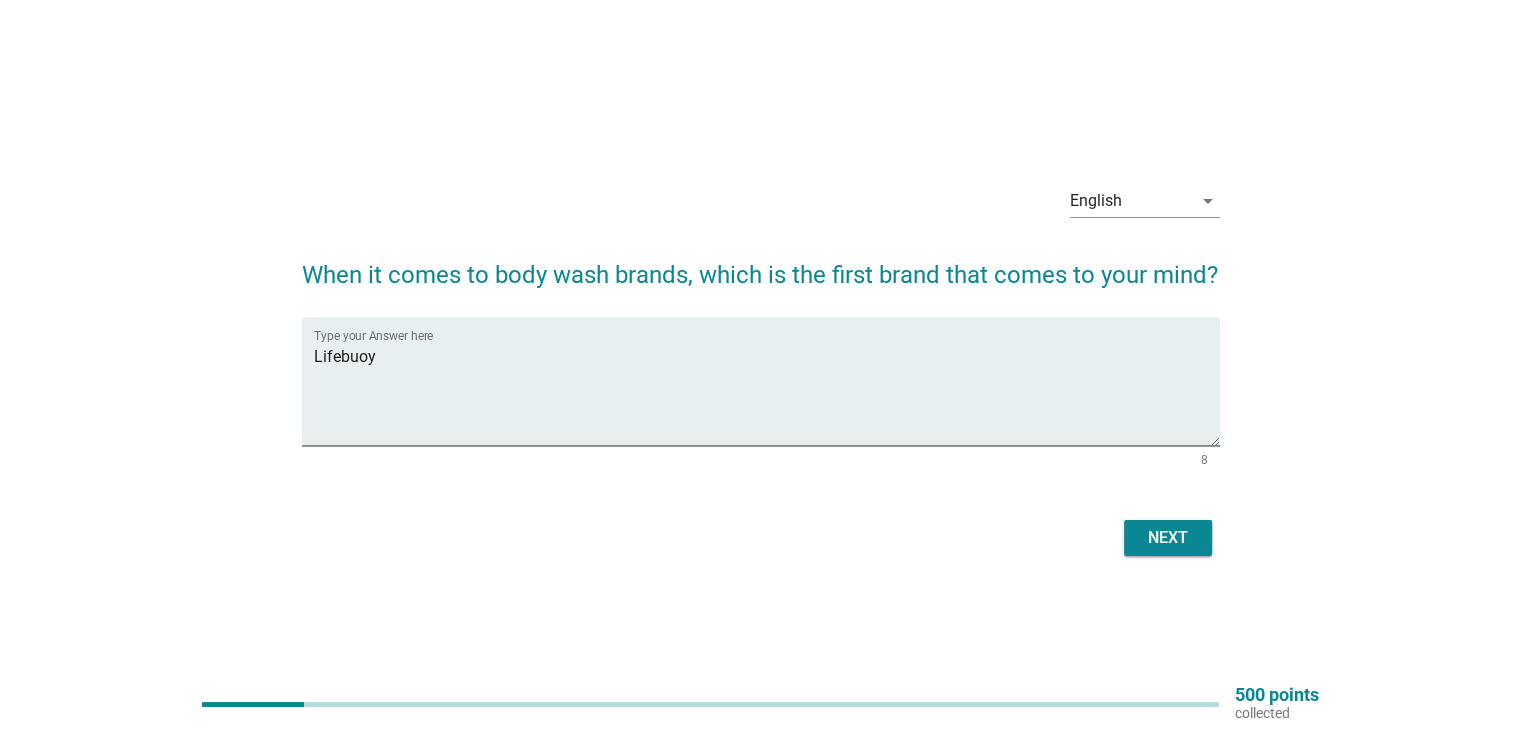 click on "Next" at bounding box center (1168, 538) 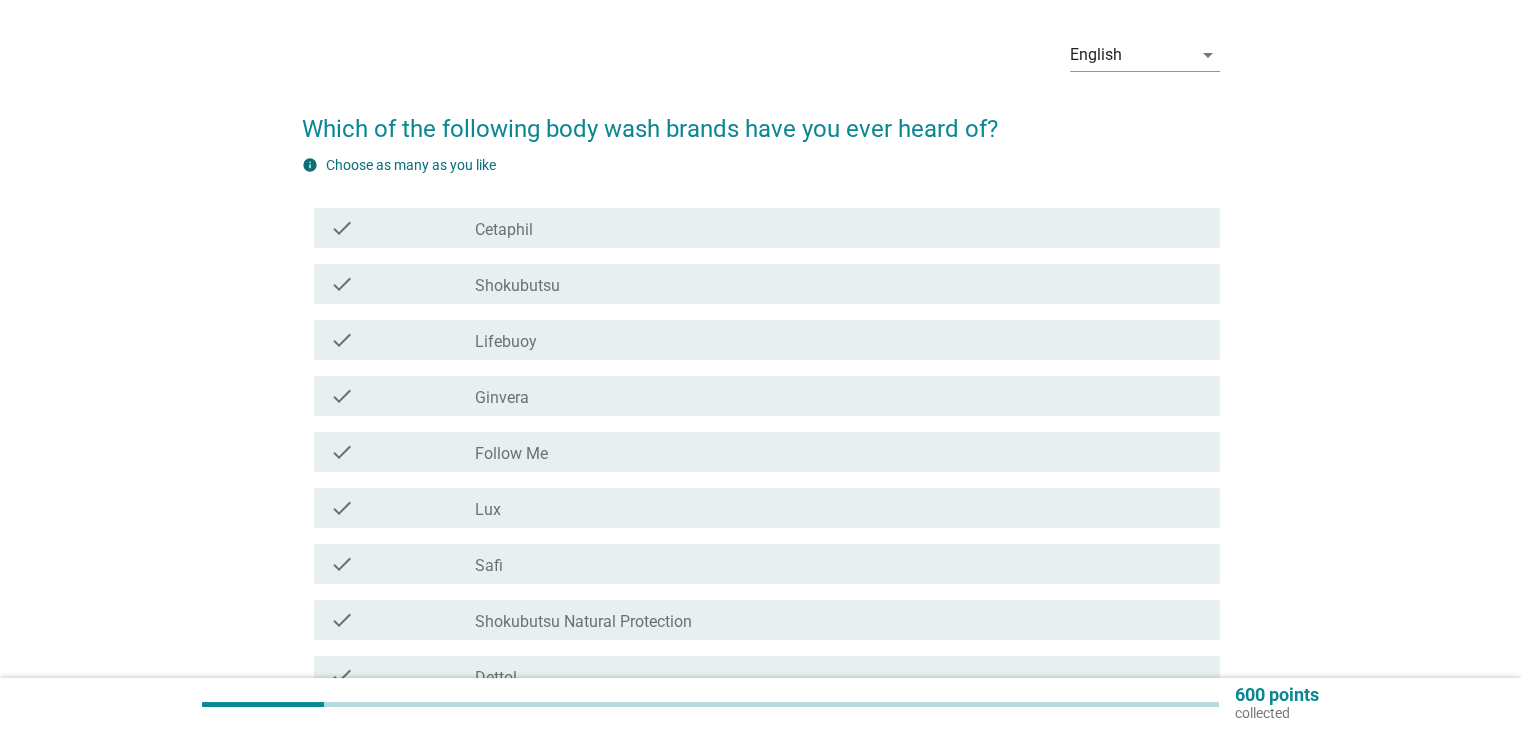 scroll, scrollTop: 100, scrollLeft: 0, axis: vertical 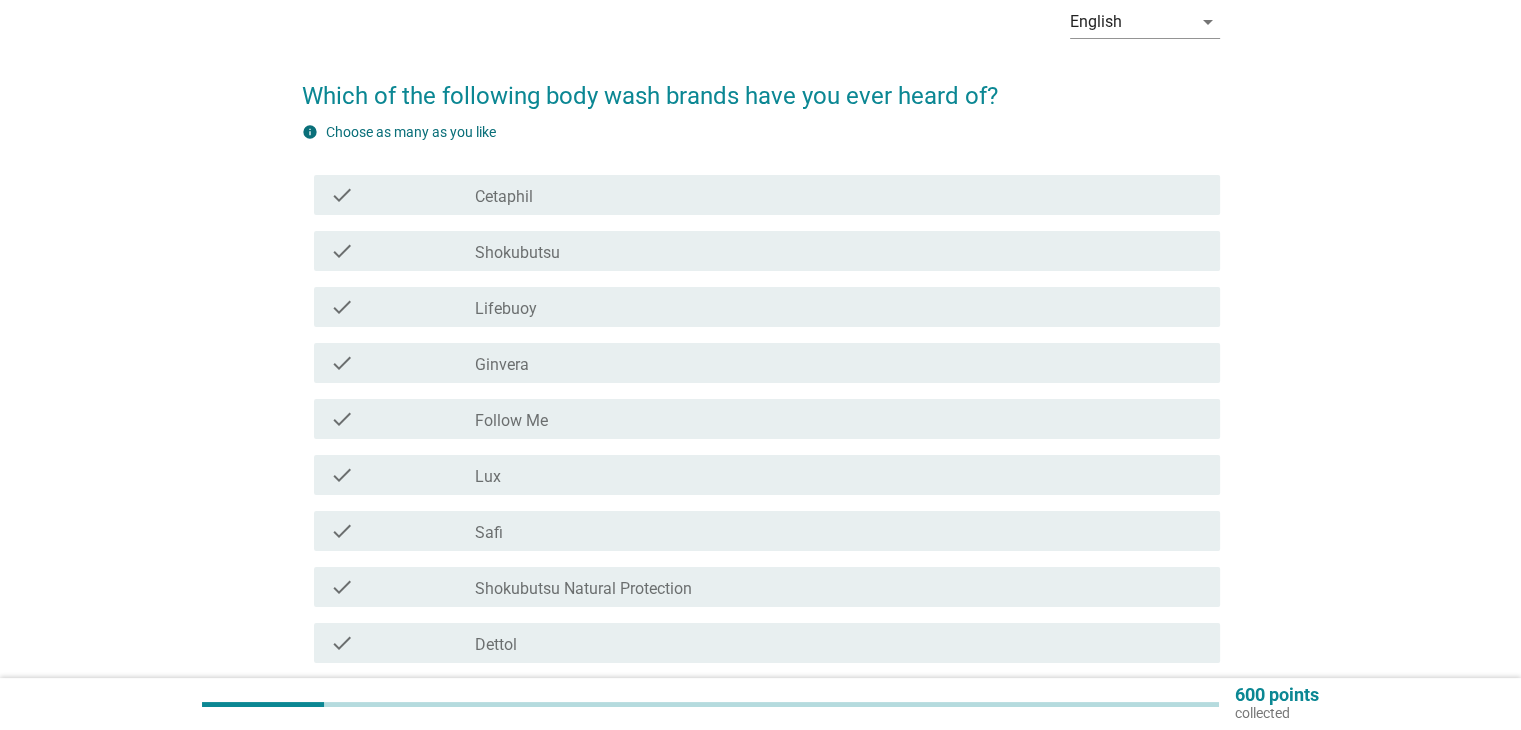 click on "check     check_box_outline_blank Cetaphil" at bounding box center (767, 195) 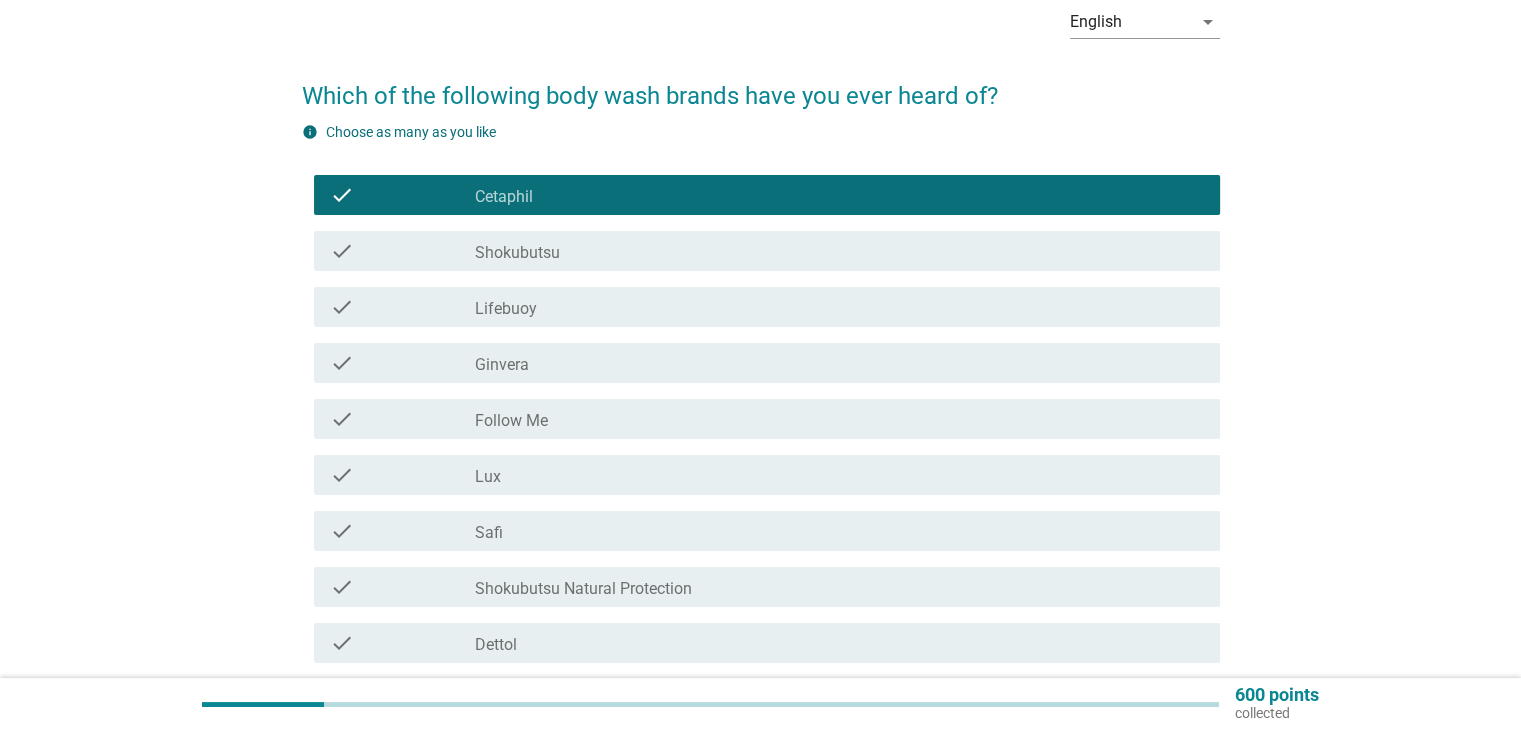 click on "check_box_outline_blank Shokubutsu" at bounding box center [839, 251] 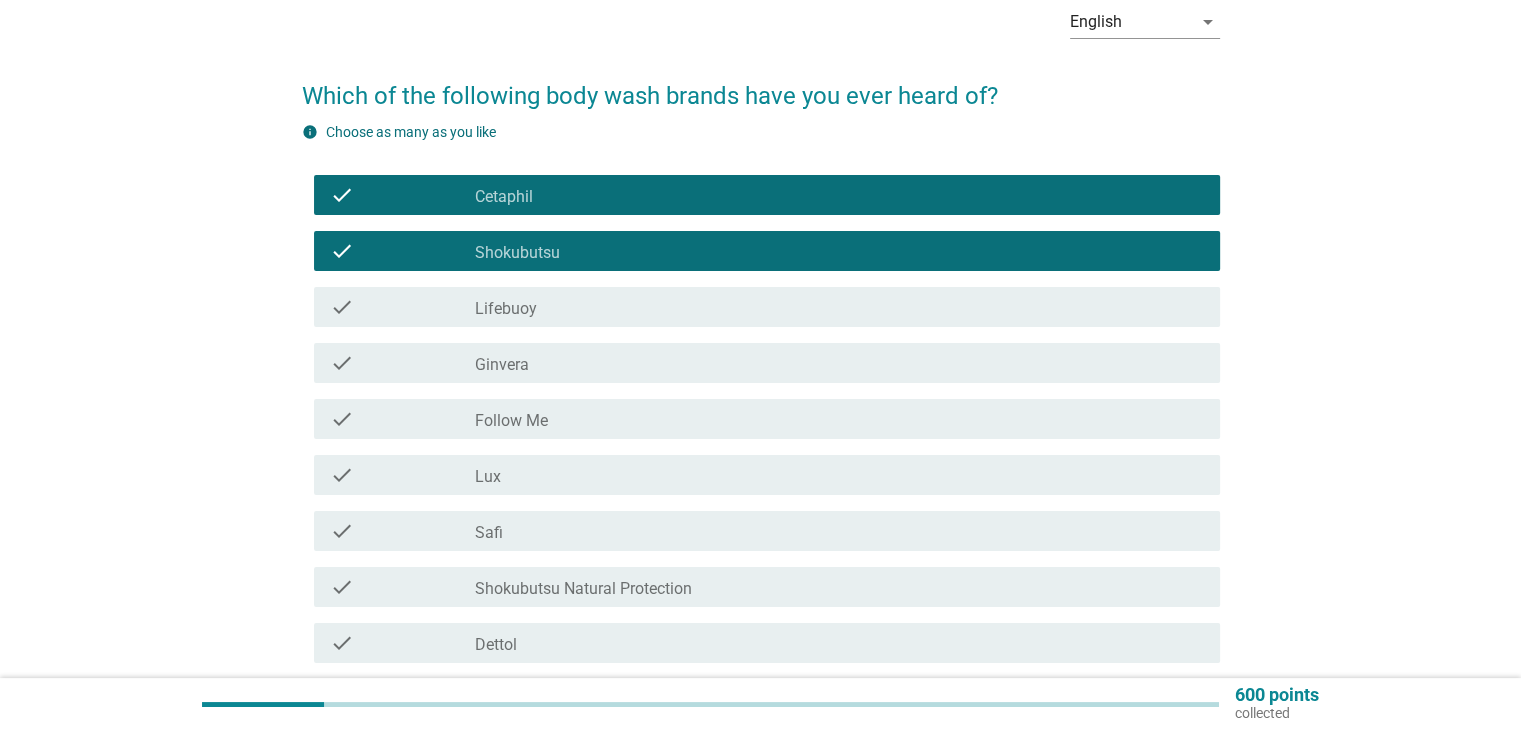 click on "check_box_outline_blank Lifebuoy" at bounding box center (839, 307) 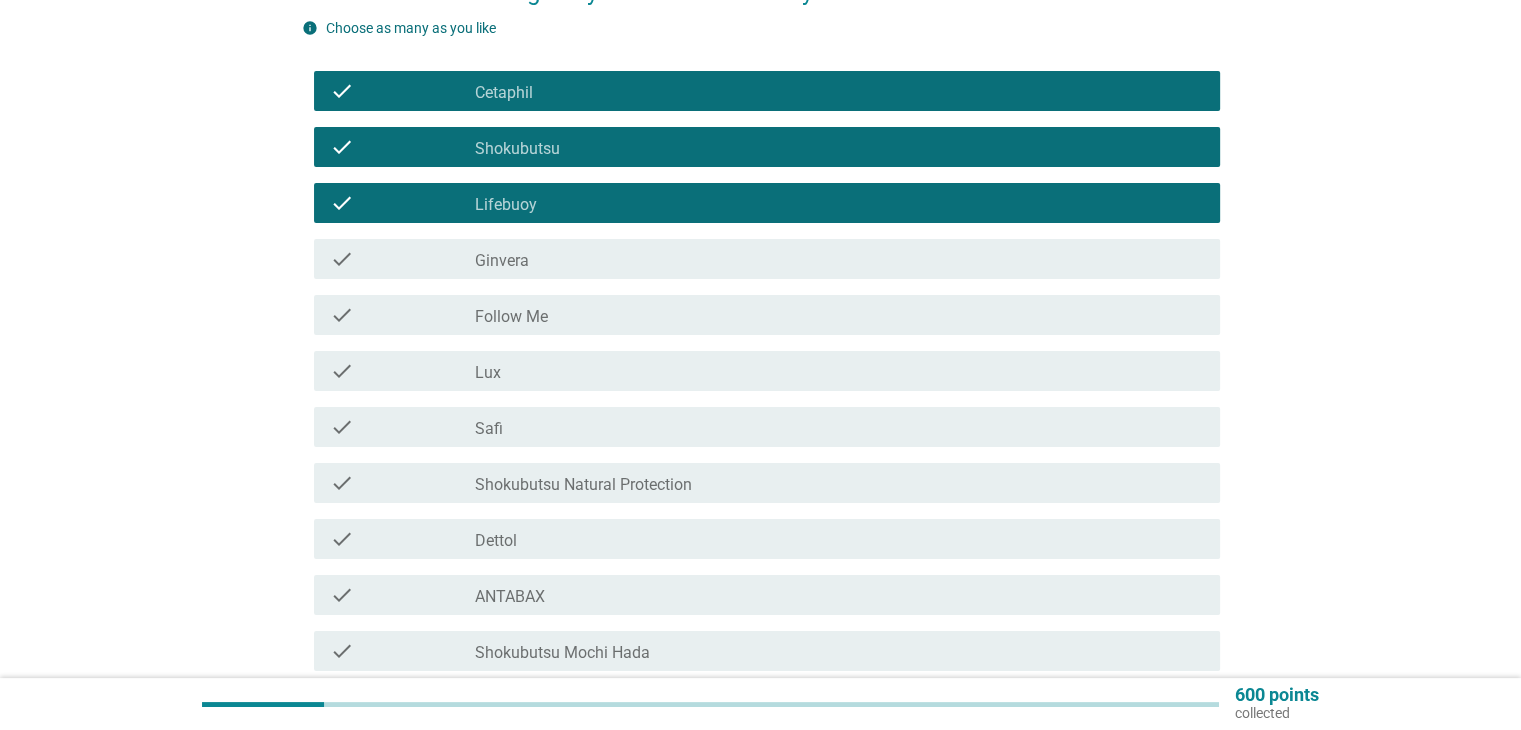 scroll, scrollTop: 300, scrollLeft: 0, axis: vertical 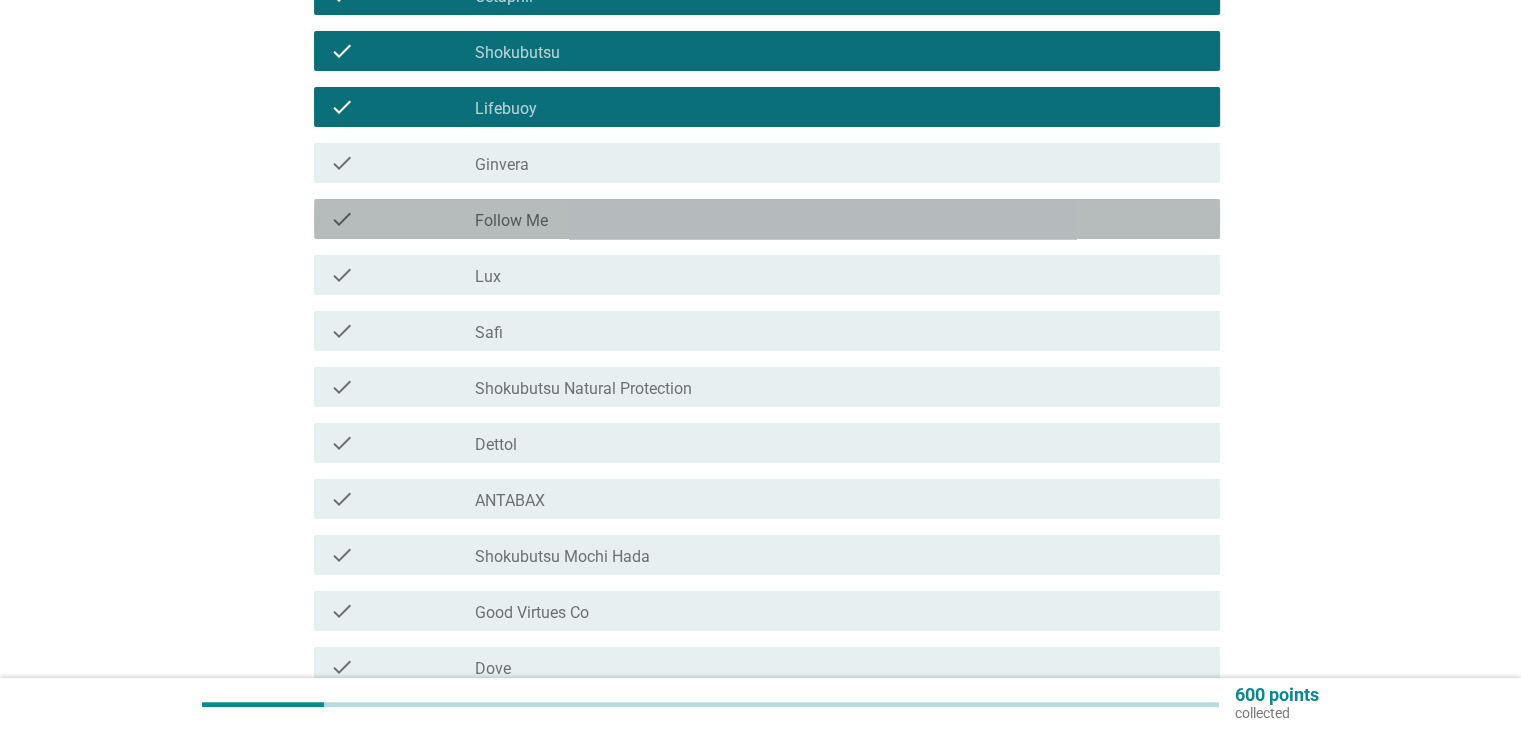 click on "Follow Me" at bounding box center (511, 221) 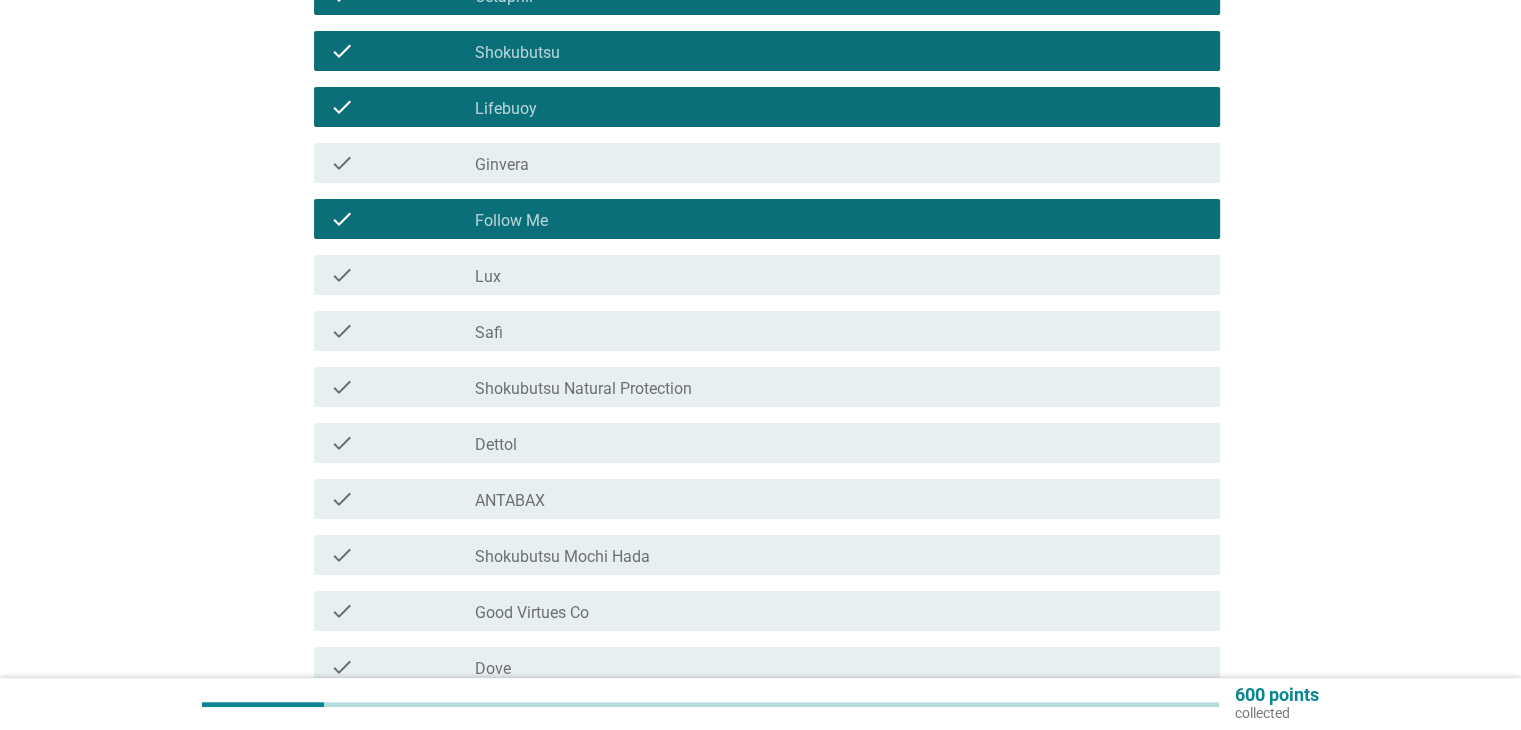 click on "check_box_outline_blank Lux" at bounding box center (839, 275) 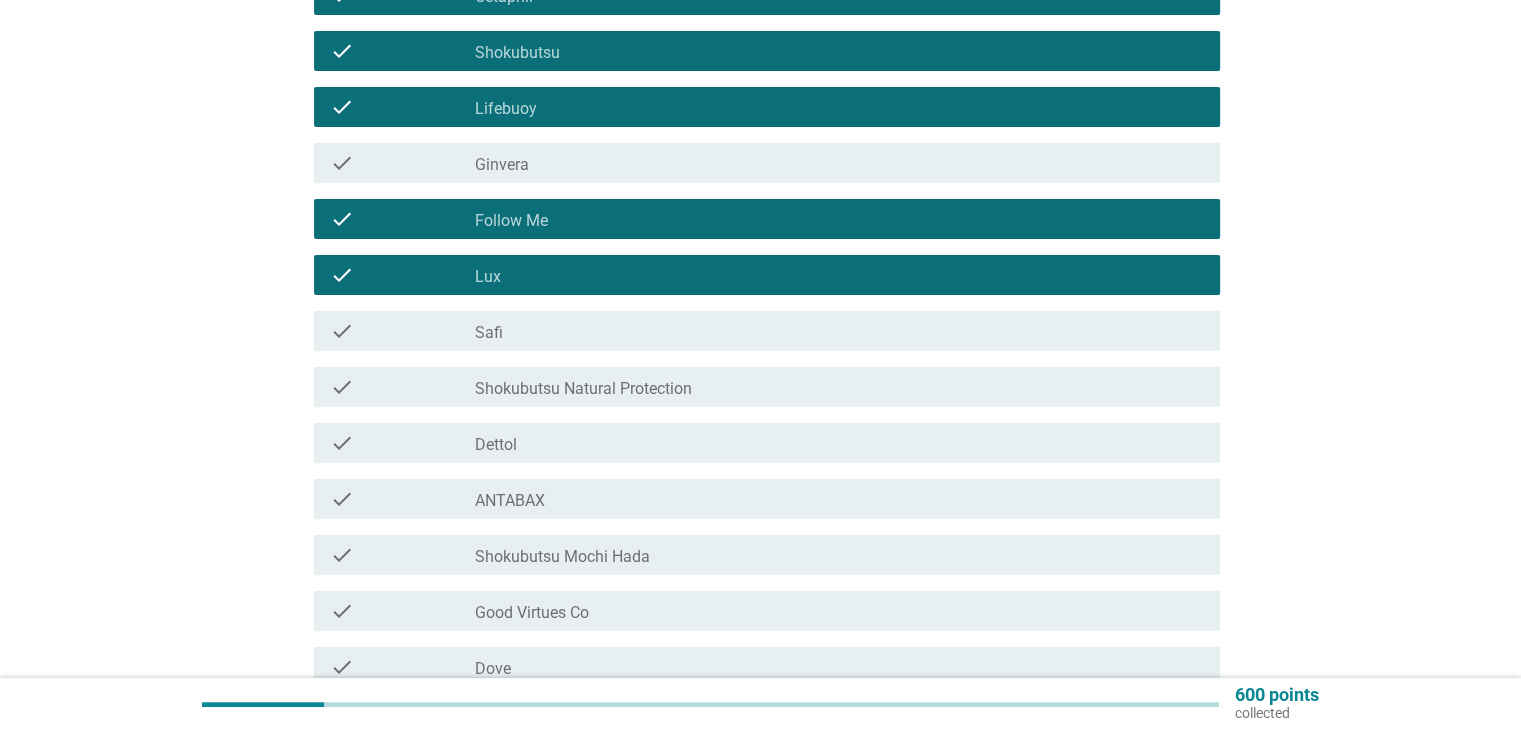 drag, startPoint x: 512, startPoint y: 337, endPoint x: 507, endPoint y: 356, distance: 19.646883 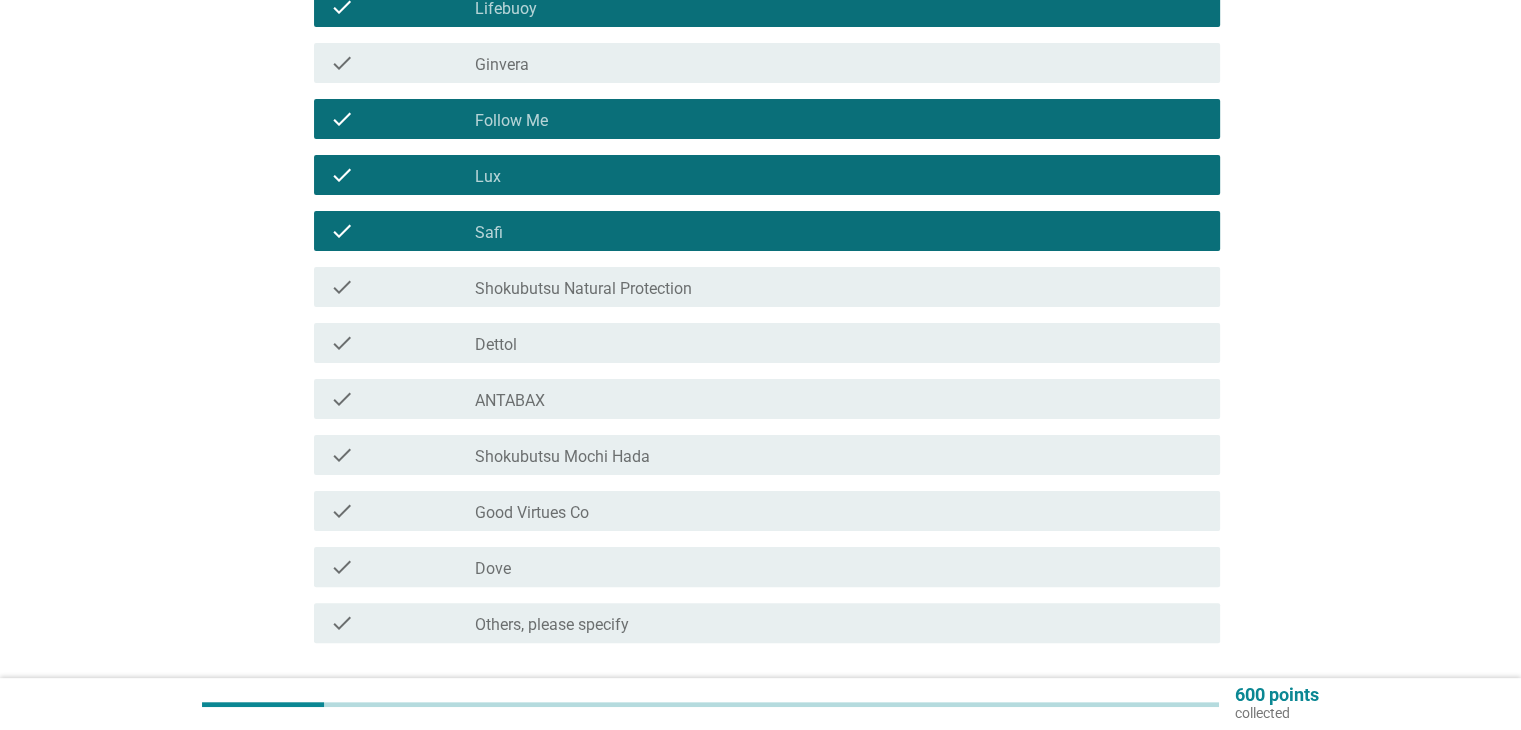 scroll, scrollTop: 500, scrollLeft: 0, axis: vertical 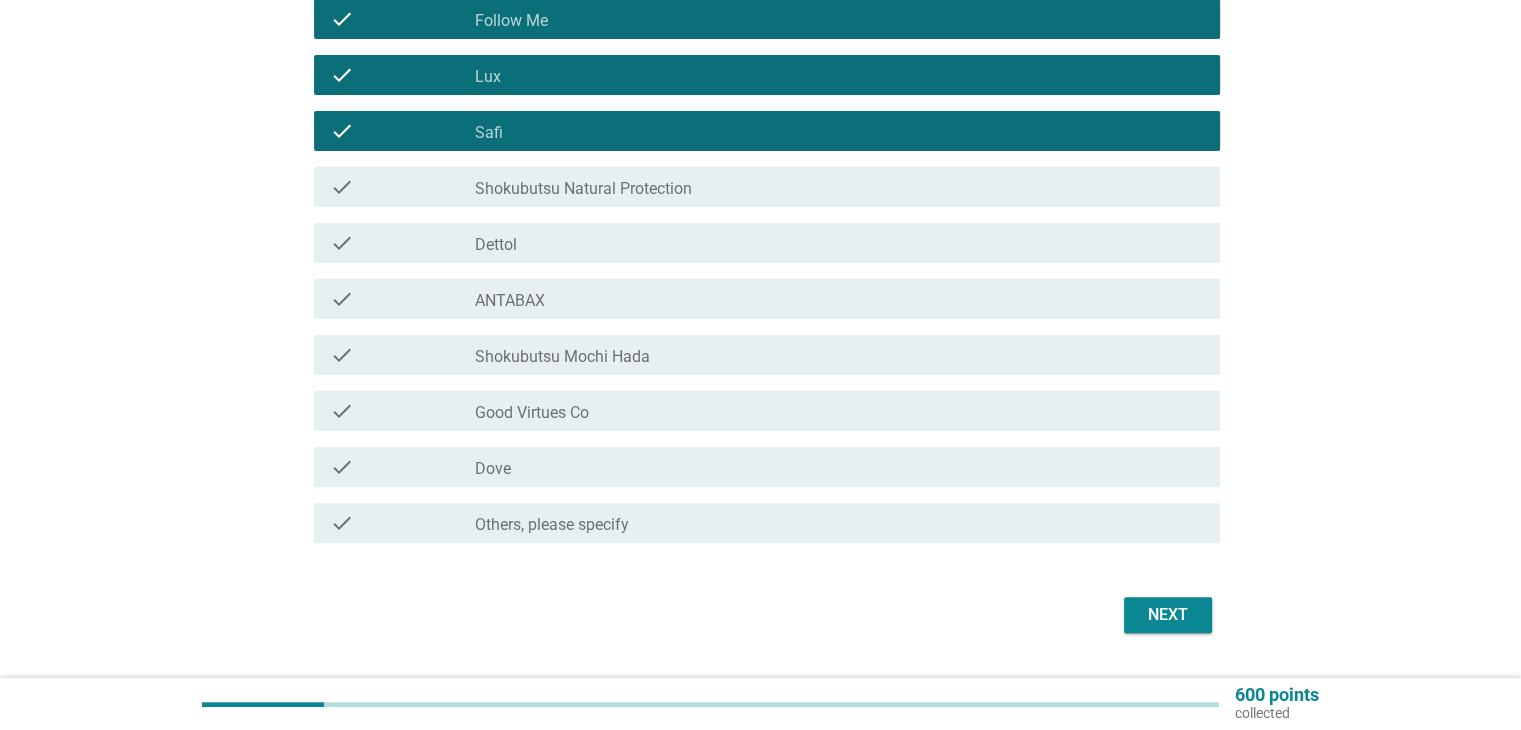click on "check     check_box_outline_blank Dettol" at bounding box center [767, 243] 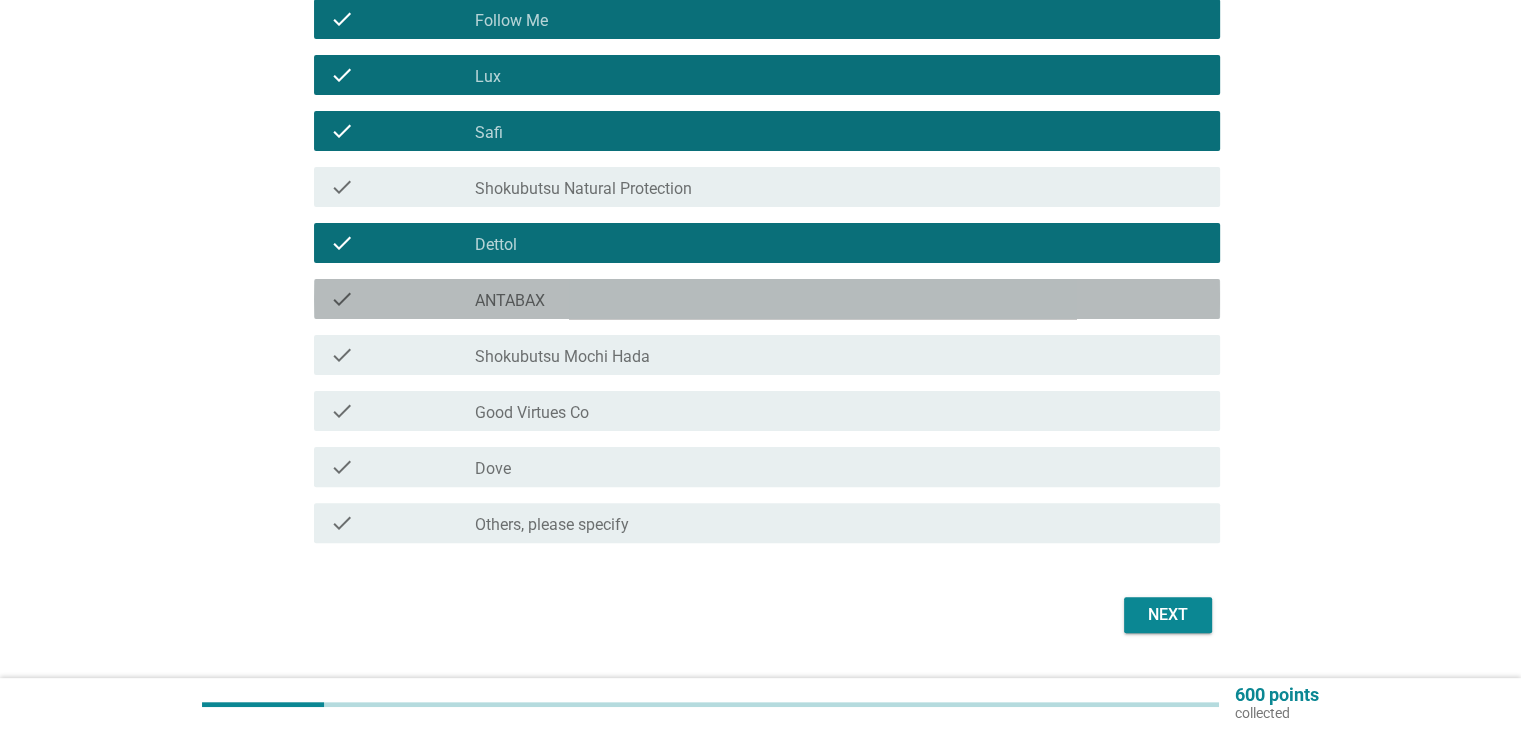click on "ANTABAX" at bounding box center (510, 301) 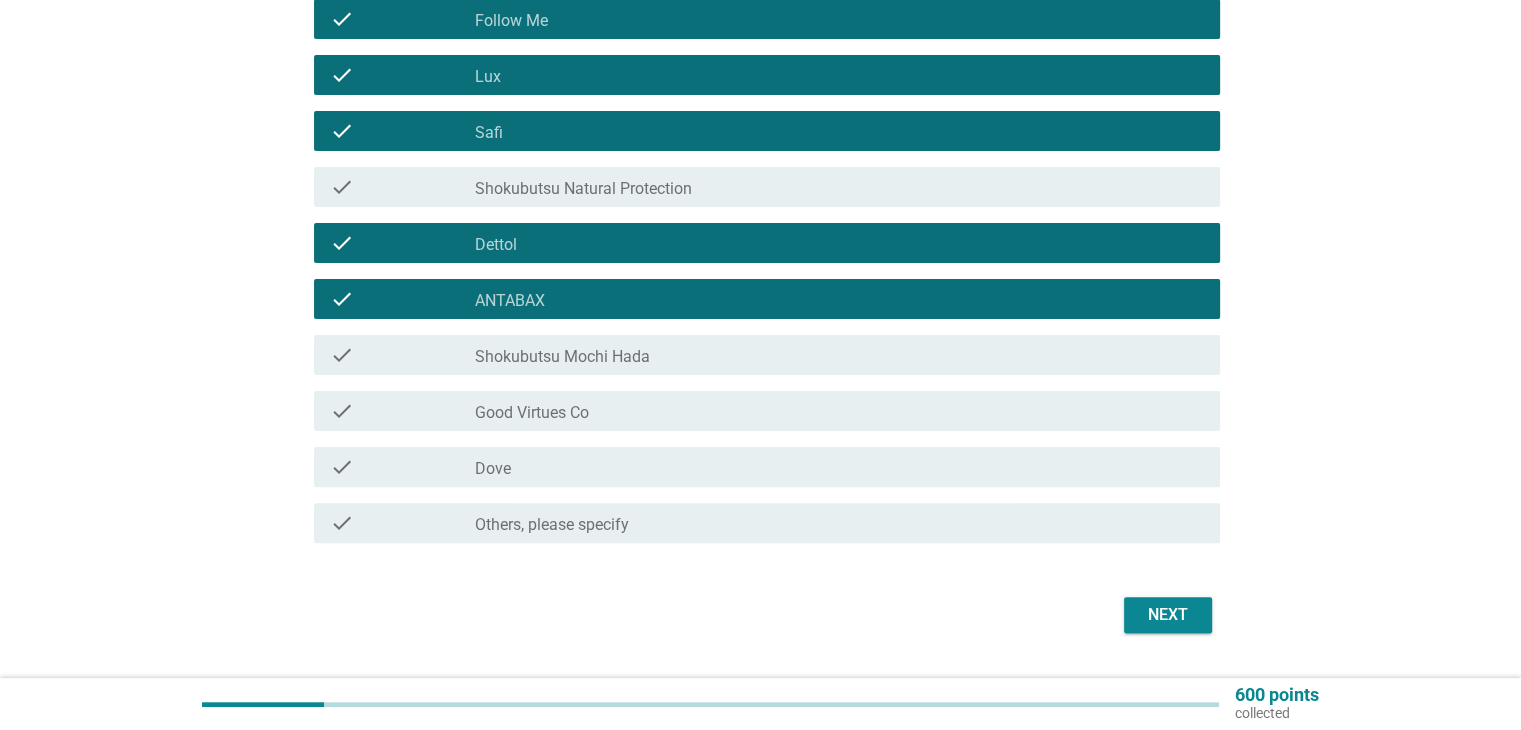 click on "check_box_outline_blank Dove" at bounding box center (839, 467) 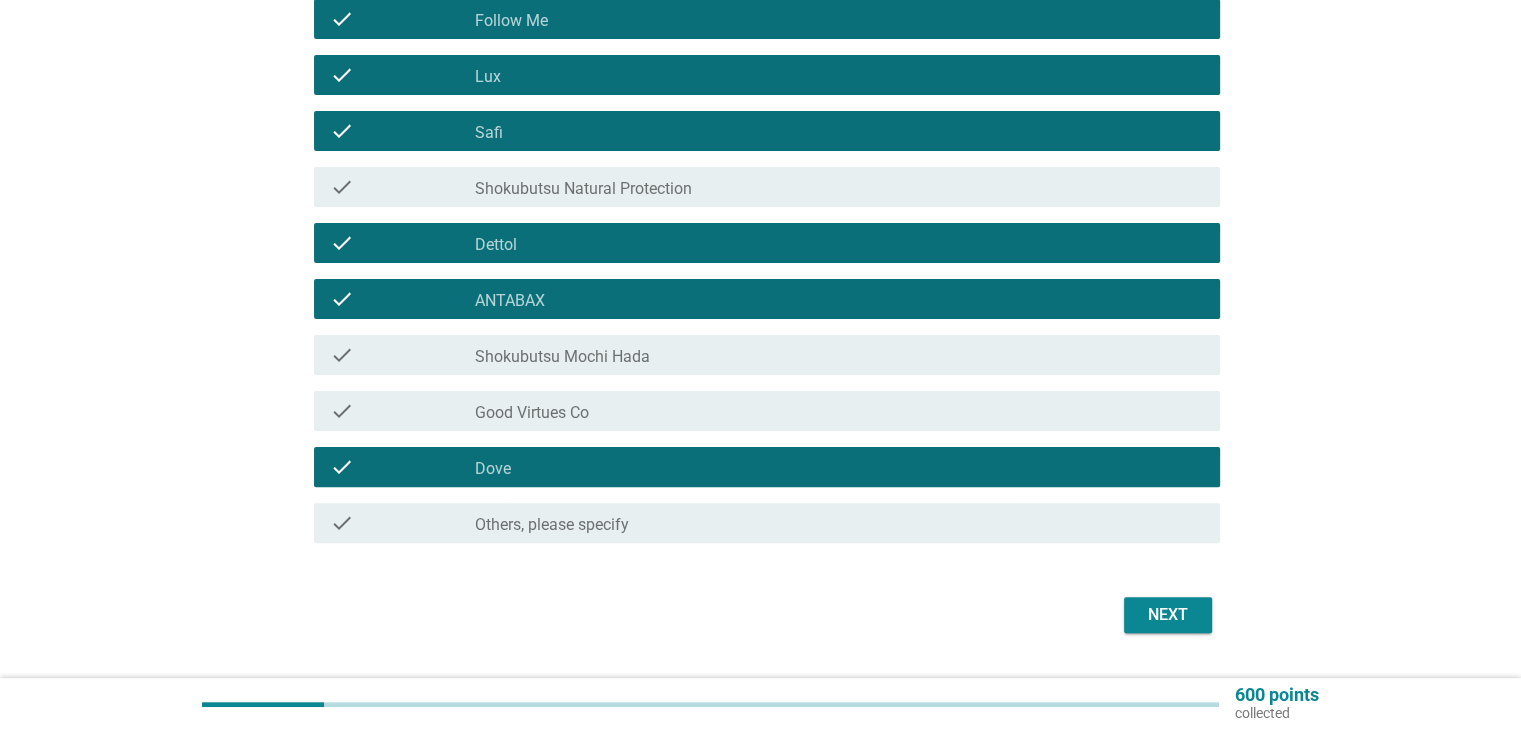 click on "Next" at bounding box center (1168, 615) 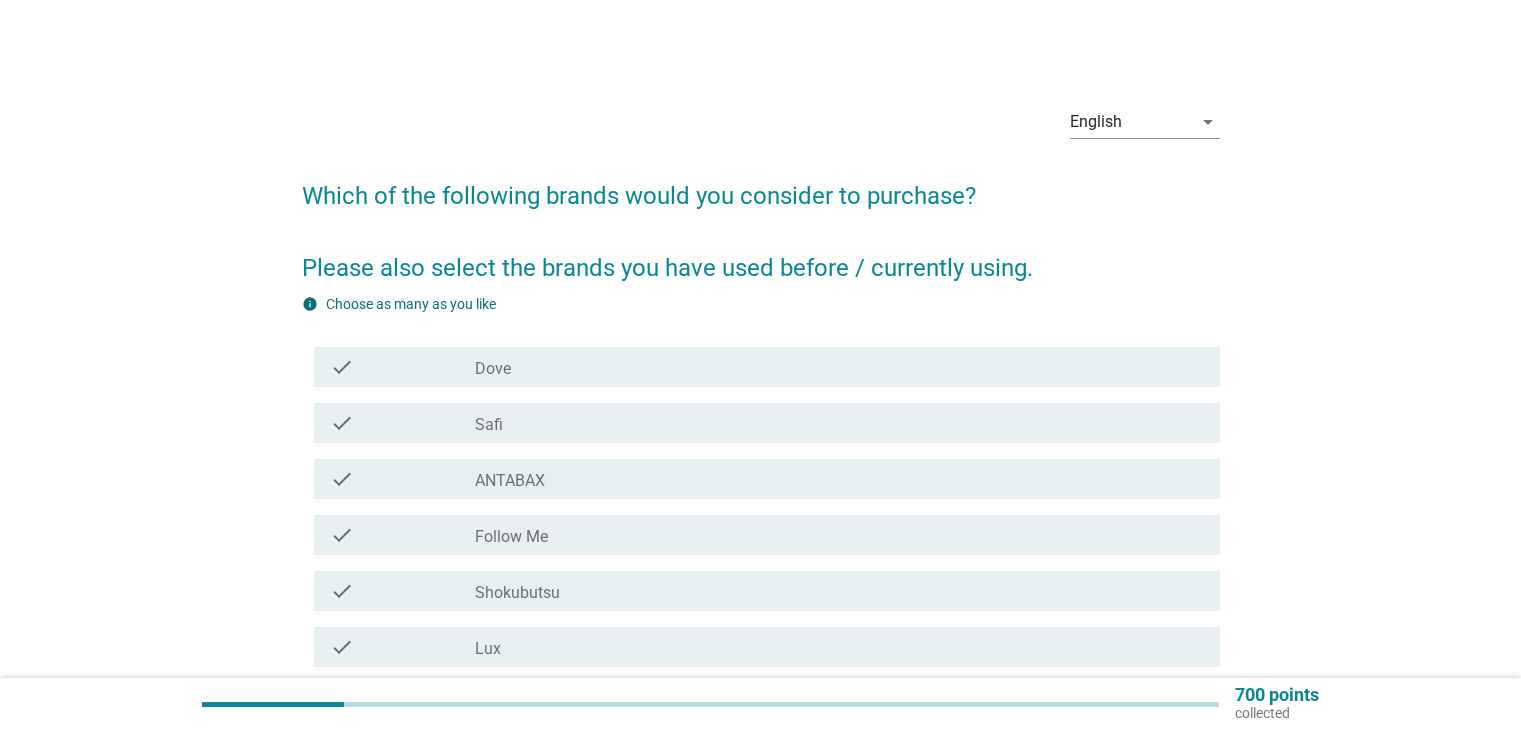 scroll, scrollTop: 100, scrollLeft: 0, axis: vertical 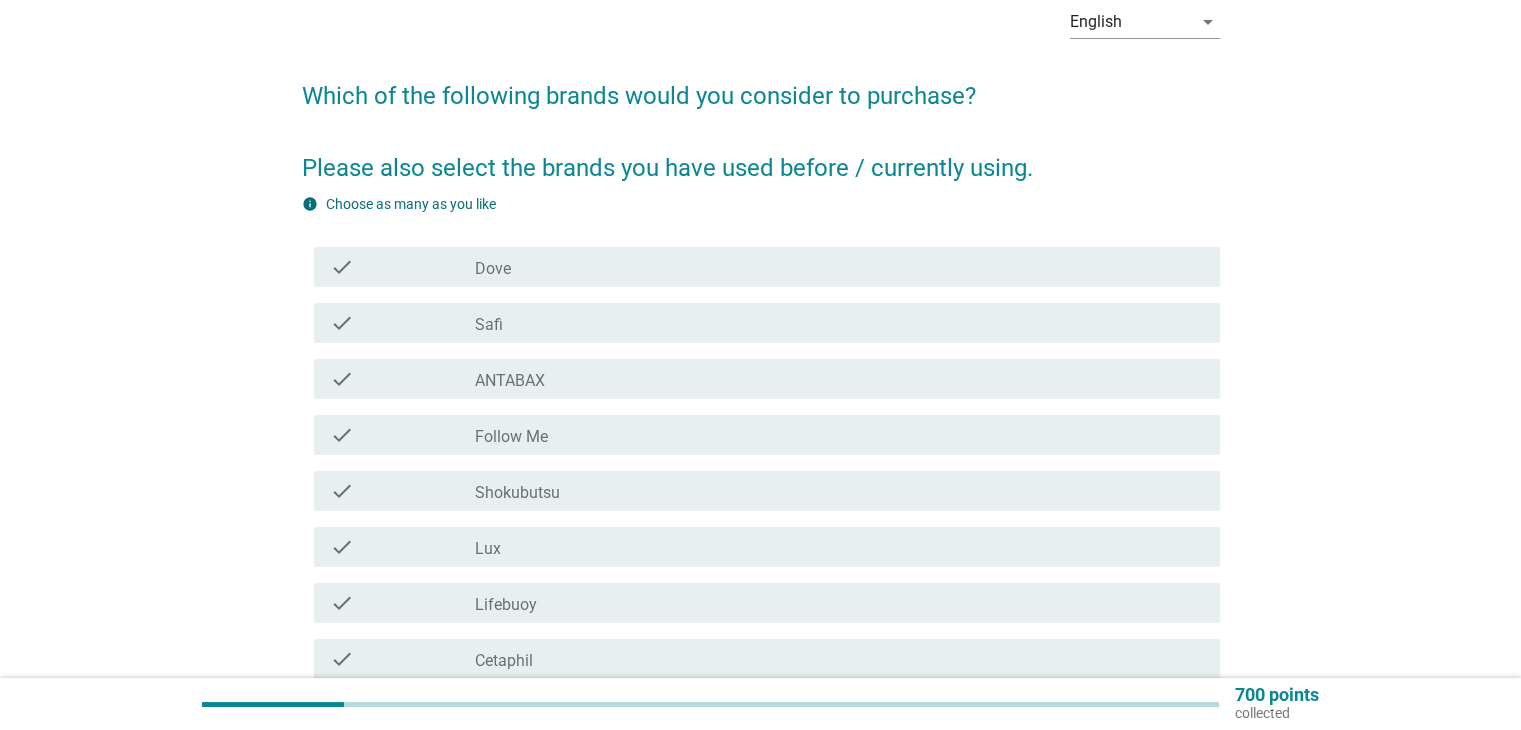 click on "check" at bounding box center (403, 267) 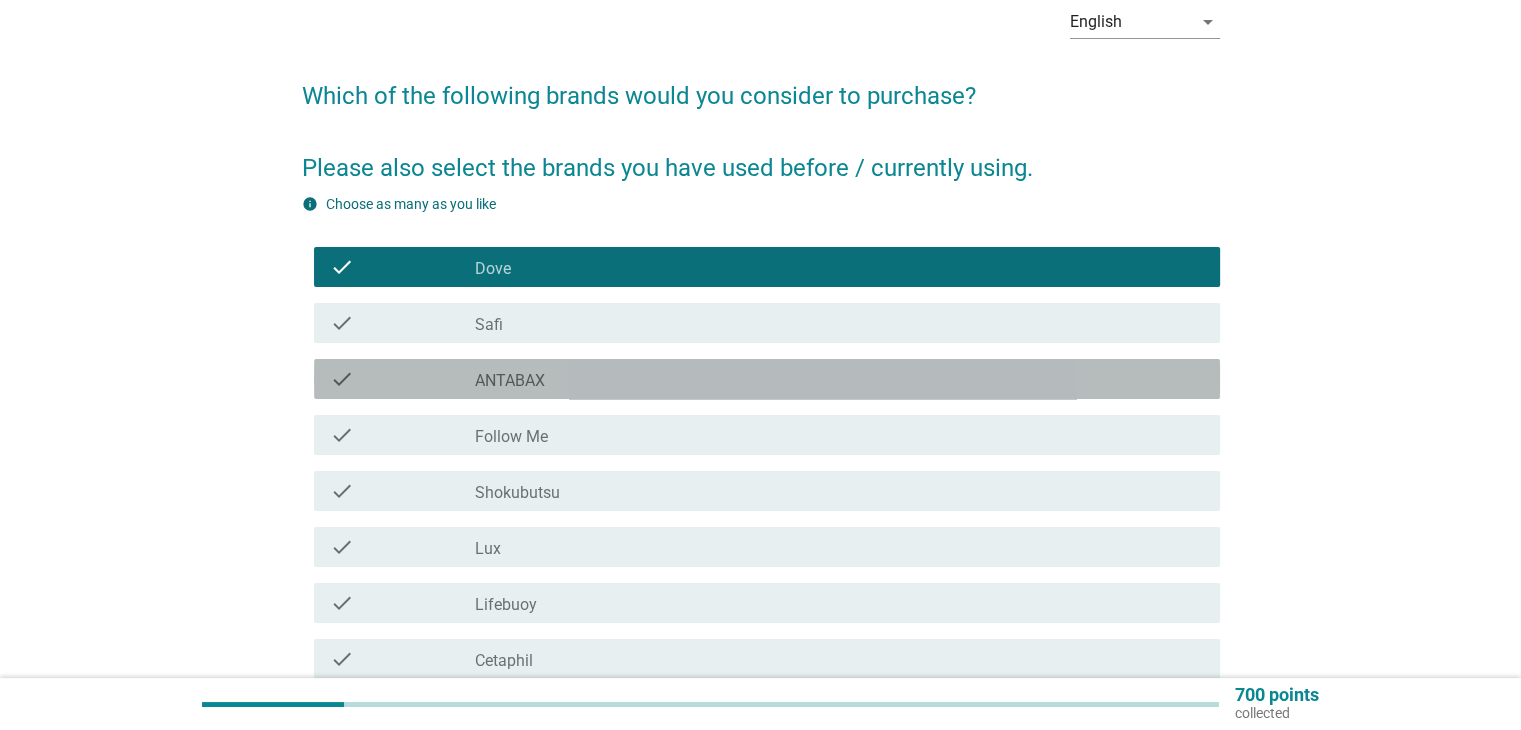 click on "check" at bounding box center (403, 379) 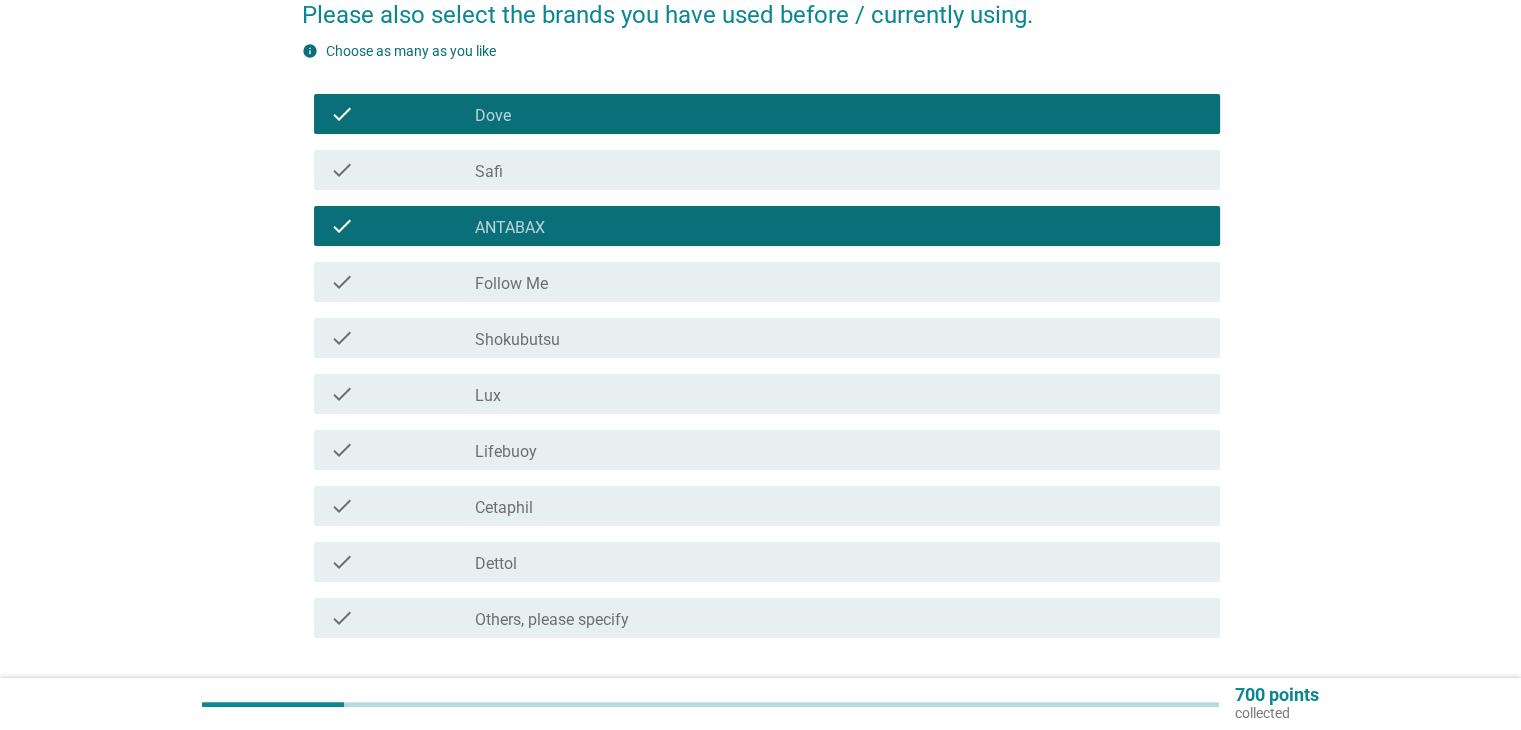 scroll, scrollTop: 300, scrollLeft: 0, axis: vertical 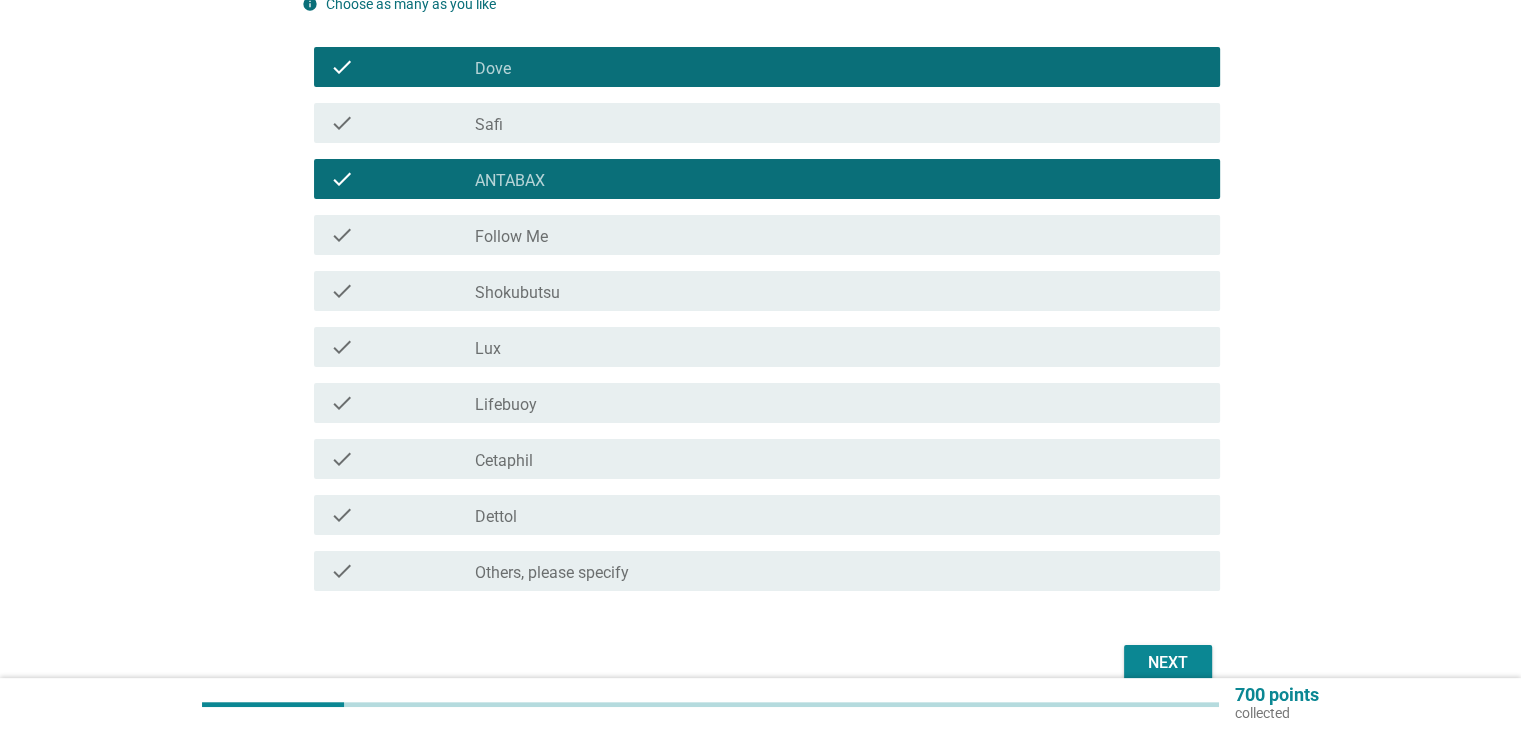click on "Lifebuoy" at bounding box center (506, 405) 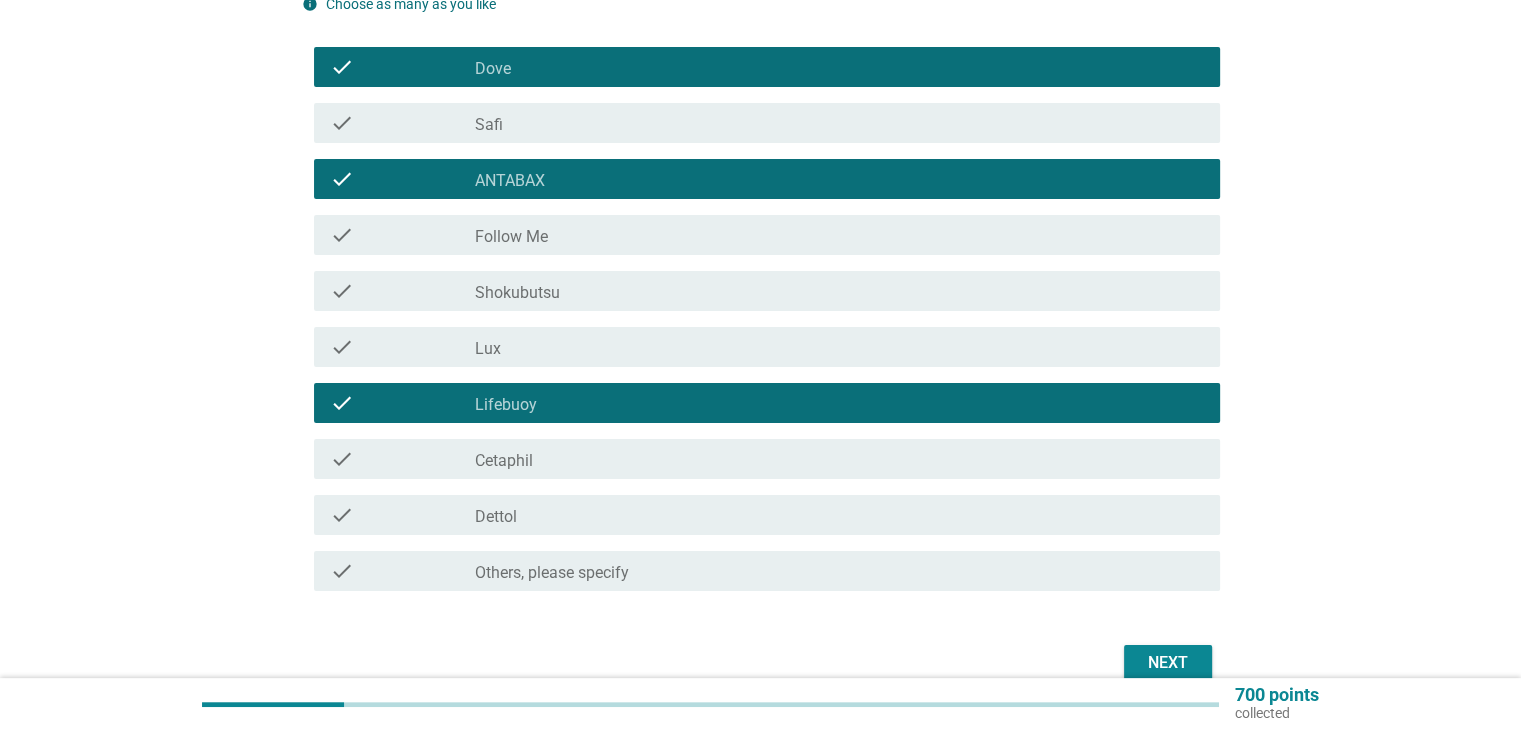 click on "check_box_outline_blank Dettol" at bounding box center (839, 515) 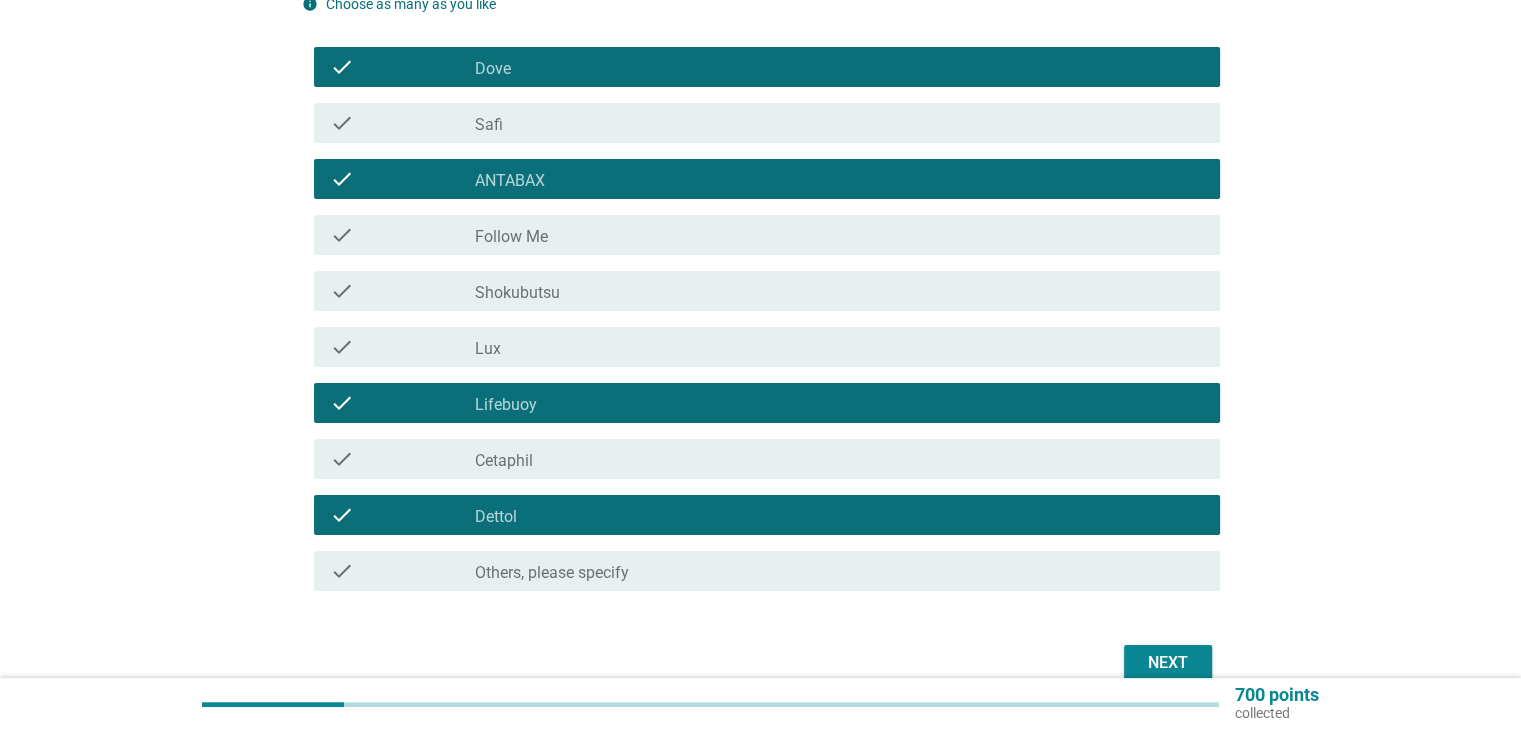 click on "Next" at bounding box center [1168, 663] 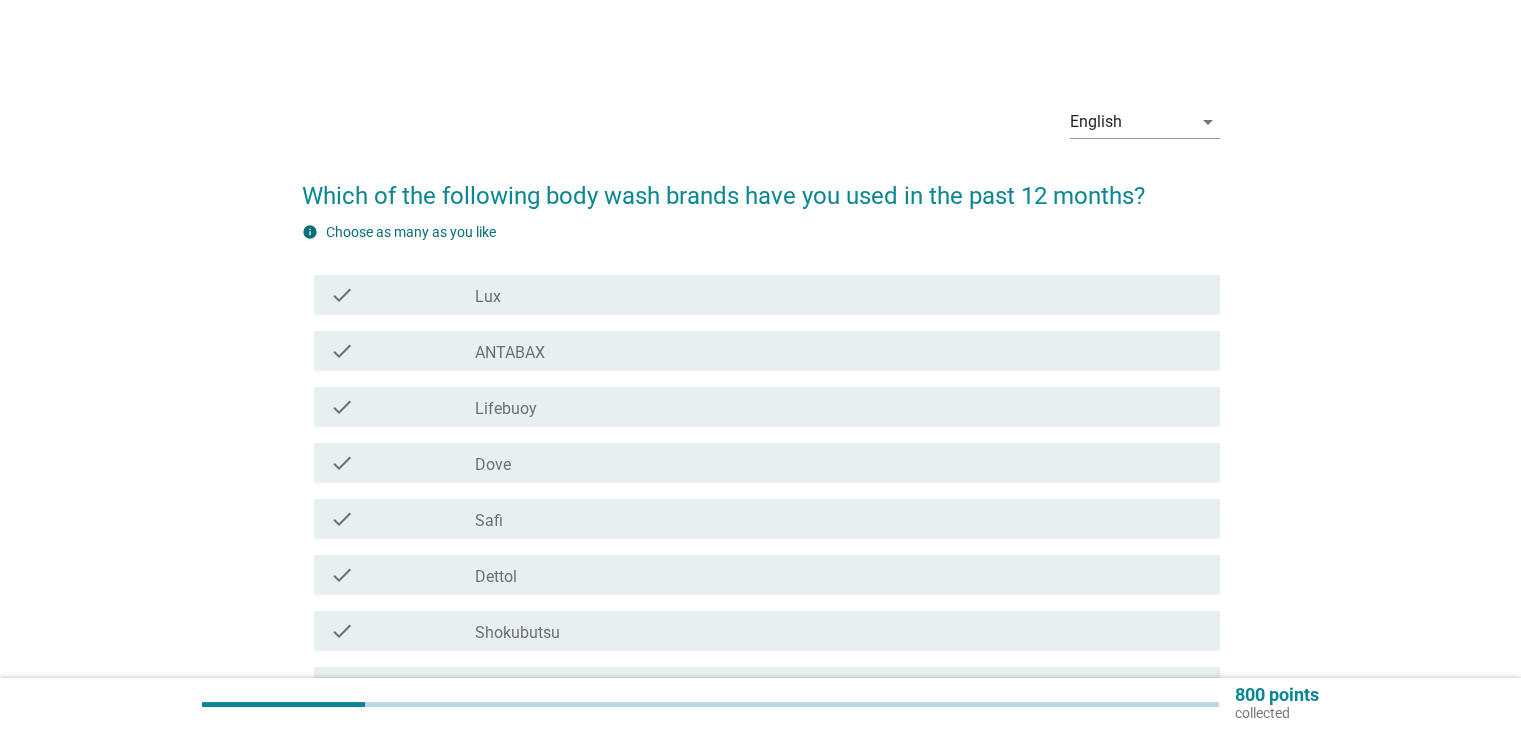 scroll, scrollTop: 100, scrollLeft: 0, axis: vertical 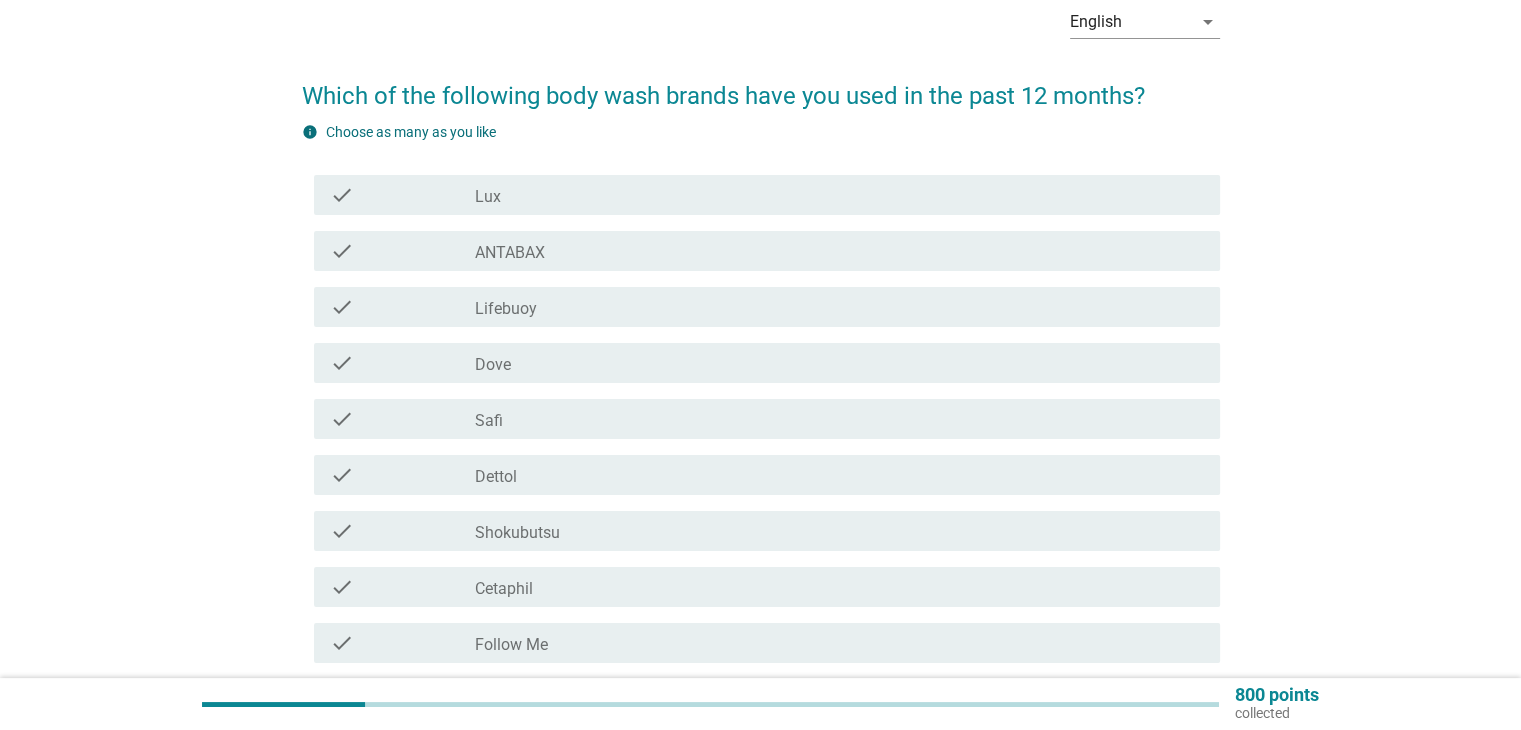 click on "check_box ANTABAX" at bounding box center (839, 251) 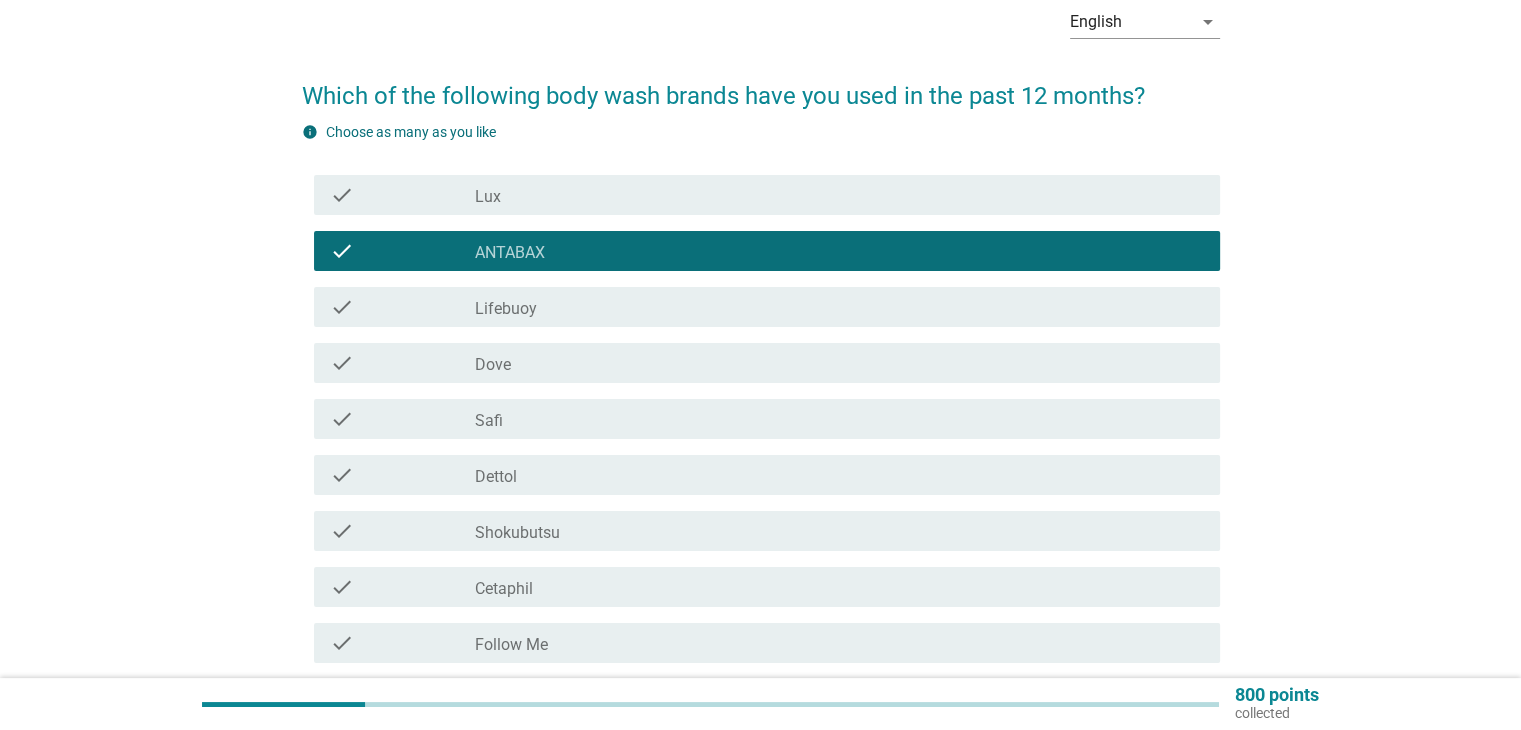 click on "check_box Lifebuoy" at bounding box center (839, 307) 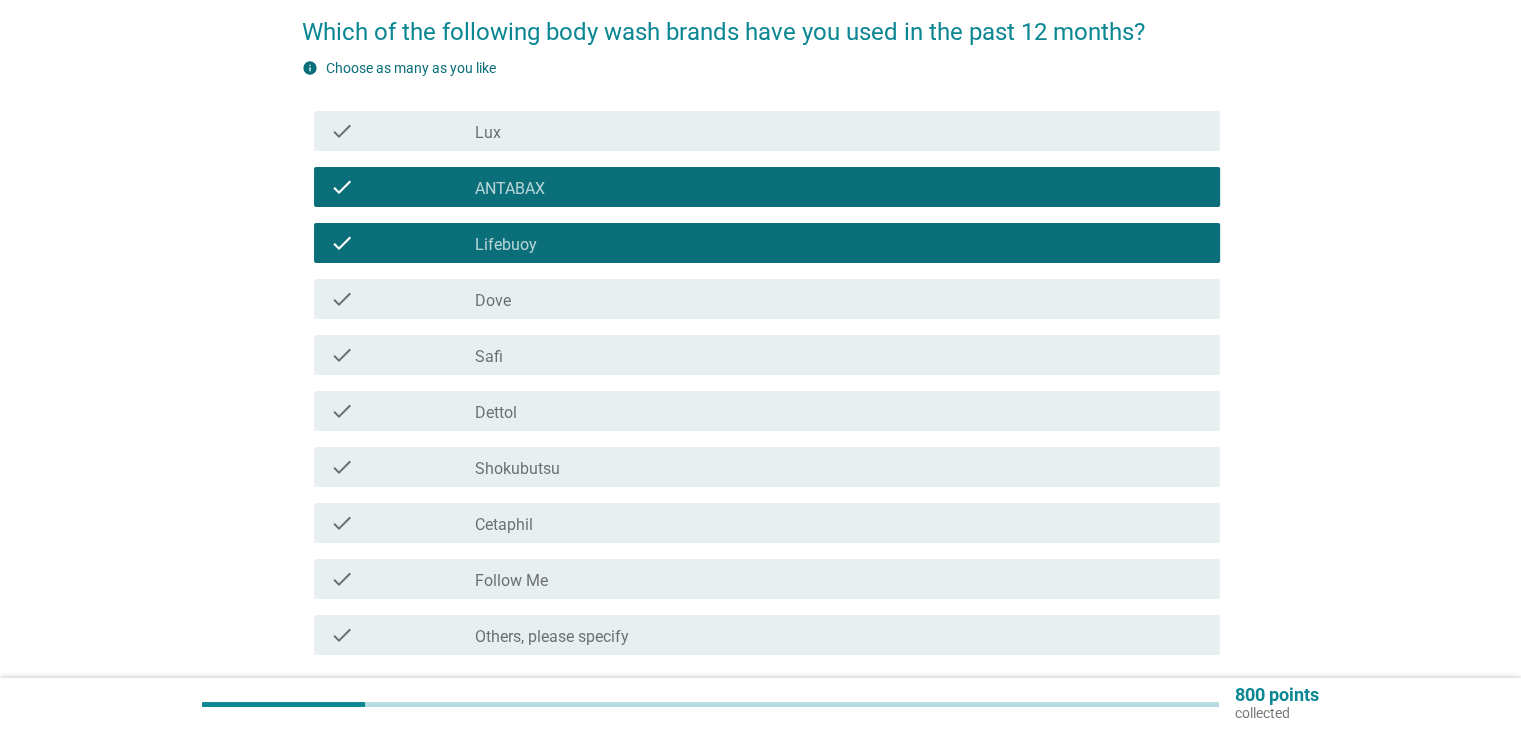 scroll, scrollTop: 200, scrollLeft: 0, axis: vertical 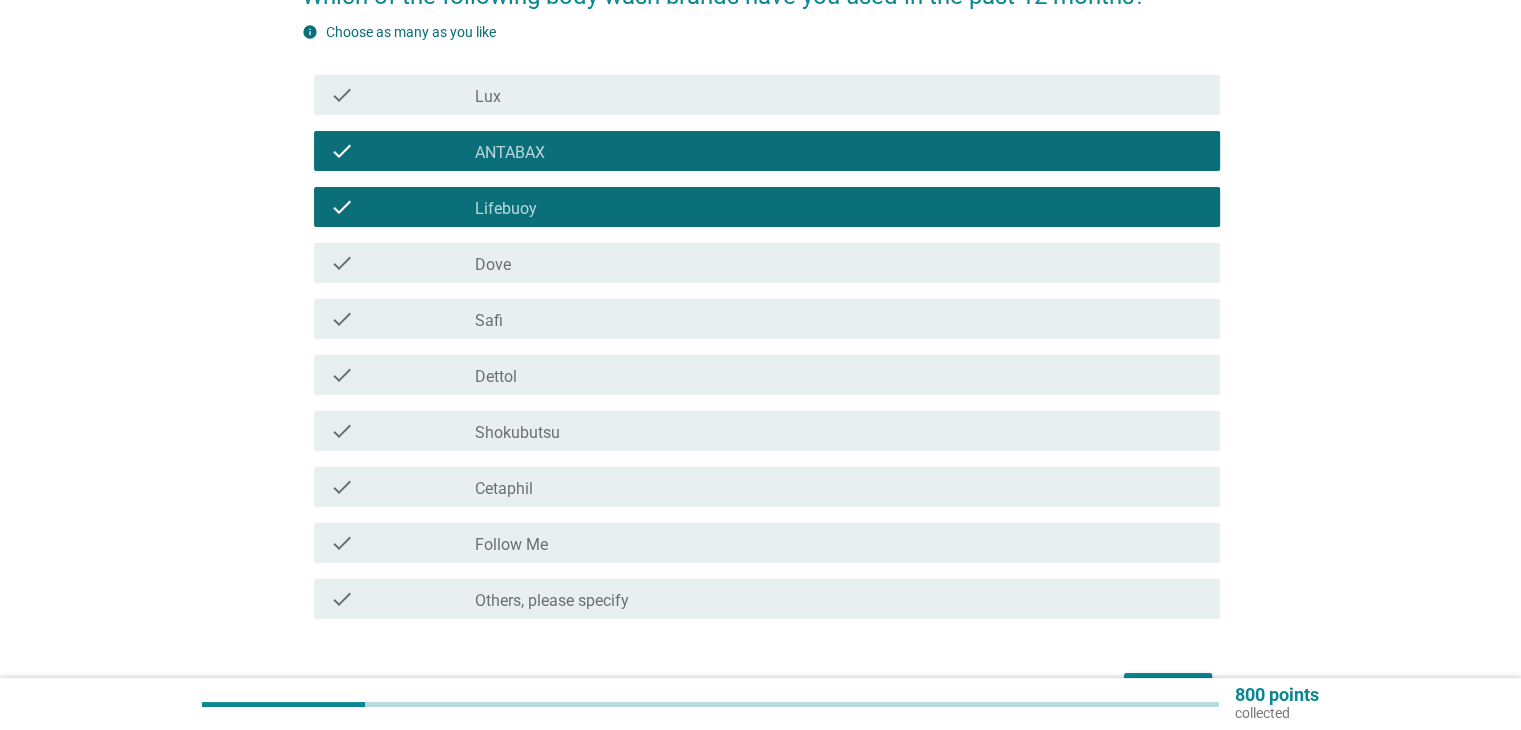 click on "check_box Dettol" at bounding box center [839, 375] 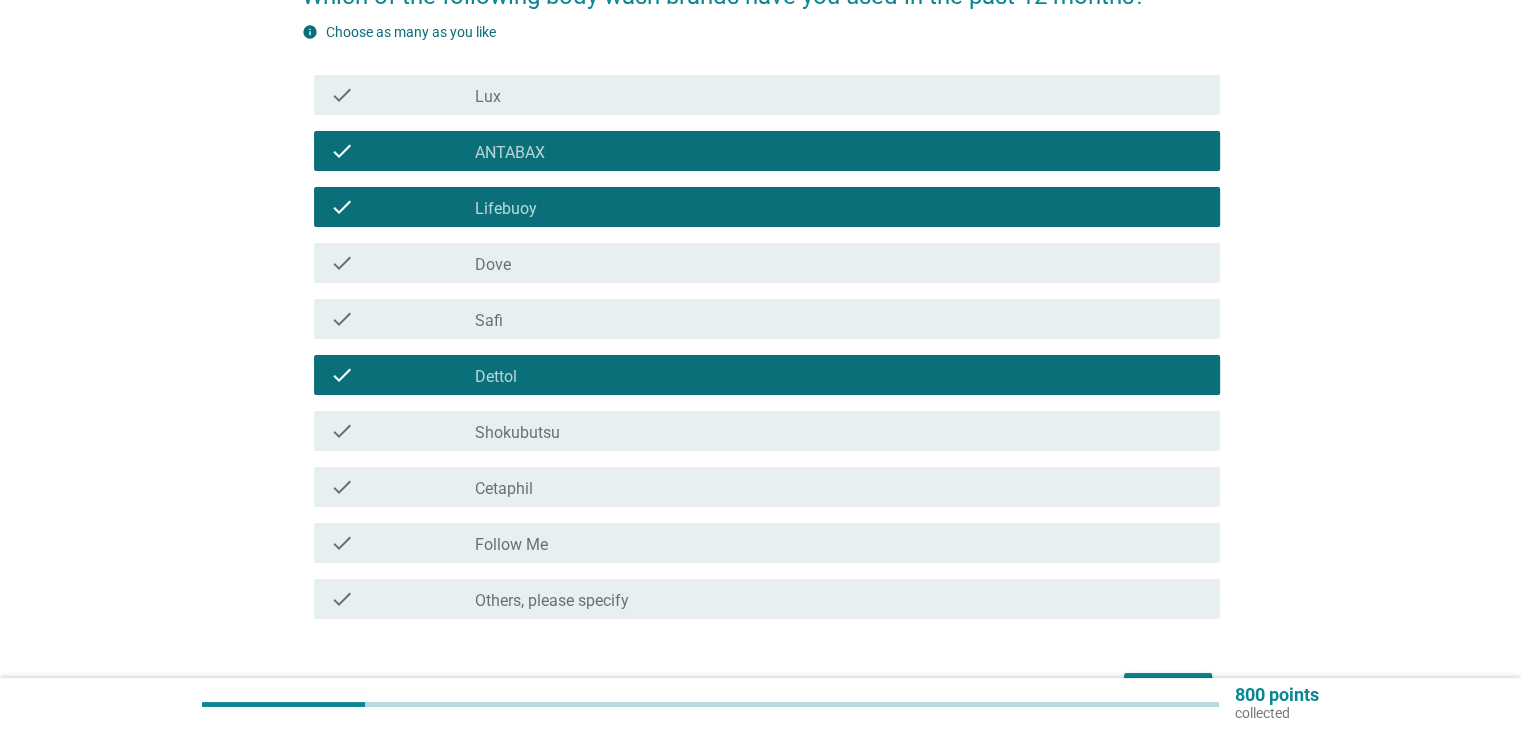 scroll, scrollTop: 300, scrollLeft: 0, axis: vertical 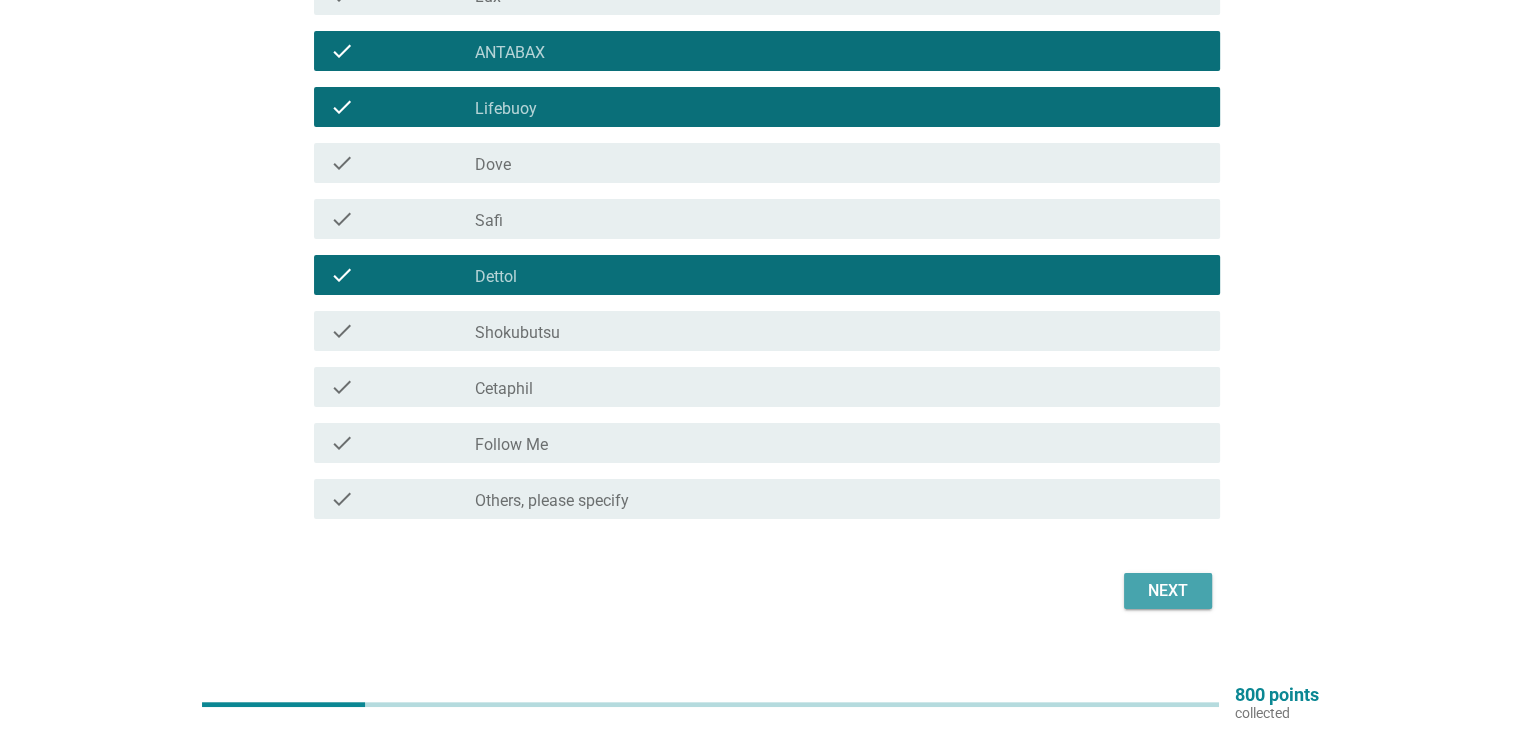 click on "Next" at bounding box center (1168, 591) 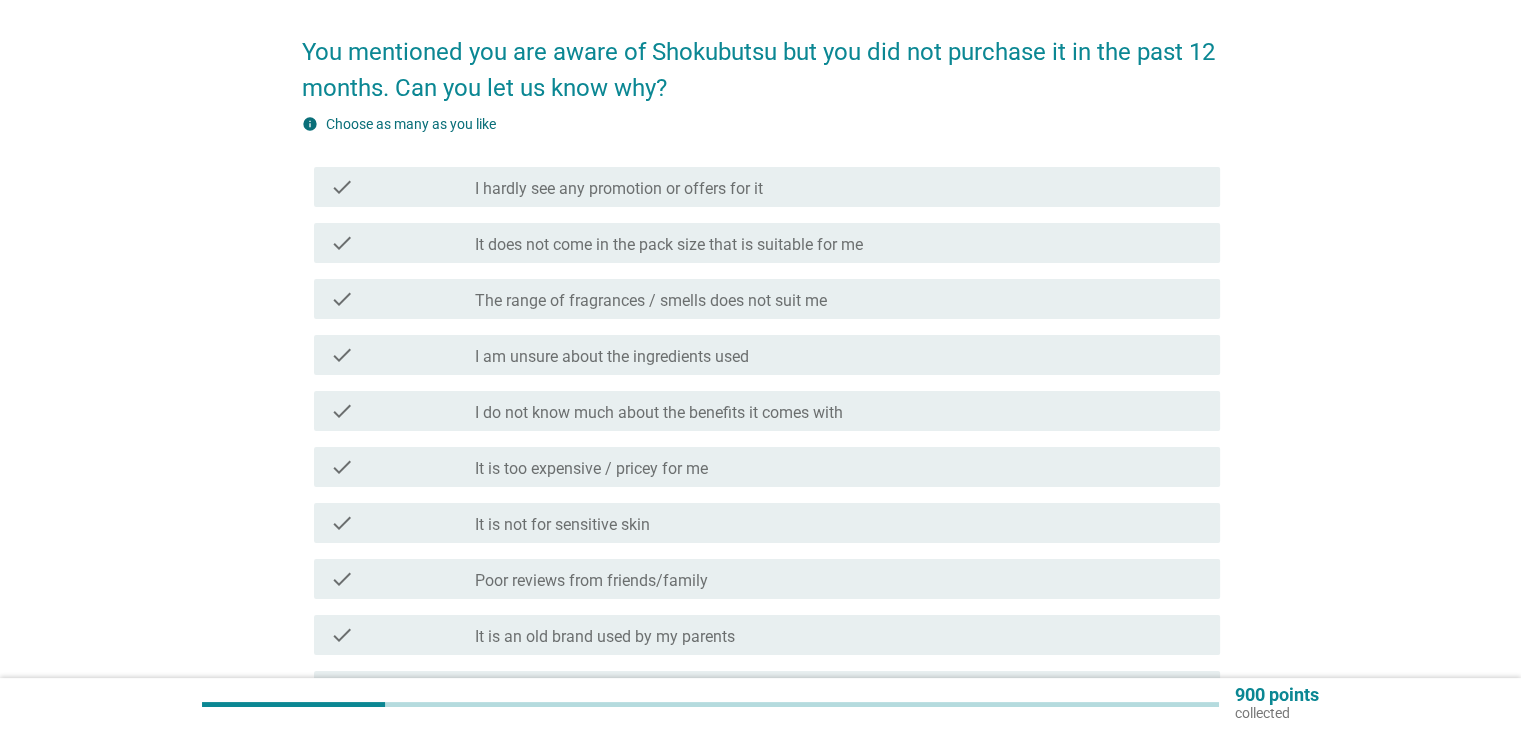 scroll, scrollTop: 100, scrollLeft: 0, axis: vertical 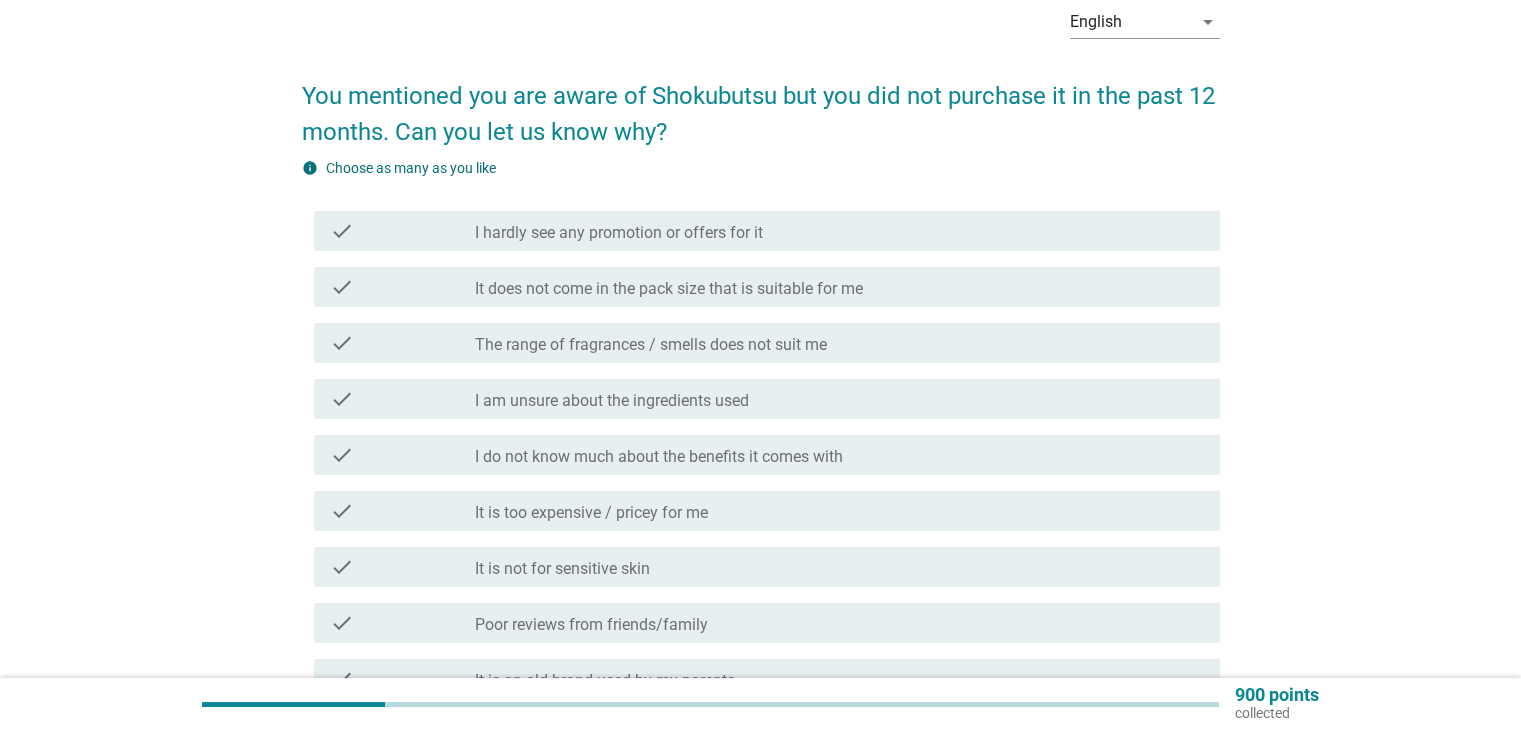 click on "The range of fragrances / smells does not suit me" at bounding box center [651, 345] 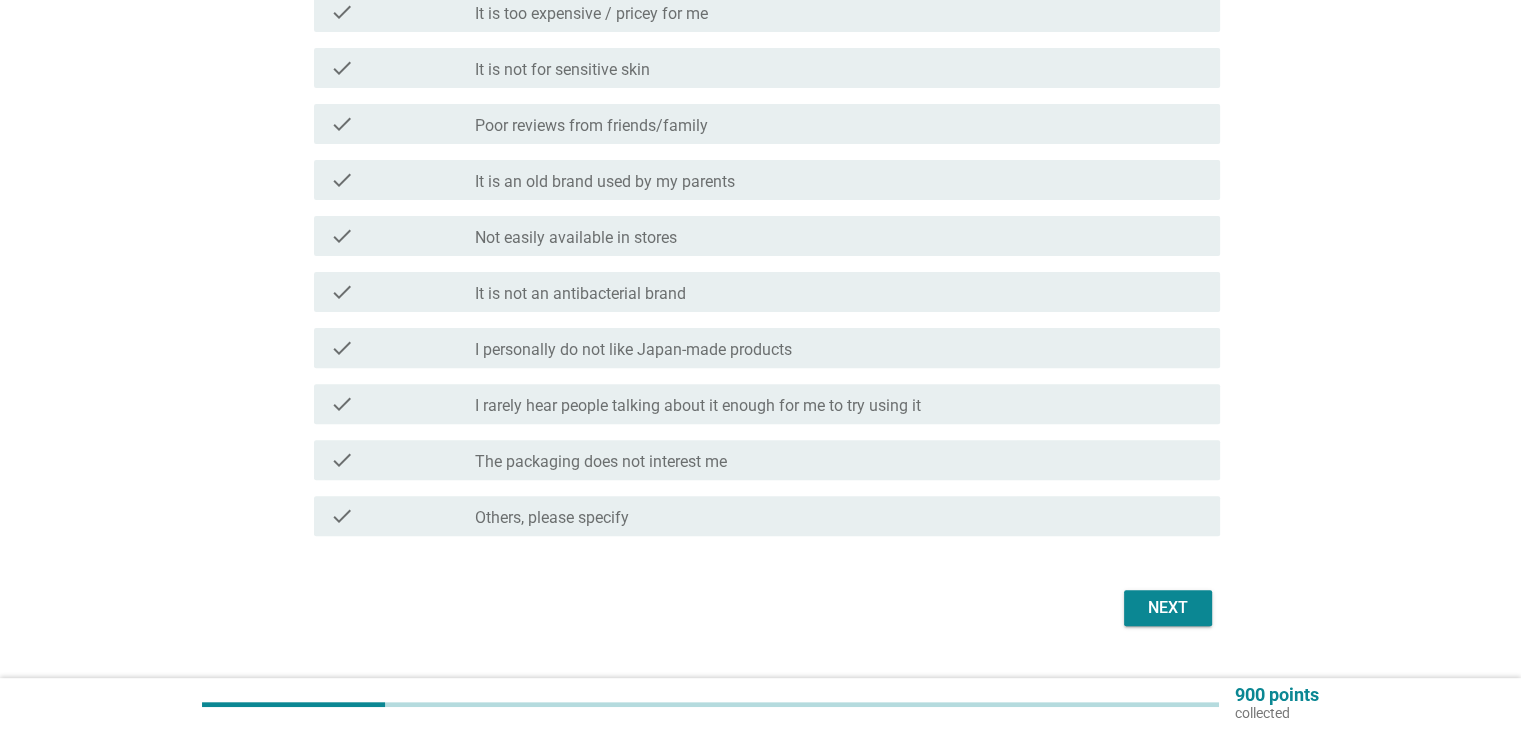 scroll, scrollTop: 600, scrollLeft: 0, axis: vertical 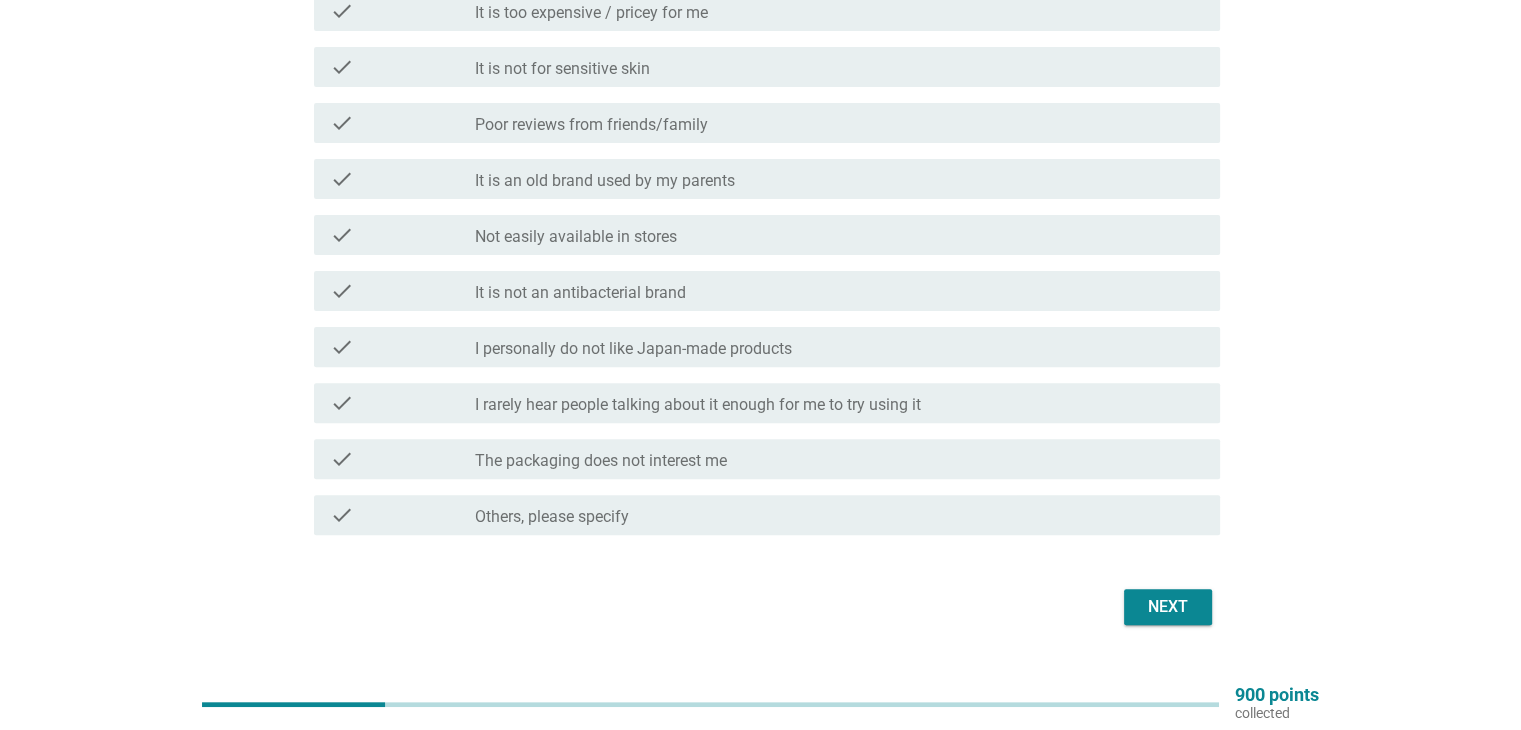click on "Next" at bounding box center [1168, 607] 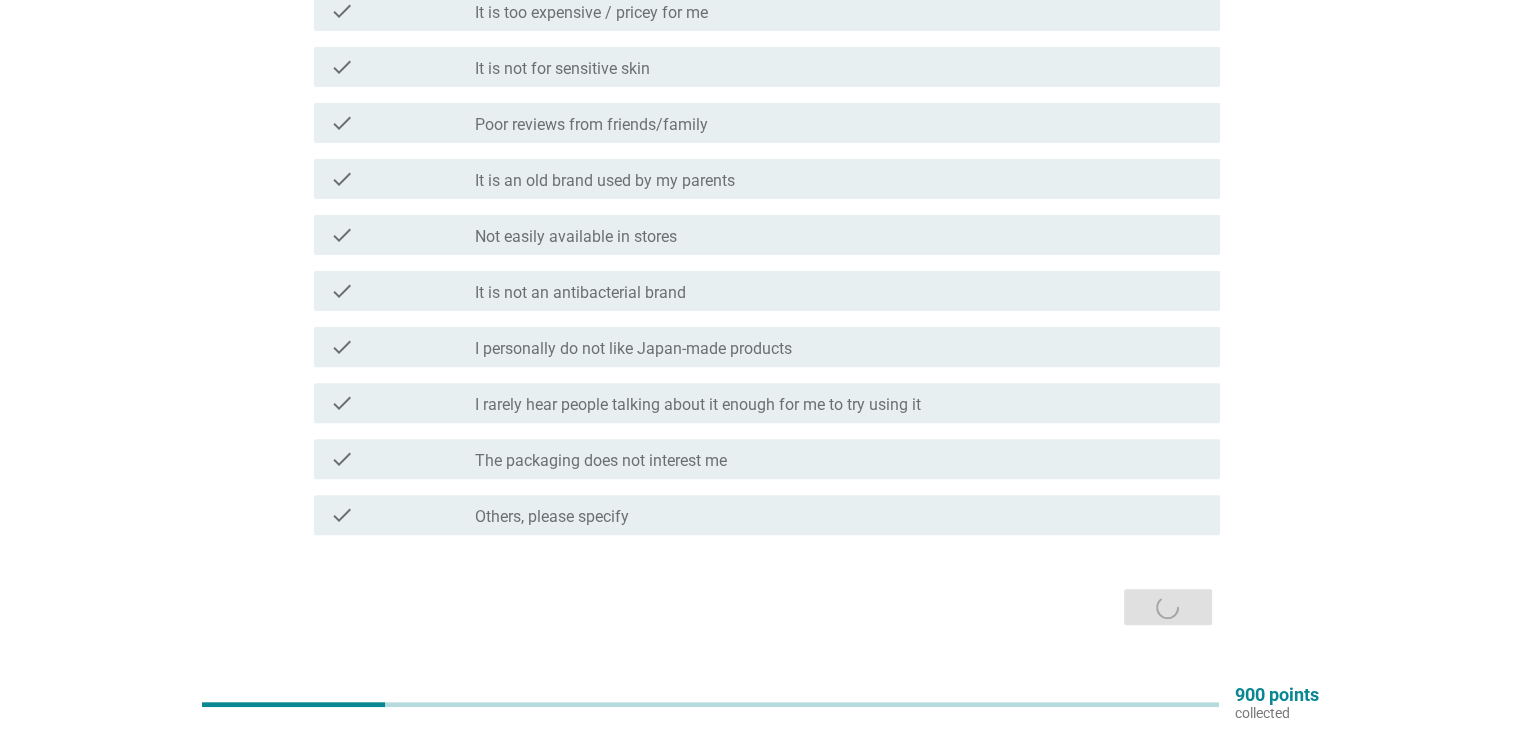 scroll, scrollTop: 0, scrollLeft: 0, axis: both 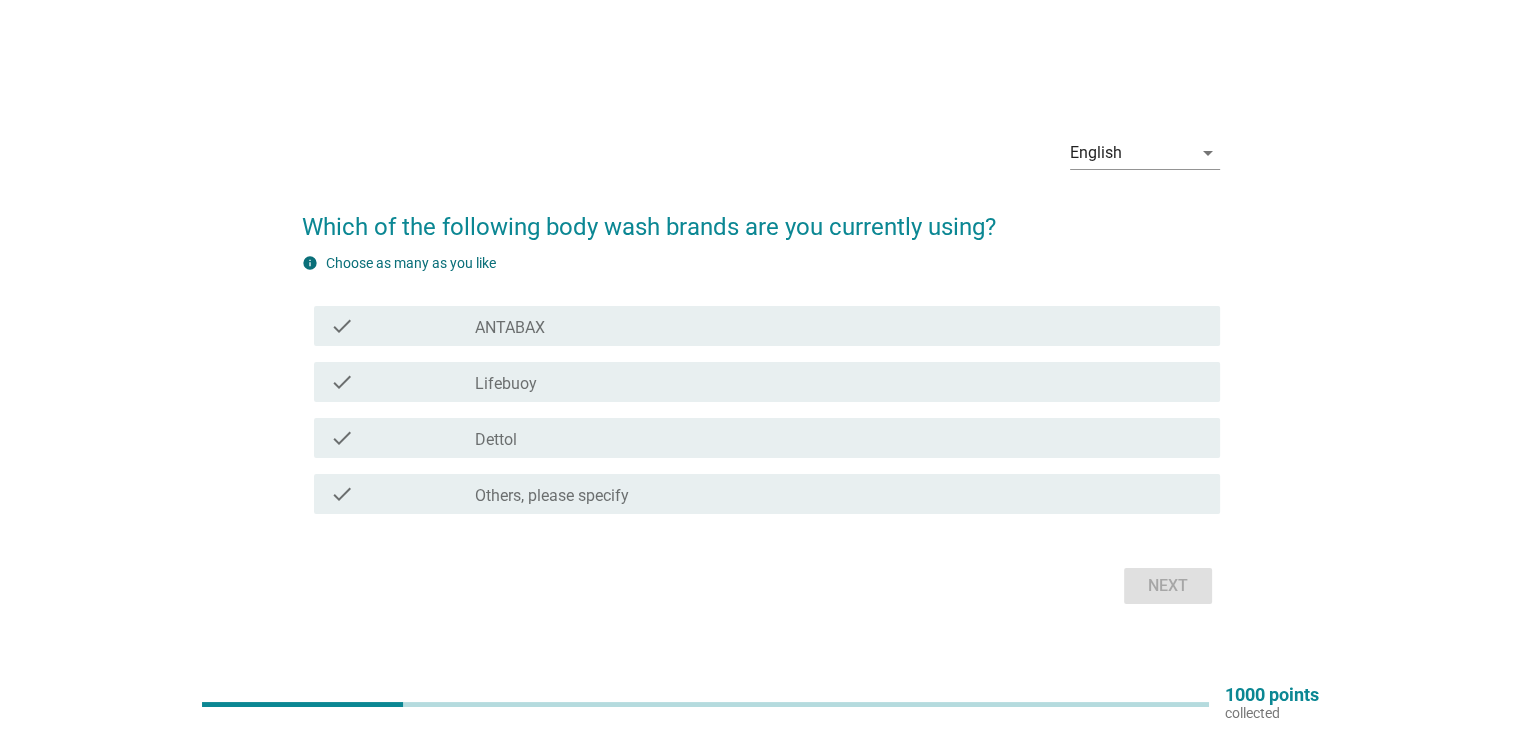 click on "check     check_box_outline_blank ANTABAX" at bounding box center (767, 326) 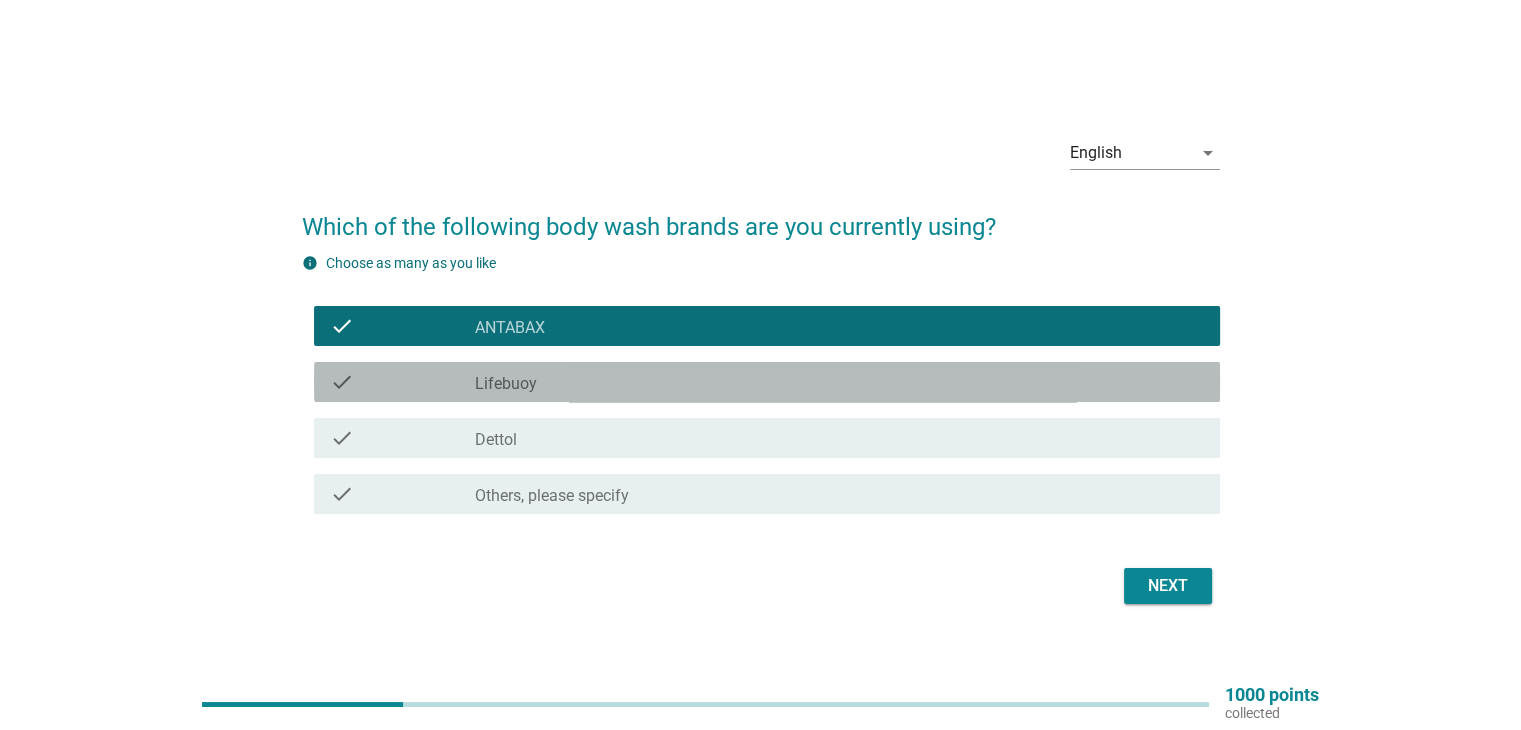 click on "check_box_outline_blank Lifebuoy" at bounding box center [839, 382] 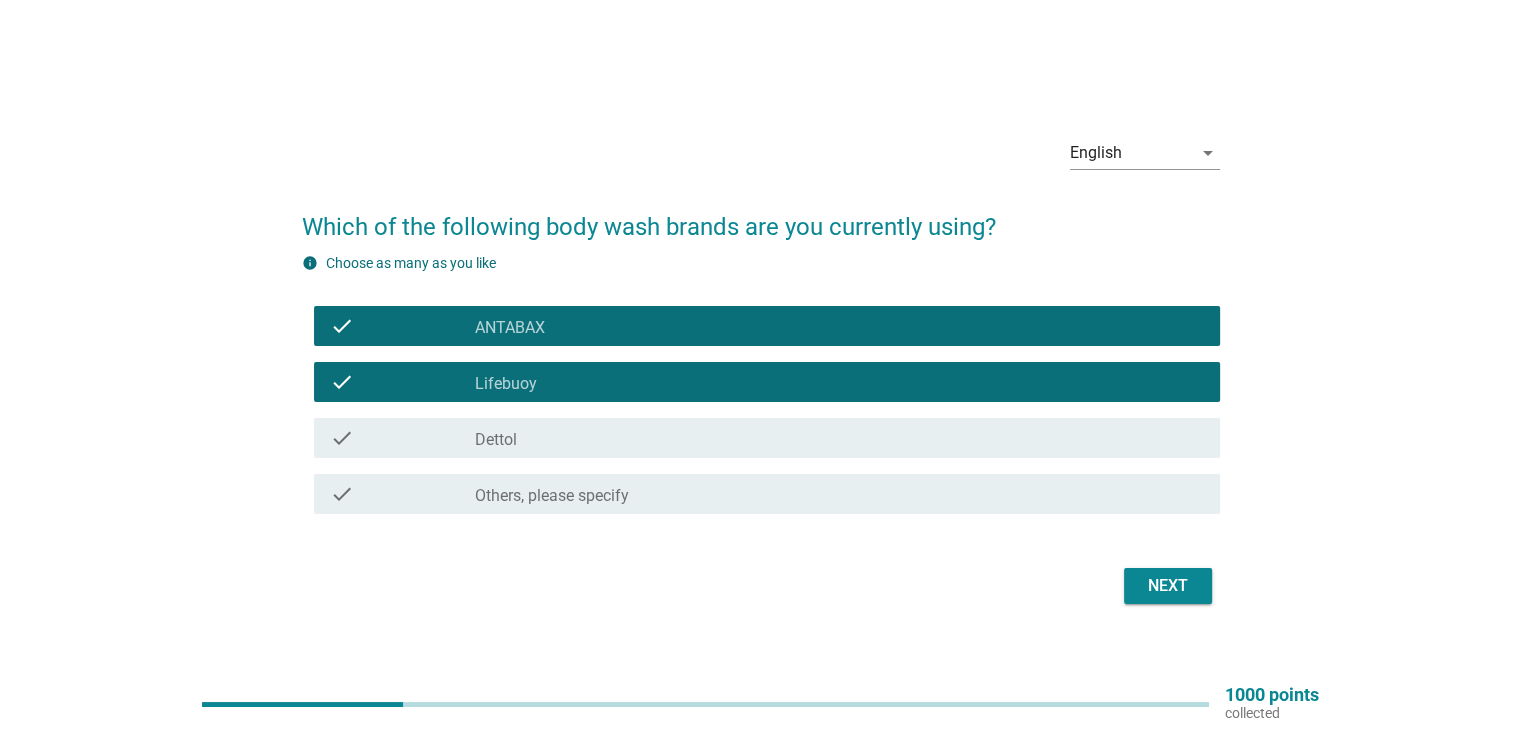 click on "check_box_outline_blank ANTABAX" at bounding box center (839, 326) 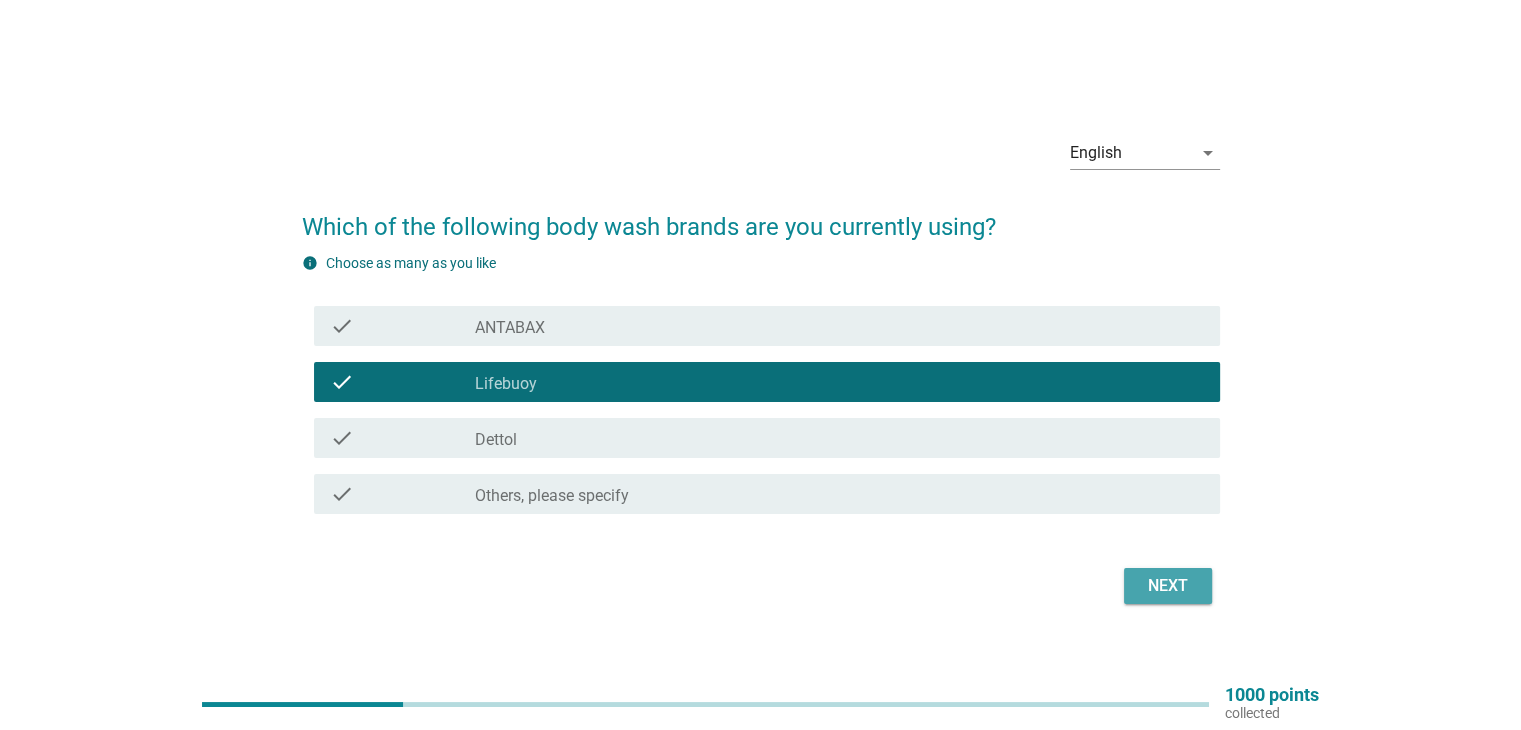 click on "Next" at bounding box center (1168, 586) 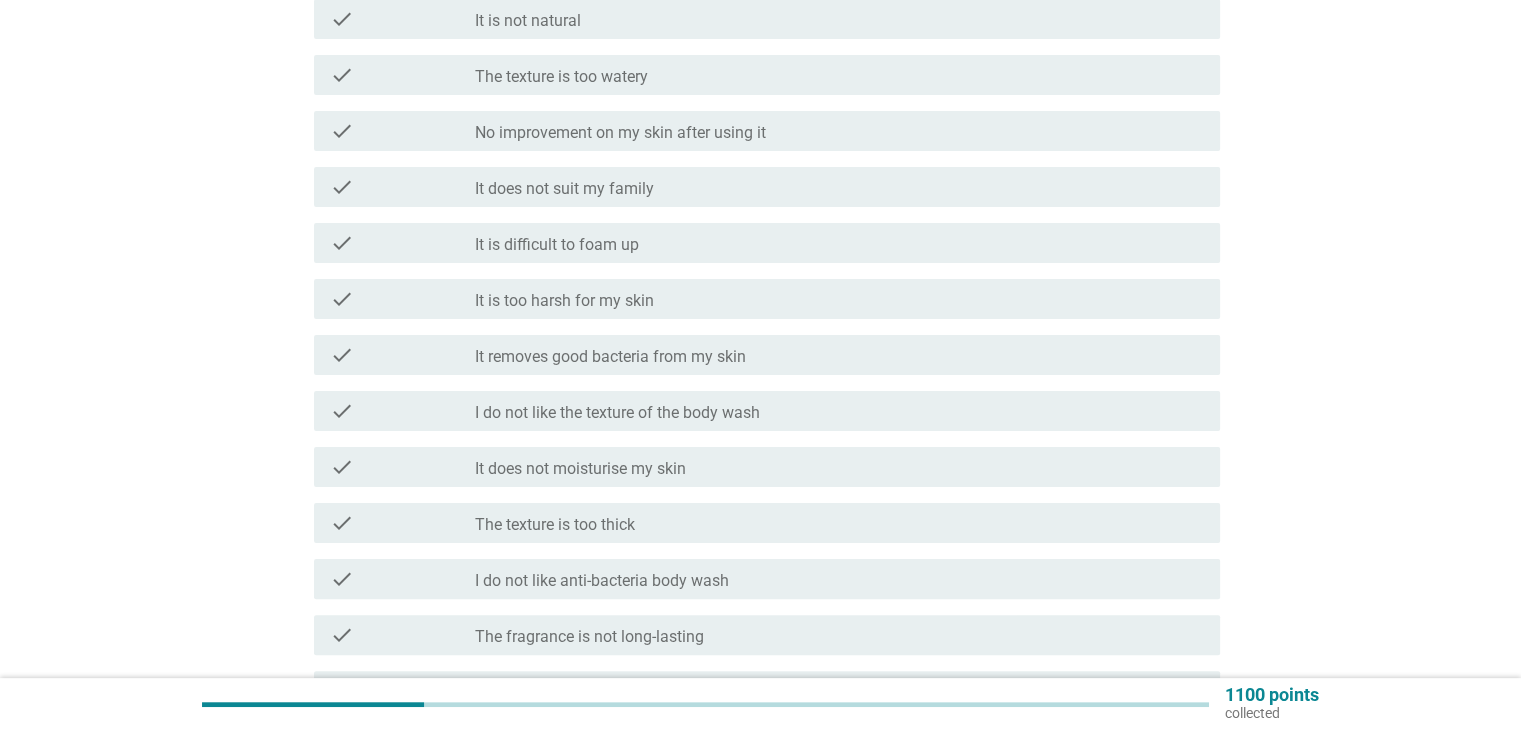 scroll, scrollTop: 400, scrollLeft: 0, axis: vertical 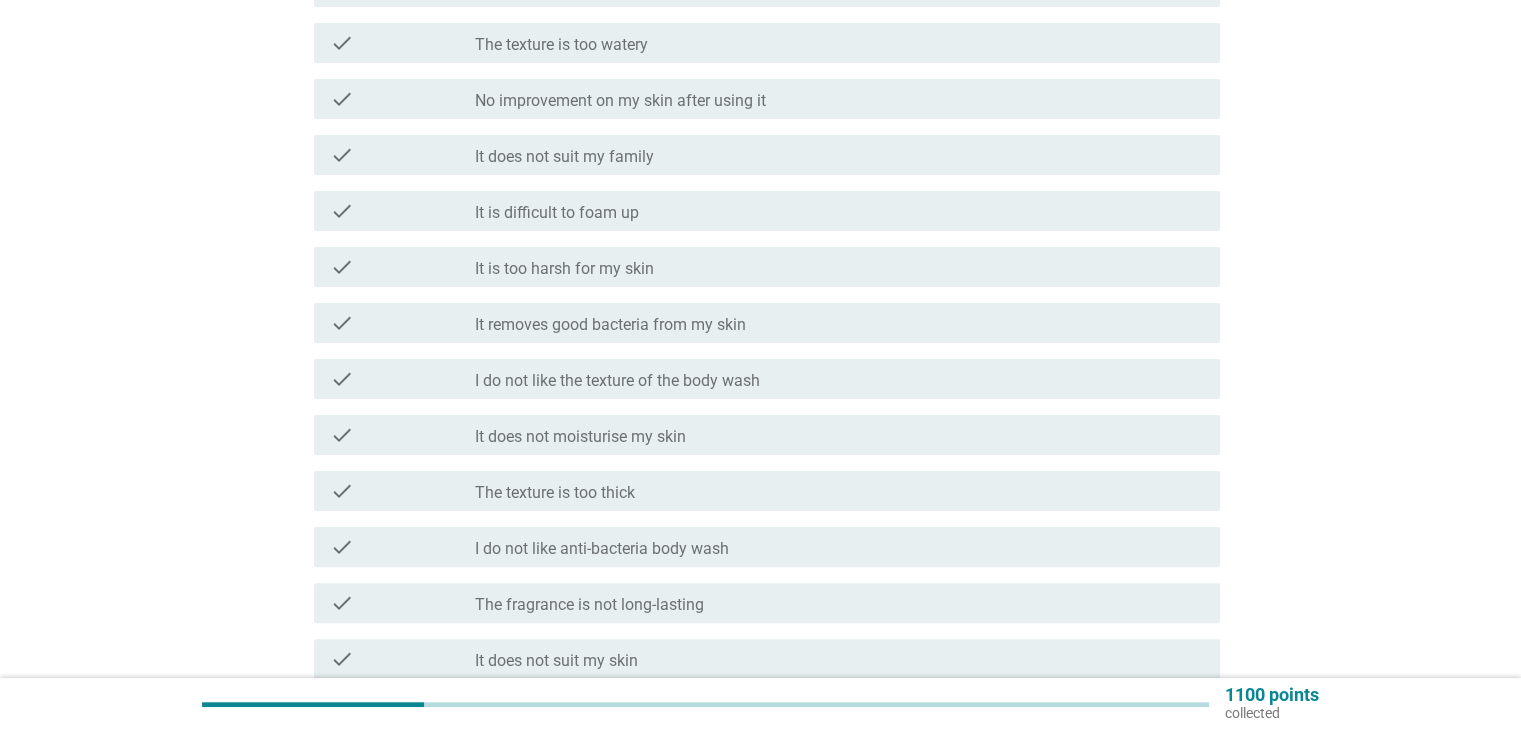 click on "check_box_outline_blank It does not suit my family" at bounding box center (839, 155) 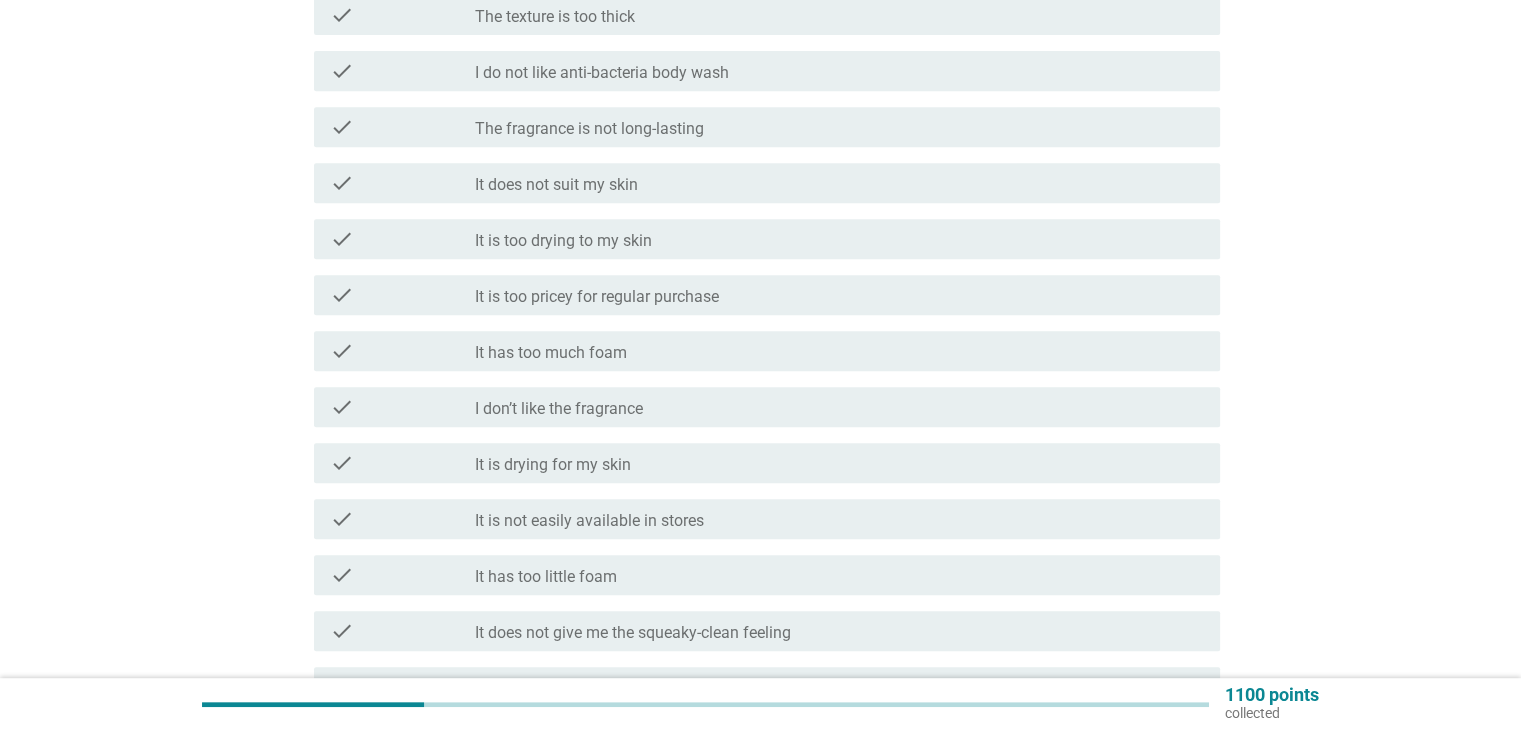 scroll, scrollTop: 900, scrollLeft: 0, axis: vertical 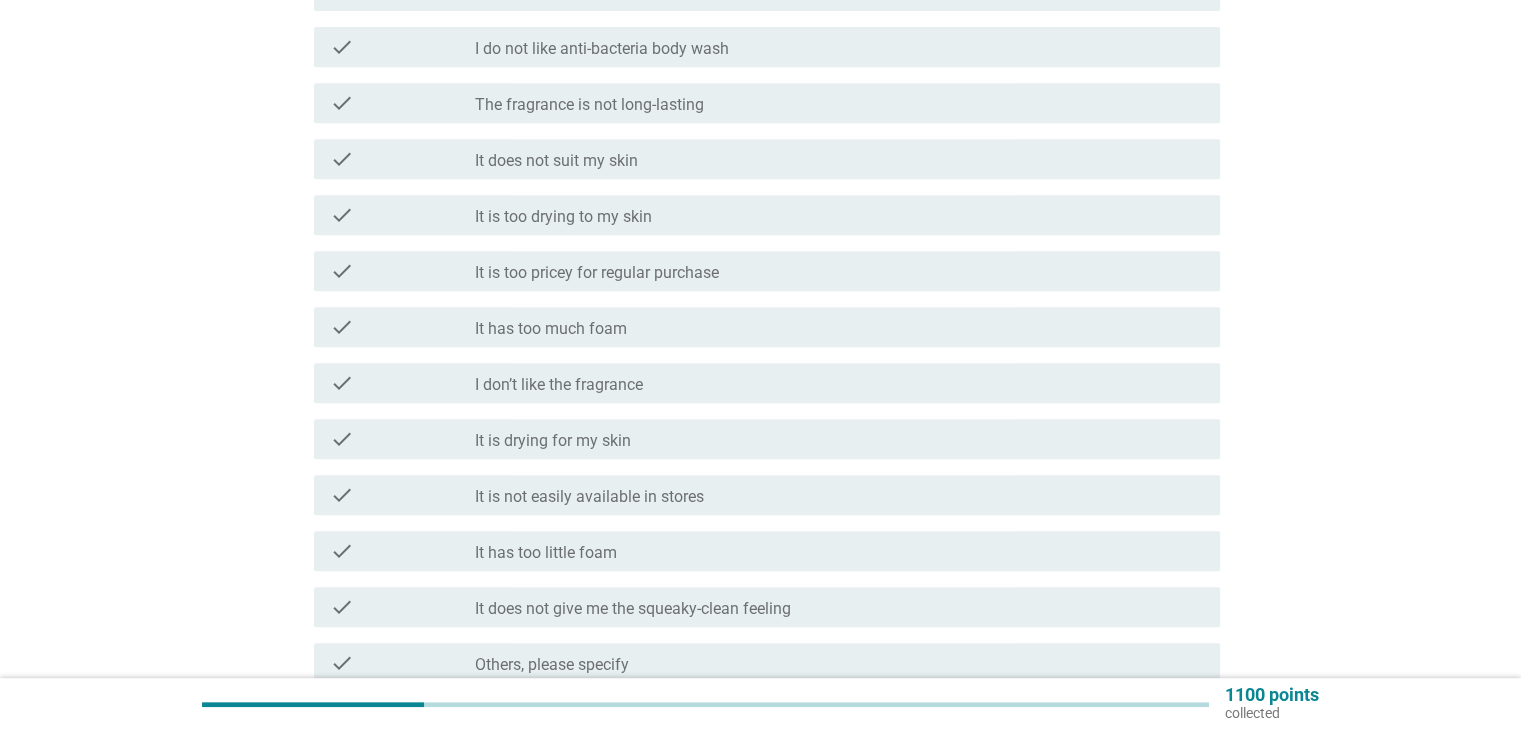 click on "The fragrance is not long-lasting" at bounding box center [589, 105] 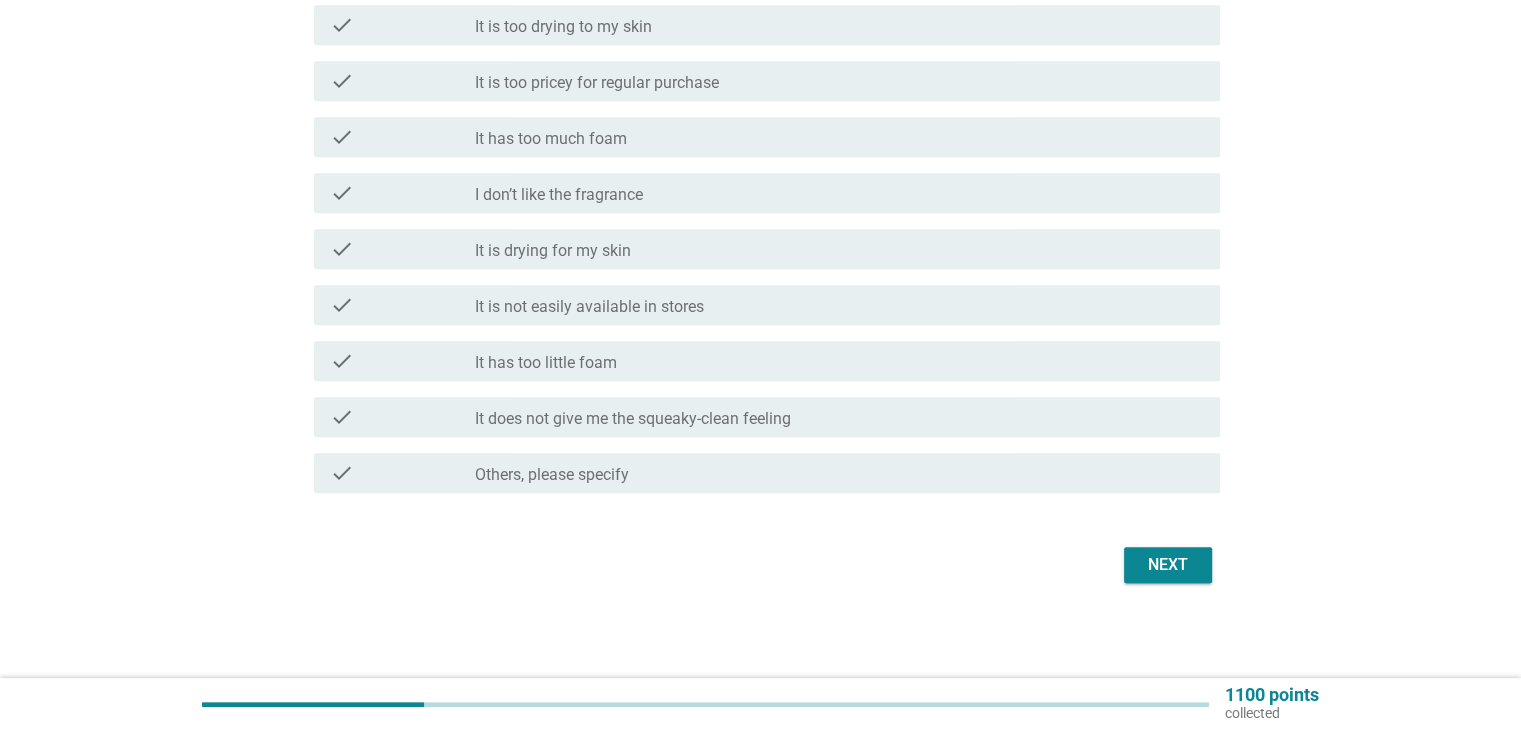 scroll, scrollTop: 1091, scrollLeft: 0, axis: vertical 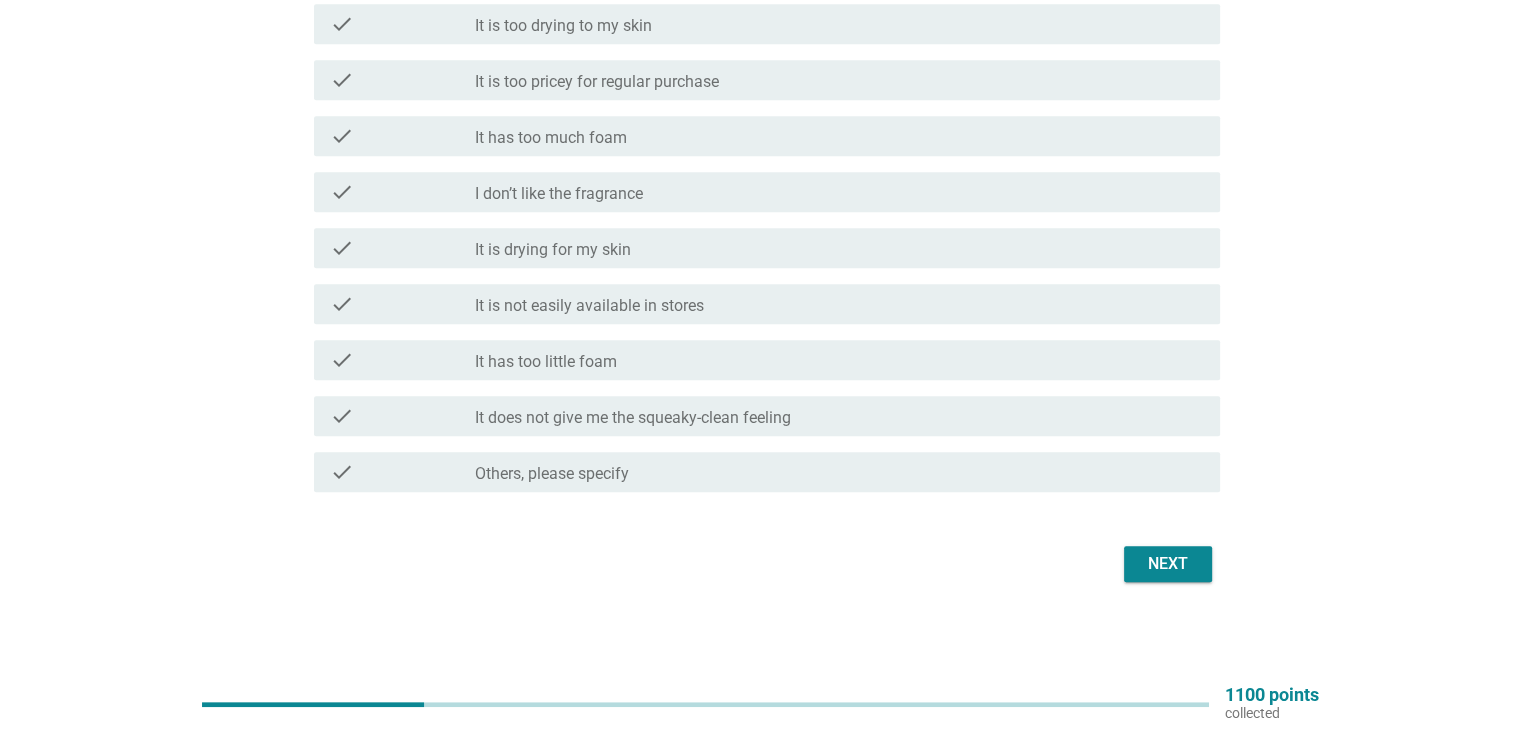 click on "Next" at bounding box center (1168, 564) 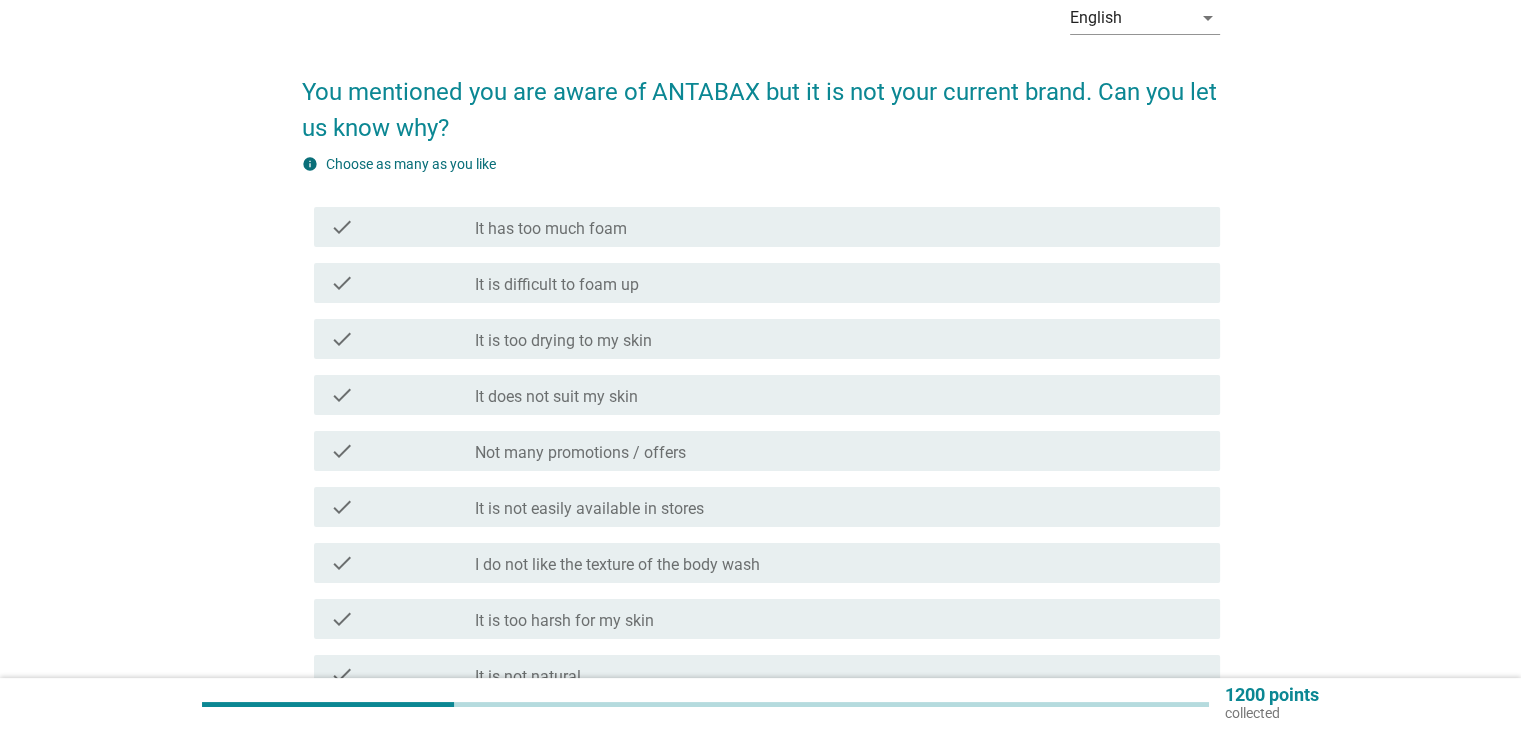 scroll, scrollTop: 200, scrollLeft: 0, axis: vertical 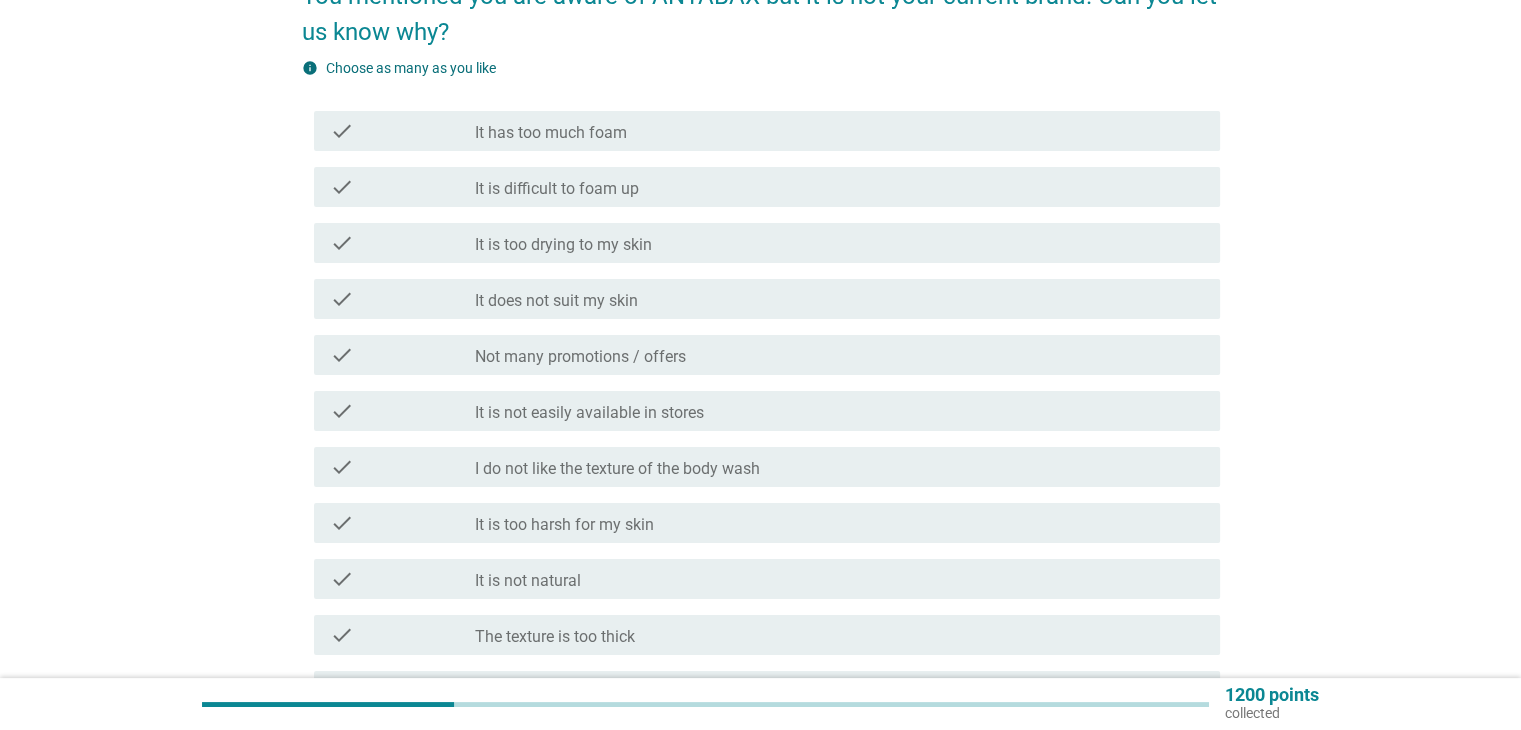 click on "Not many promotions / offers" at bounding box center [580, 357] 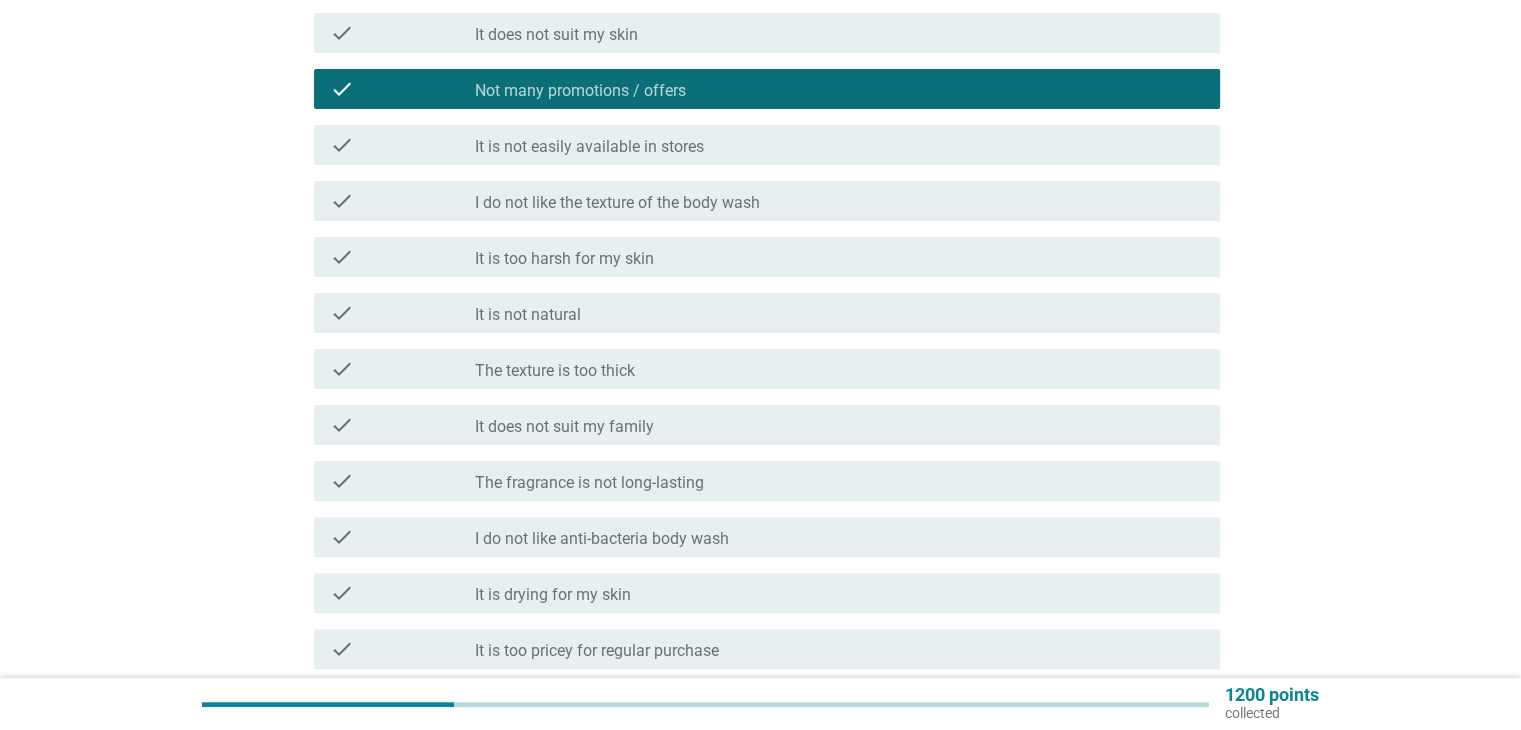 scroll, scrollTop: 500, scrollLeft: 0, axis: vertical 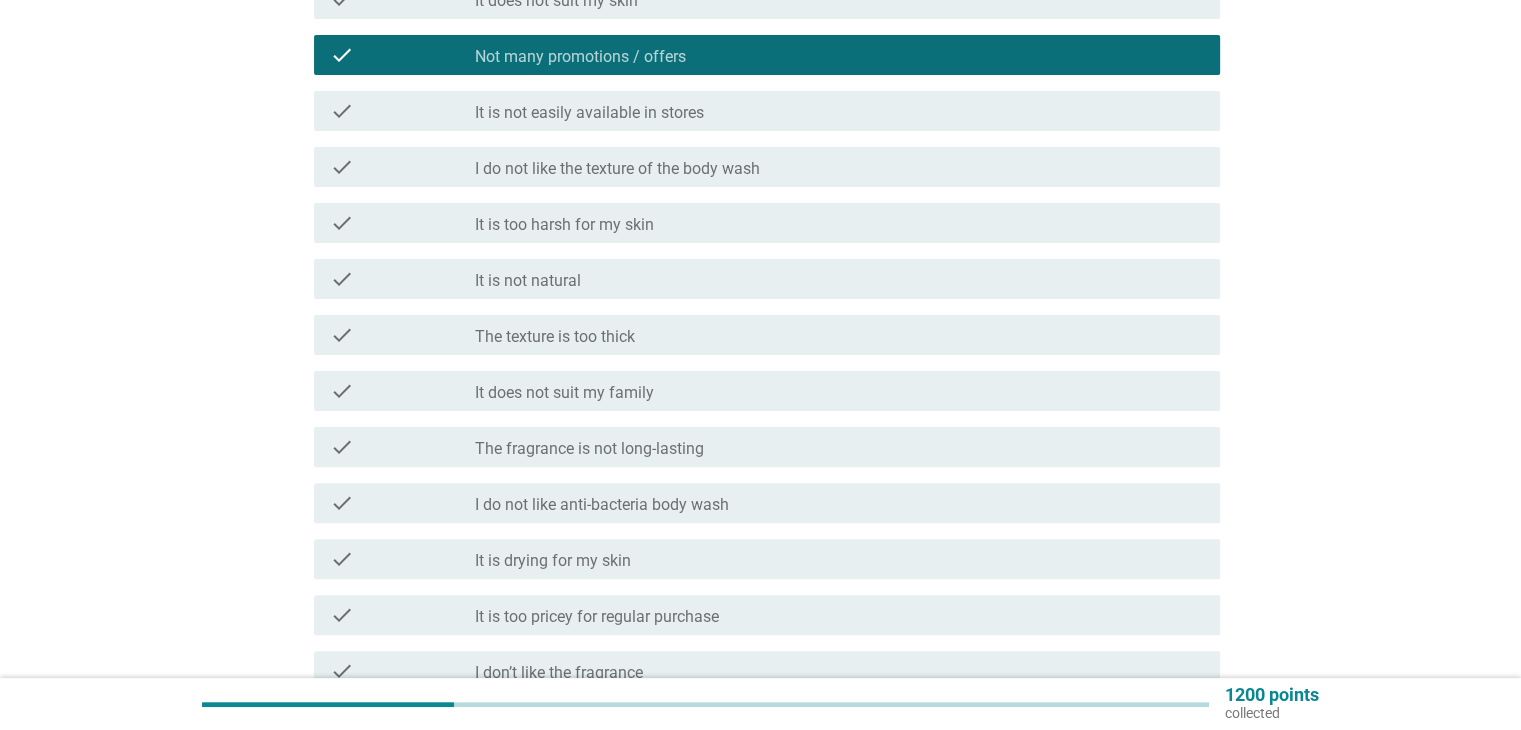 click on "check_box_outline_blank It does not suit my family" at bounding box center [839, 391] 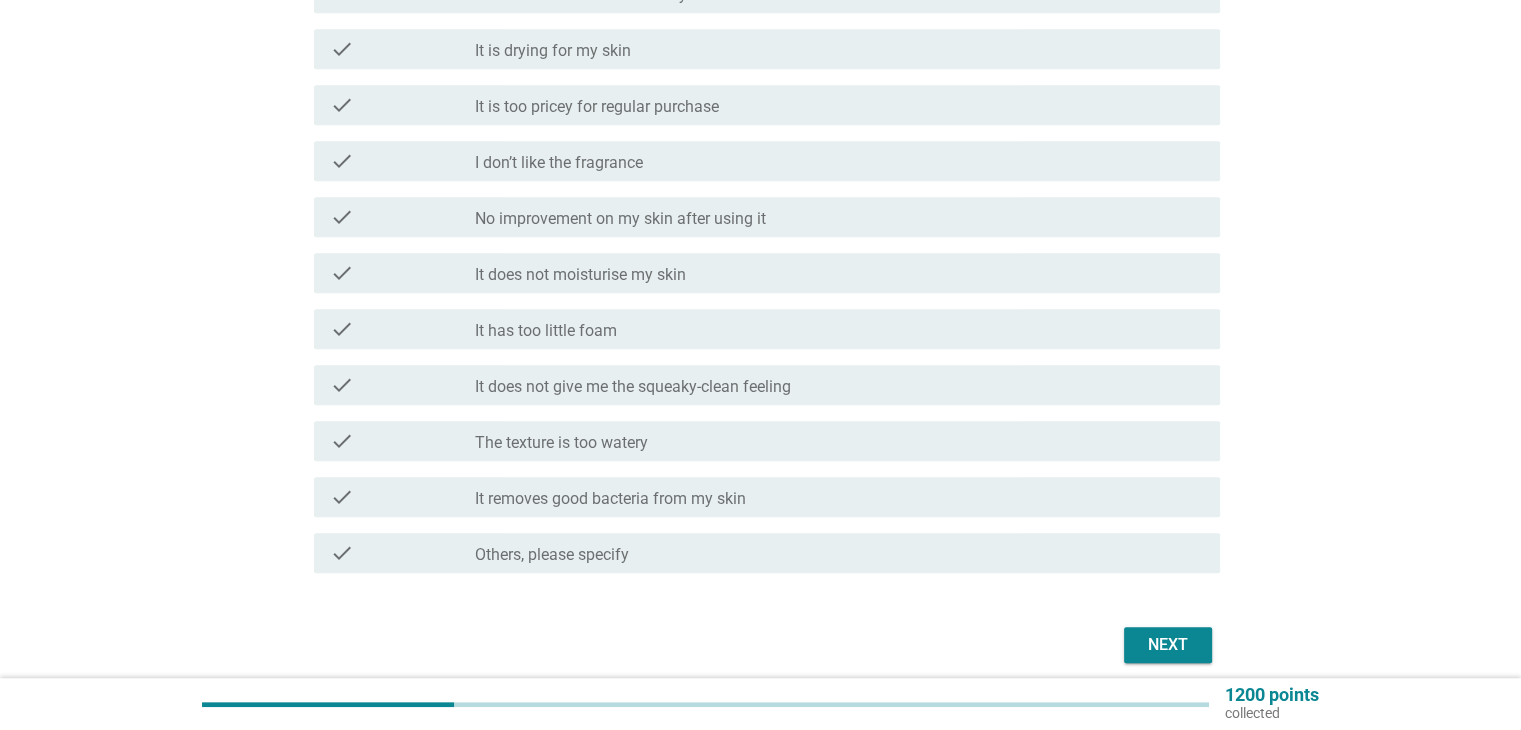 scroll, scrollTop: 1091, scrollLeft: 0, axis: vertical 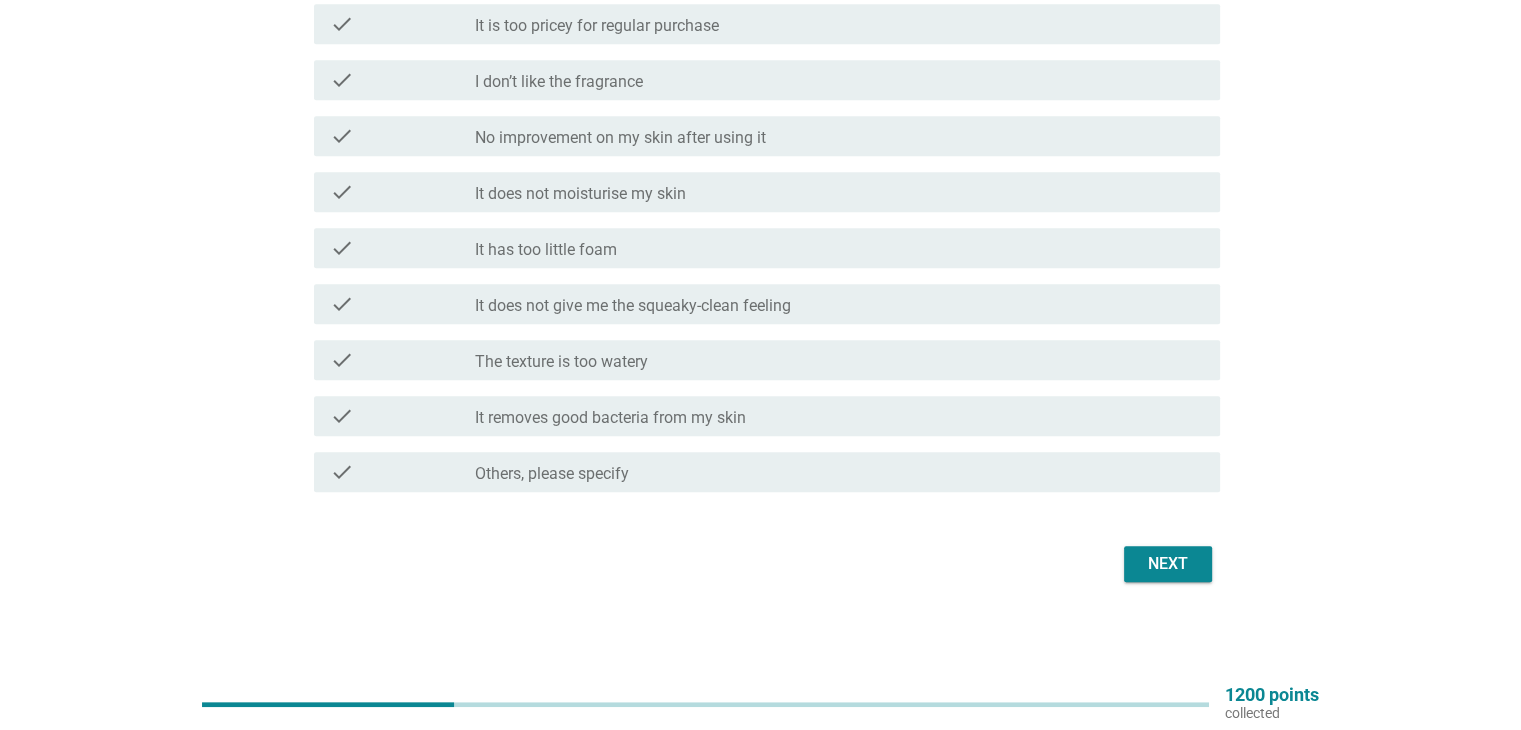 click on "Next" at bounding box center (1168, 564) 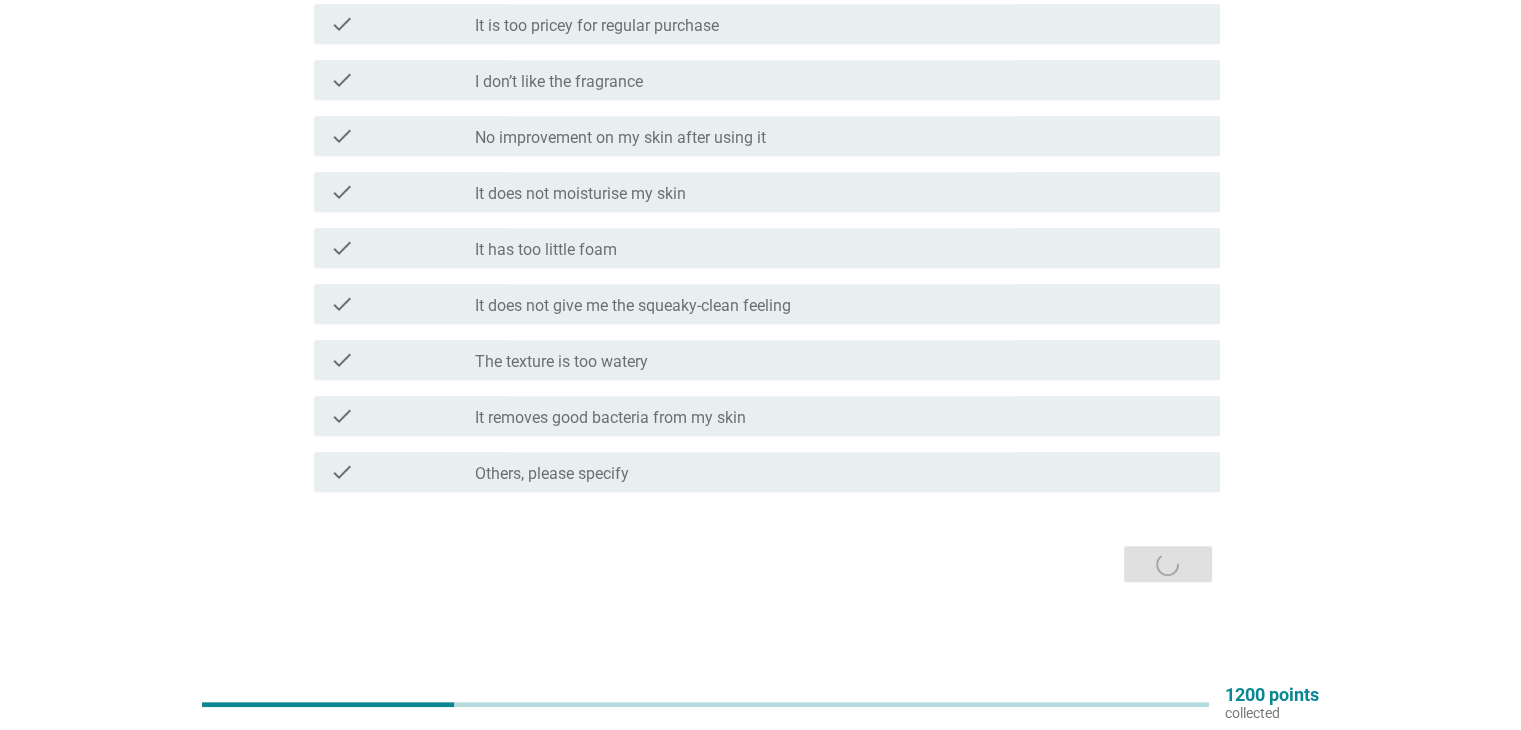 scroll, scrollTop: 0, scrollLeft: 0, axis: both 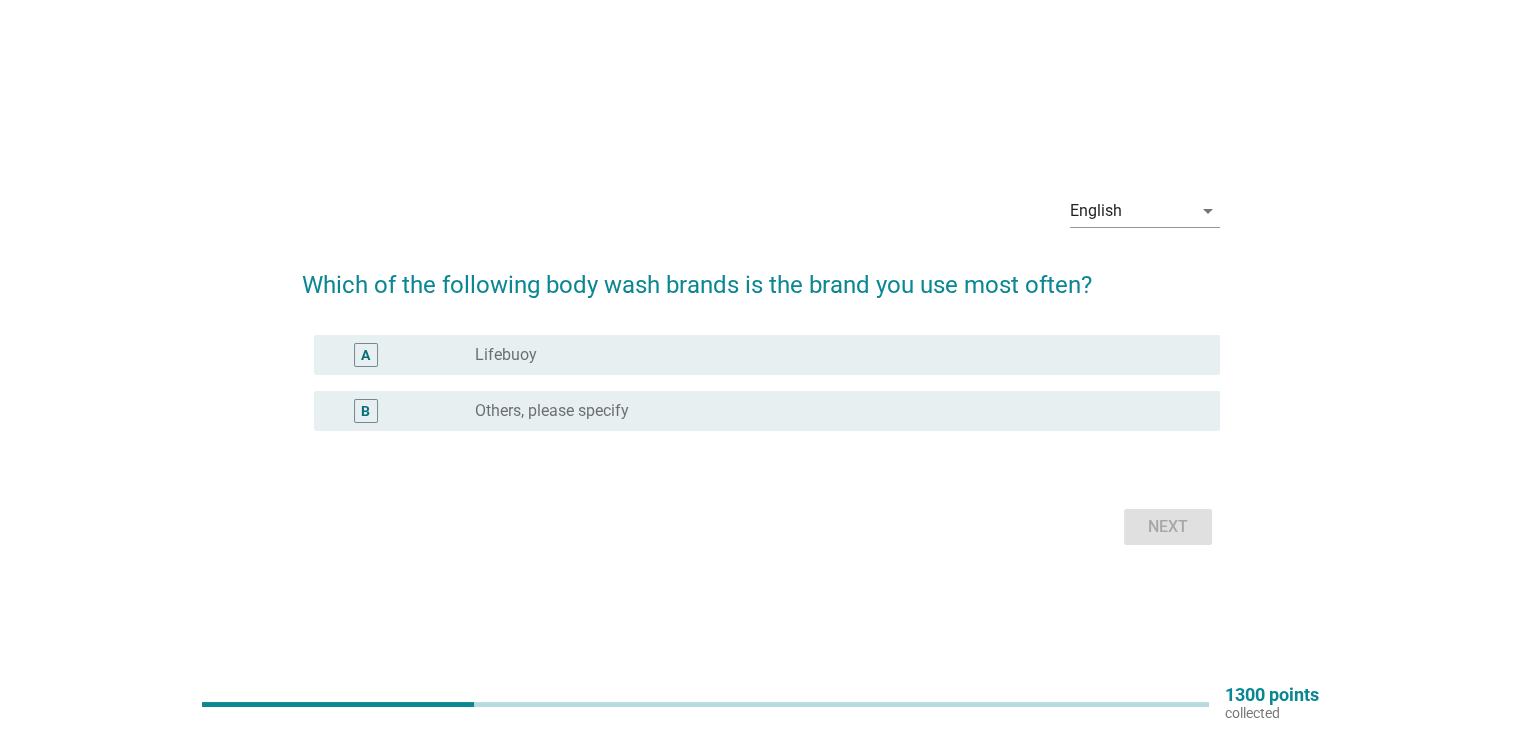 click on "radio_button_unchecked Lifebuoy" at bounding box center [831, 355] 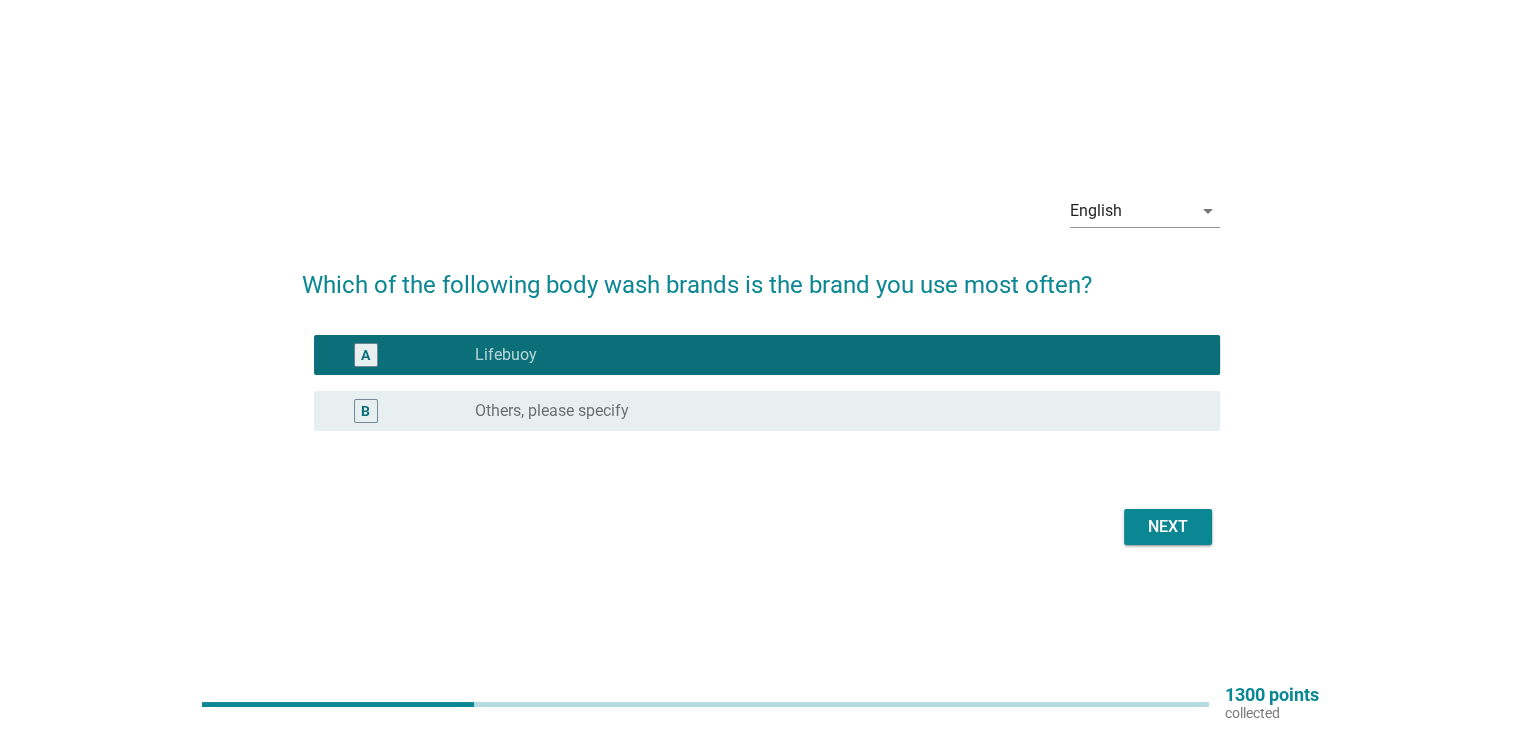 click on "Next" at bounding box center (1168, 527) 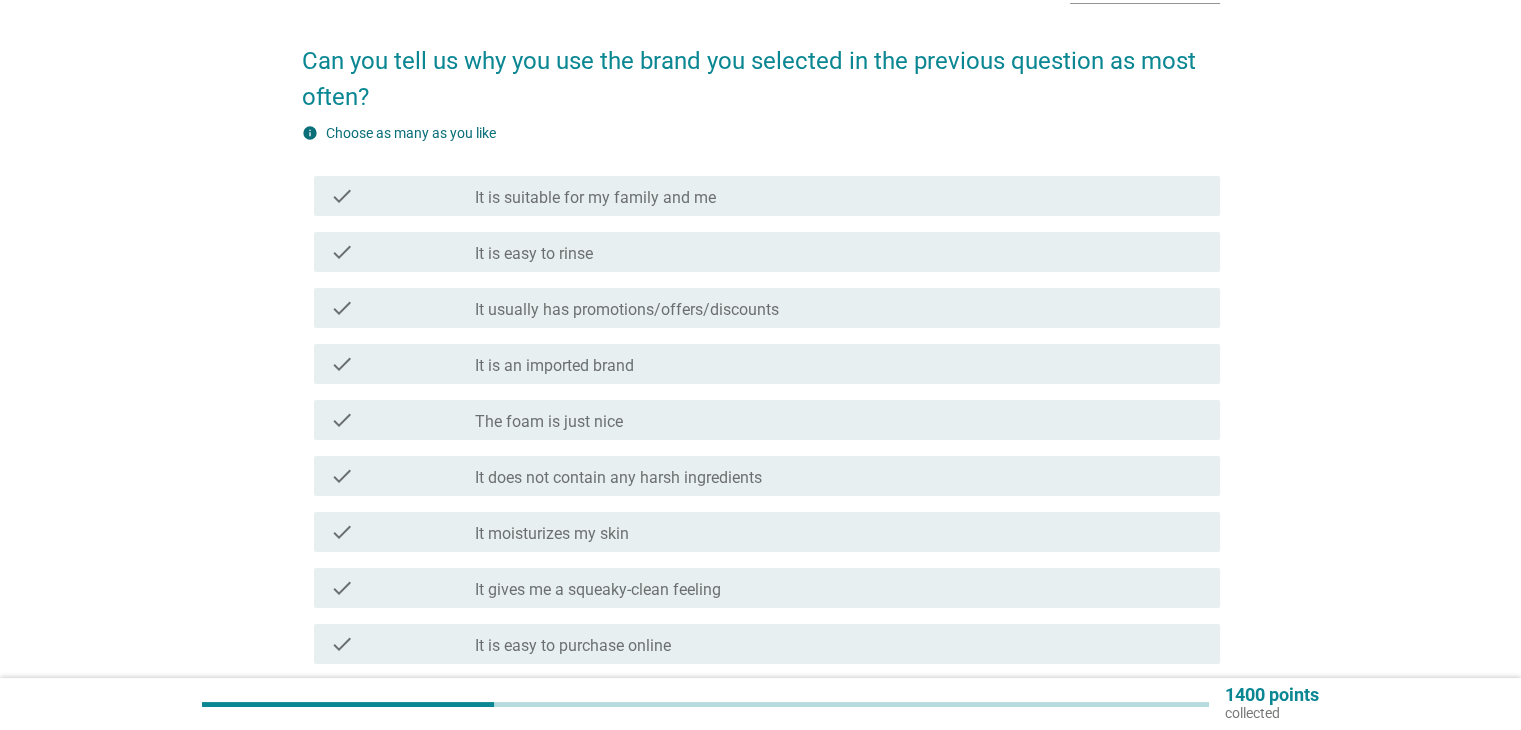 scroll, scrollTop: 200, scrollLeft: 0, axis: vertical 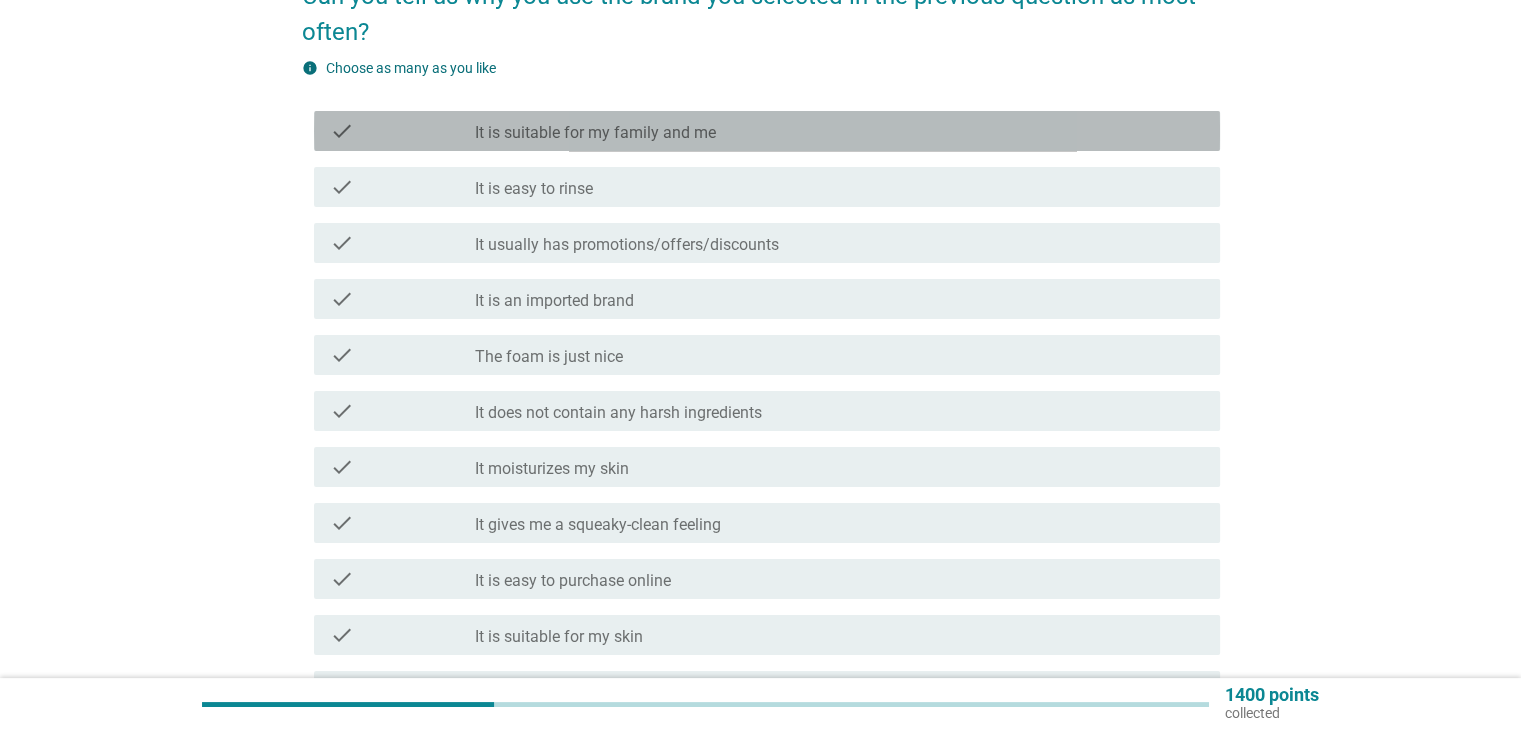 click on "It is suitable for my family and me" at bounding box center [595, 133] 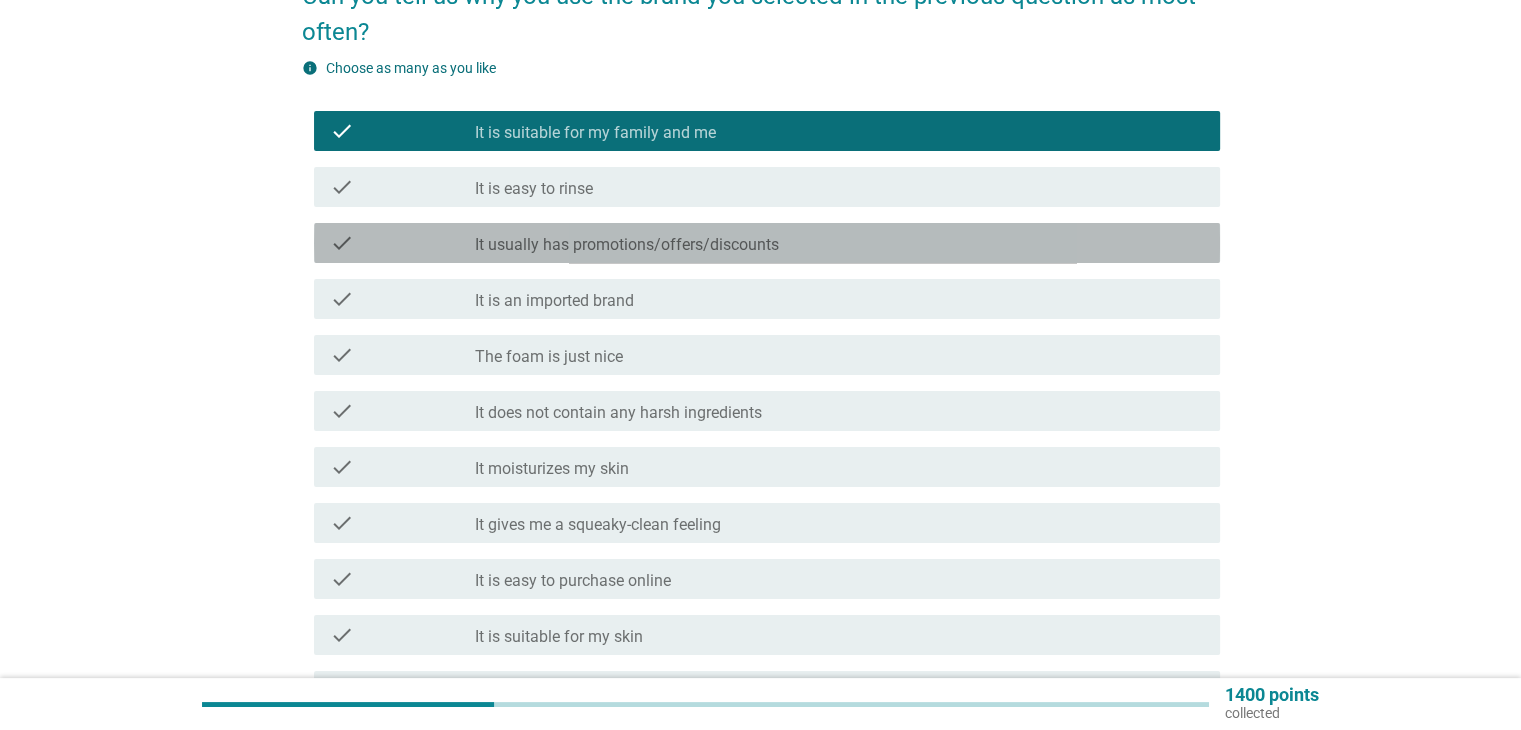click on "It usually has promotions/offers/discounts" at bounding box center [627, 245] 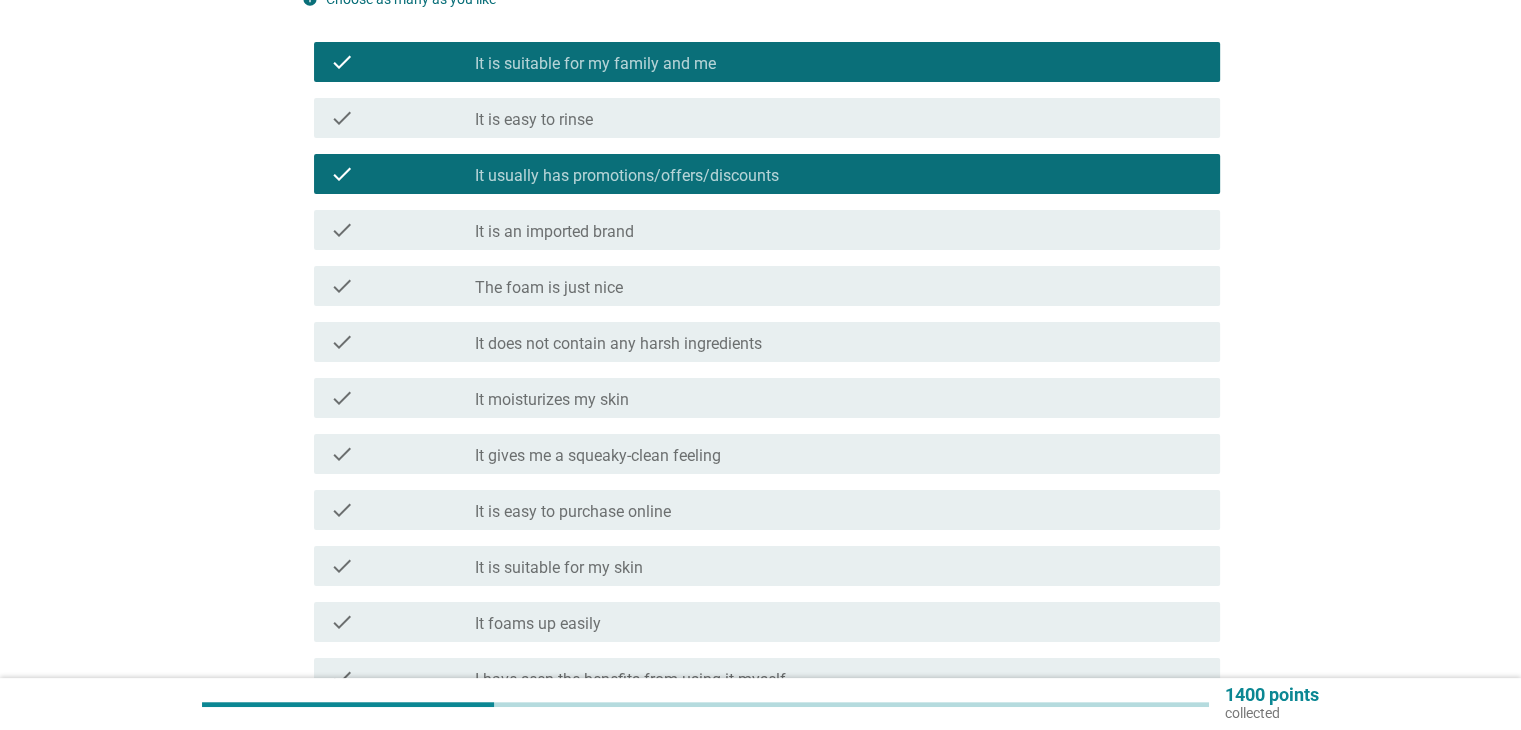 scroll, scrollTop: 300, scrollLeft: 0, axis: vertical 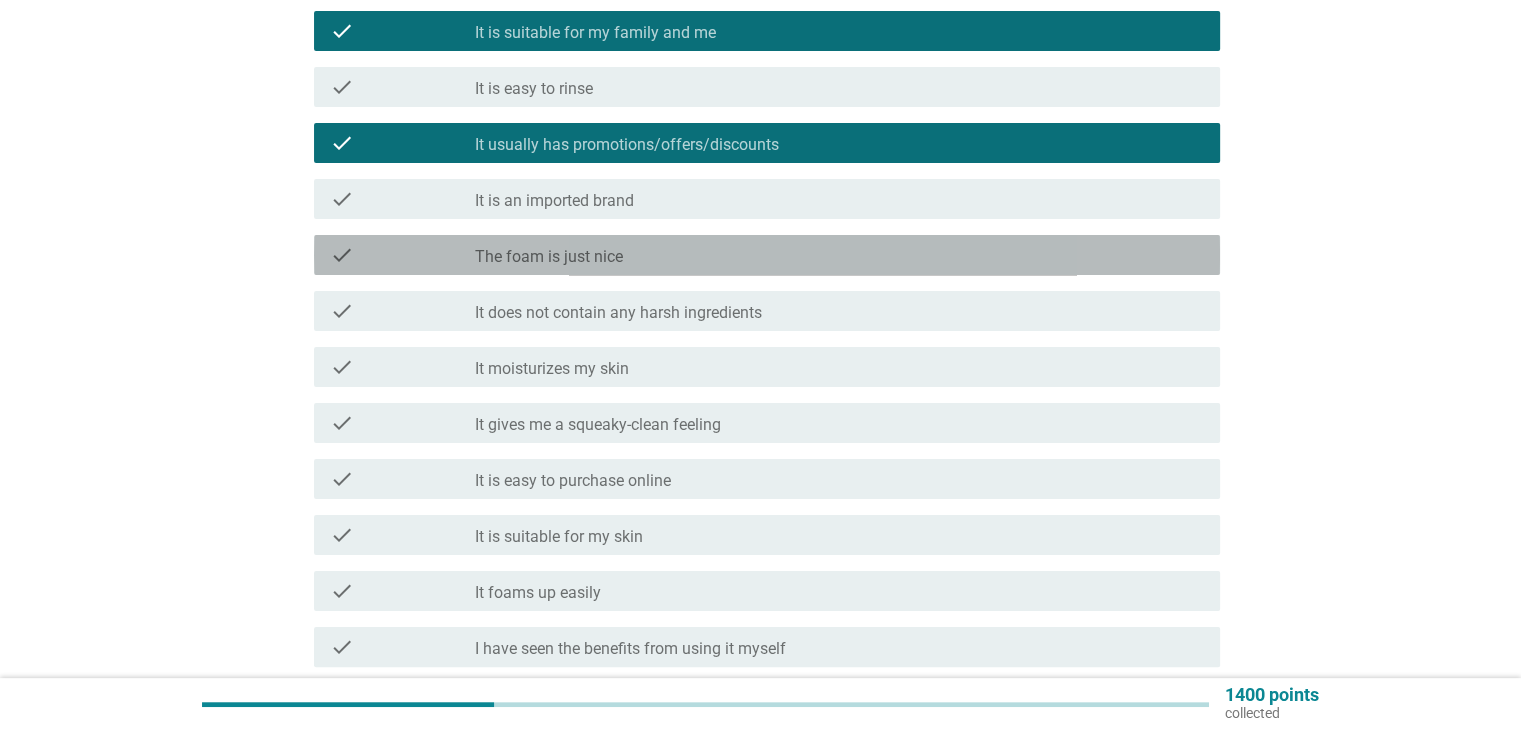 click on "The foam is just nice" at bounding box center (549, 257) 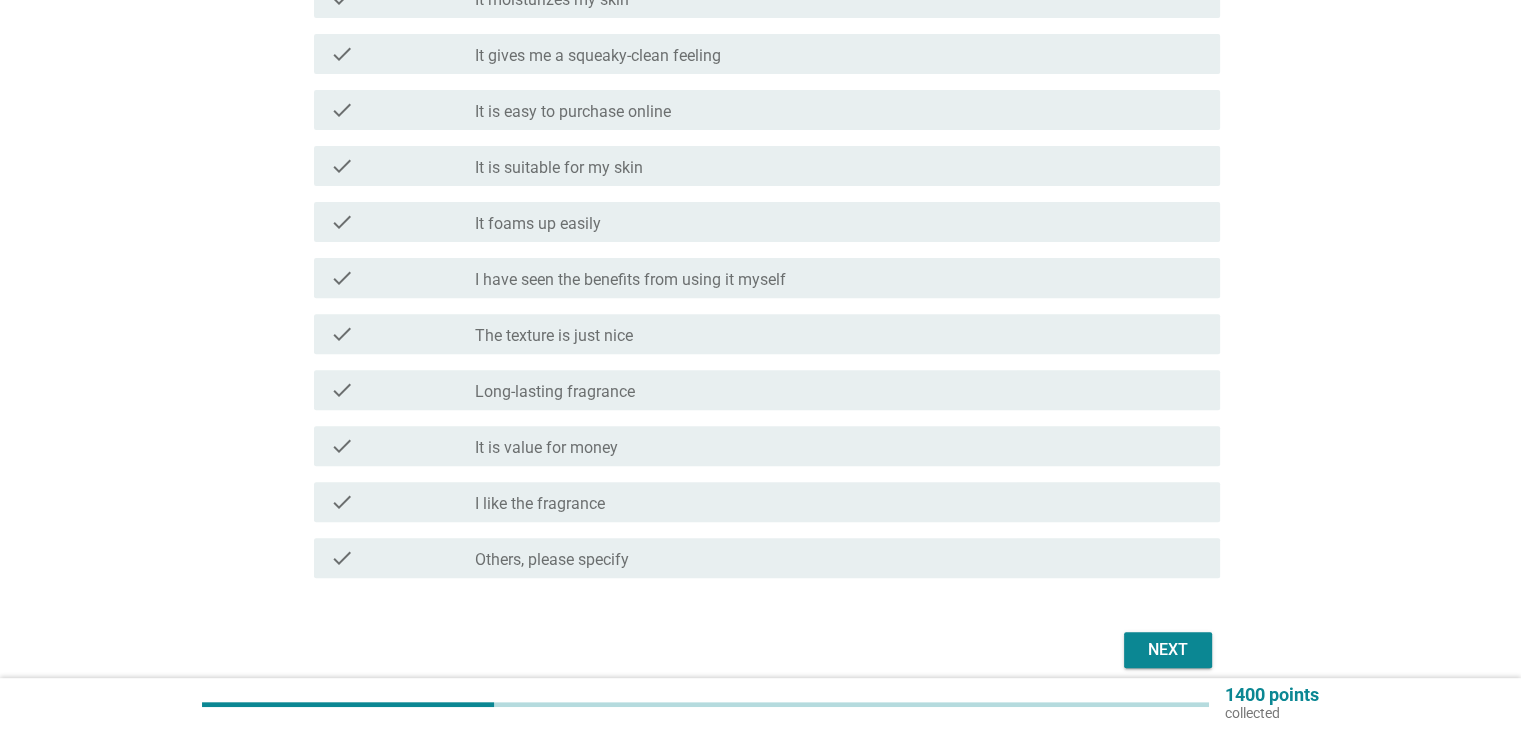scroll, scrollTop: 700, scrollLeft: 0, axis: vertical 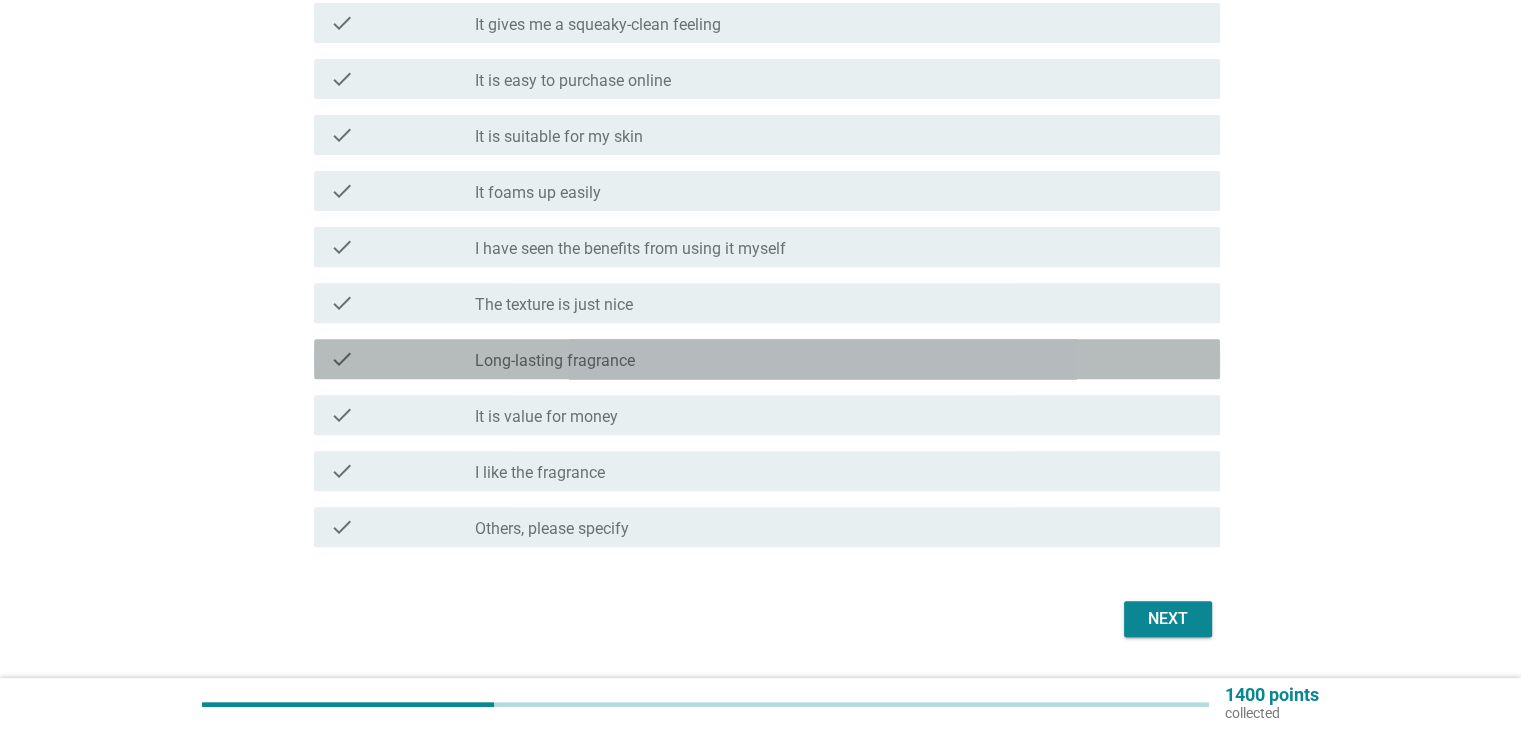 click on "Long-lasting fragrance" at bounding box center [555, 361] 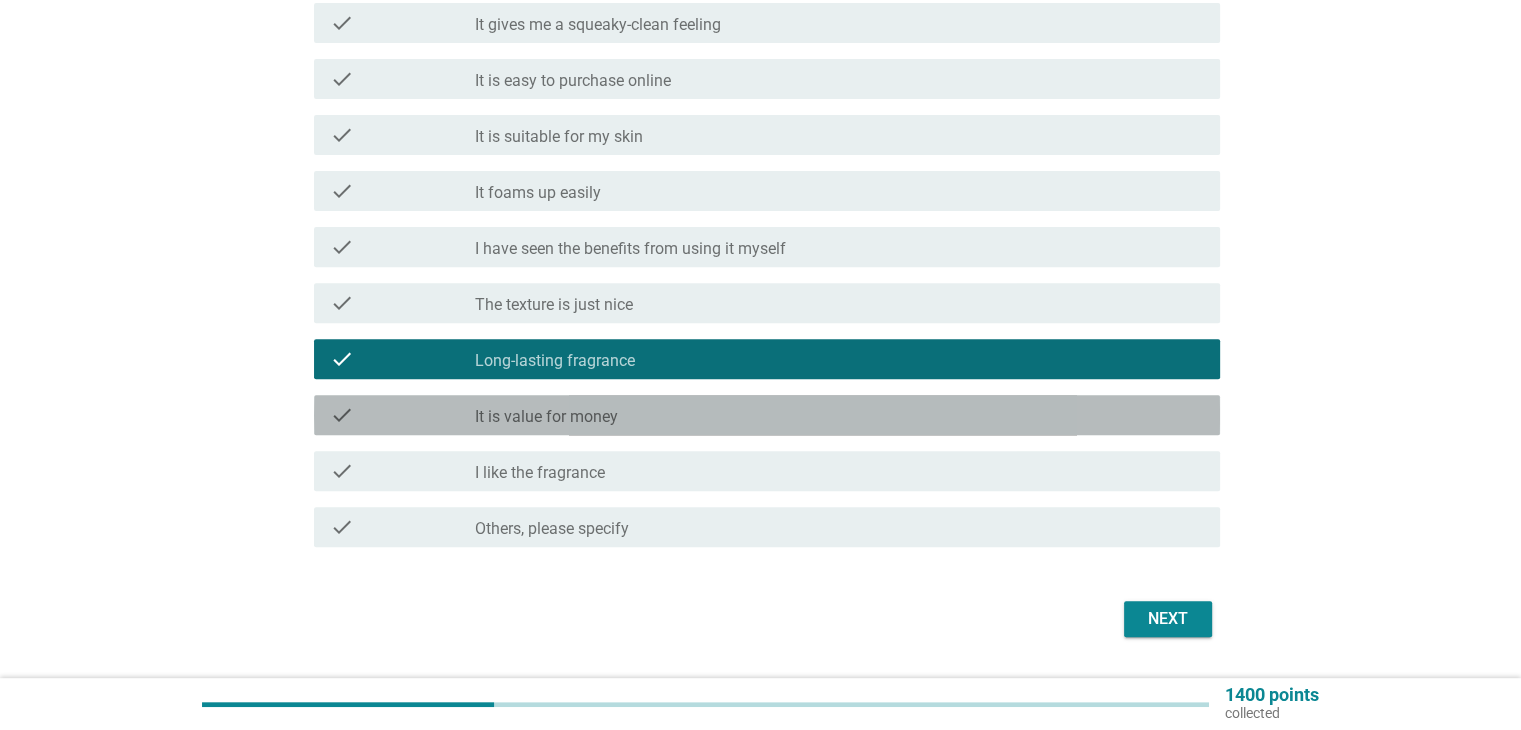 click on "check_box_outline_blank It is value for money" at bounding box center (839, 415) 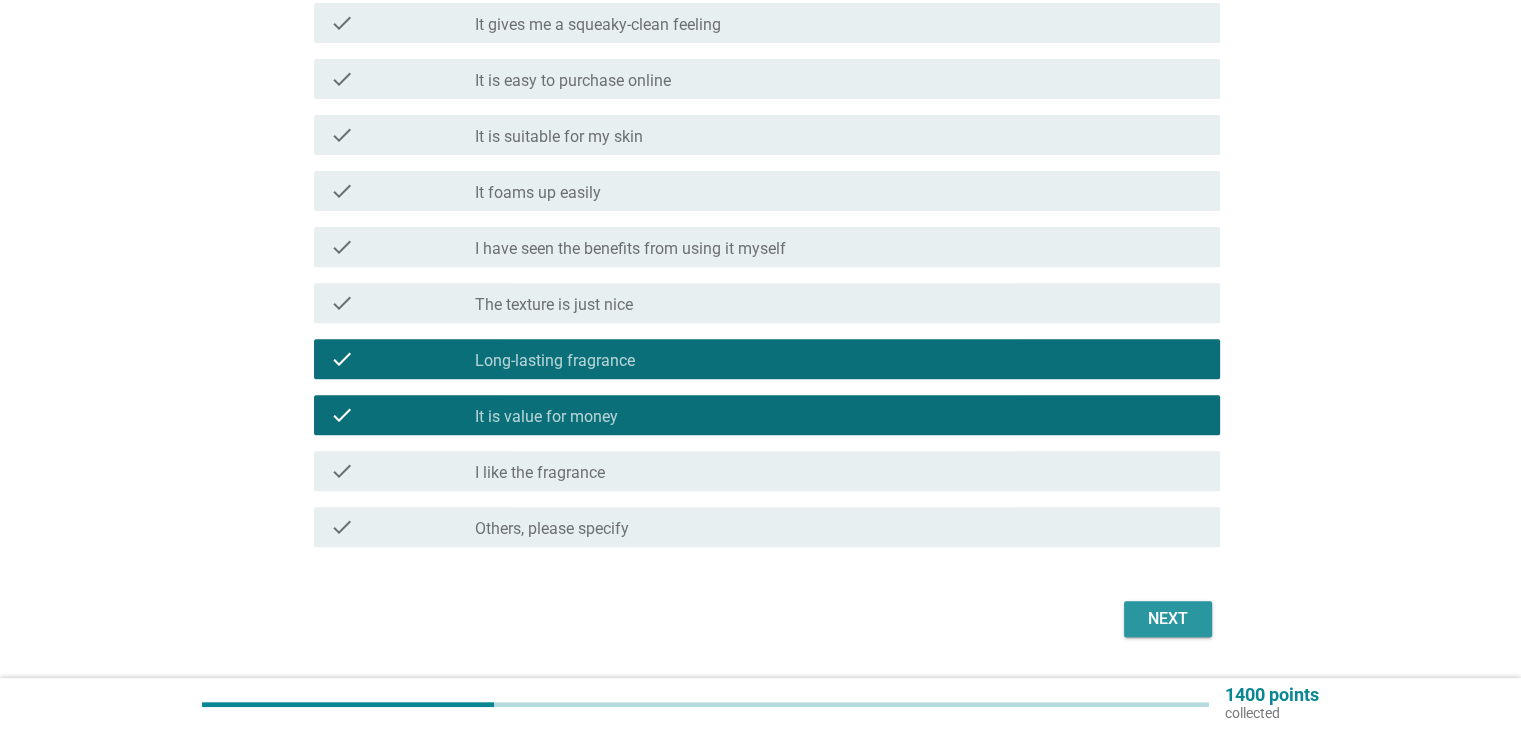 click on "Next" at bounding box center [1168, 619] 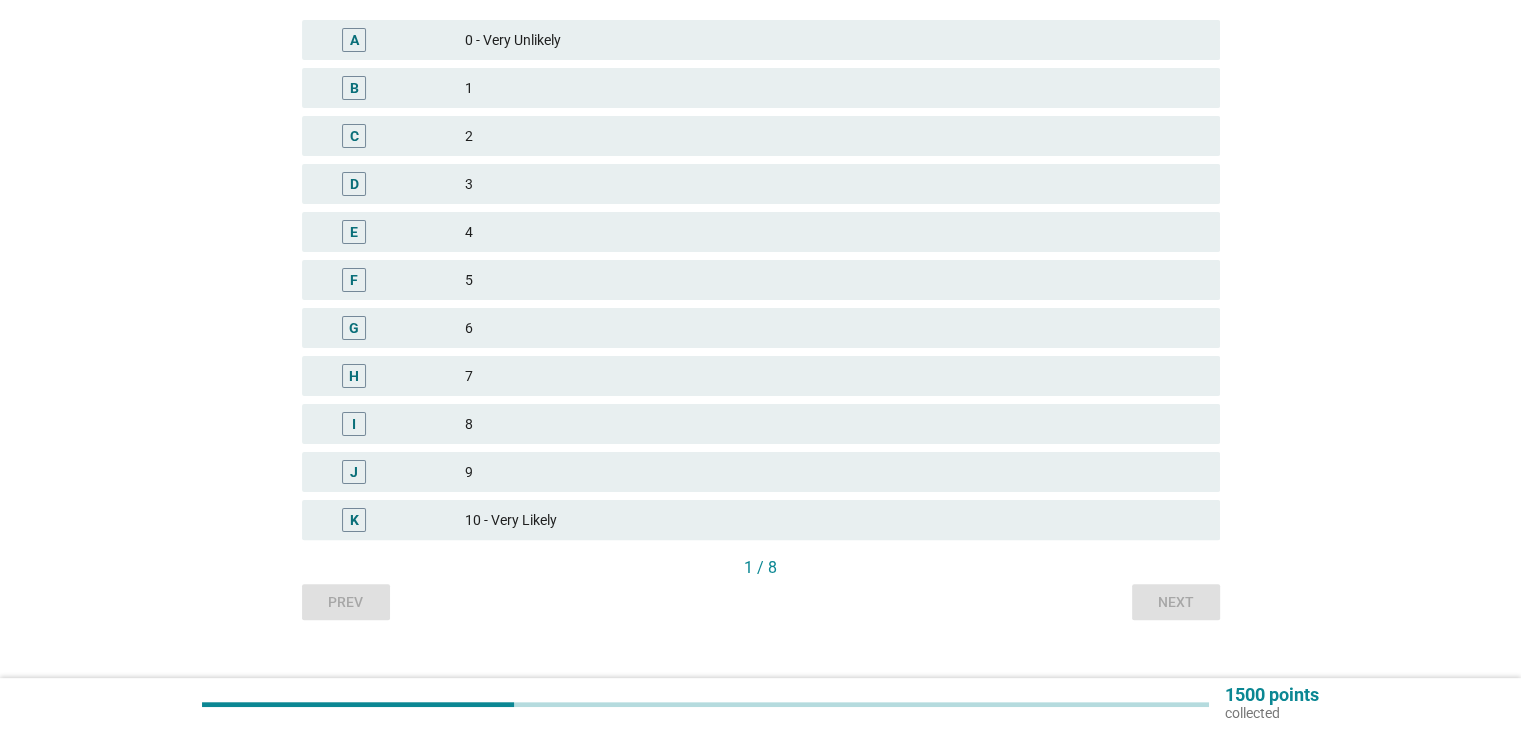 scroll, scrollTop: 445, scrollLeft: 0, axis: vertical 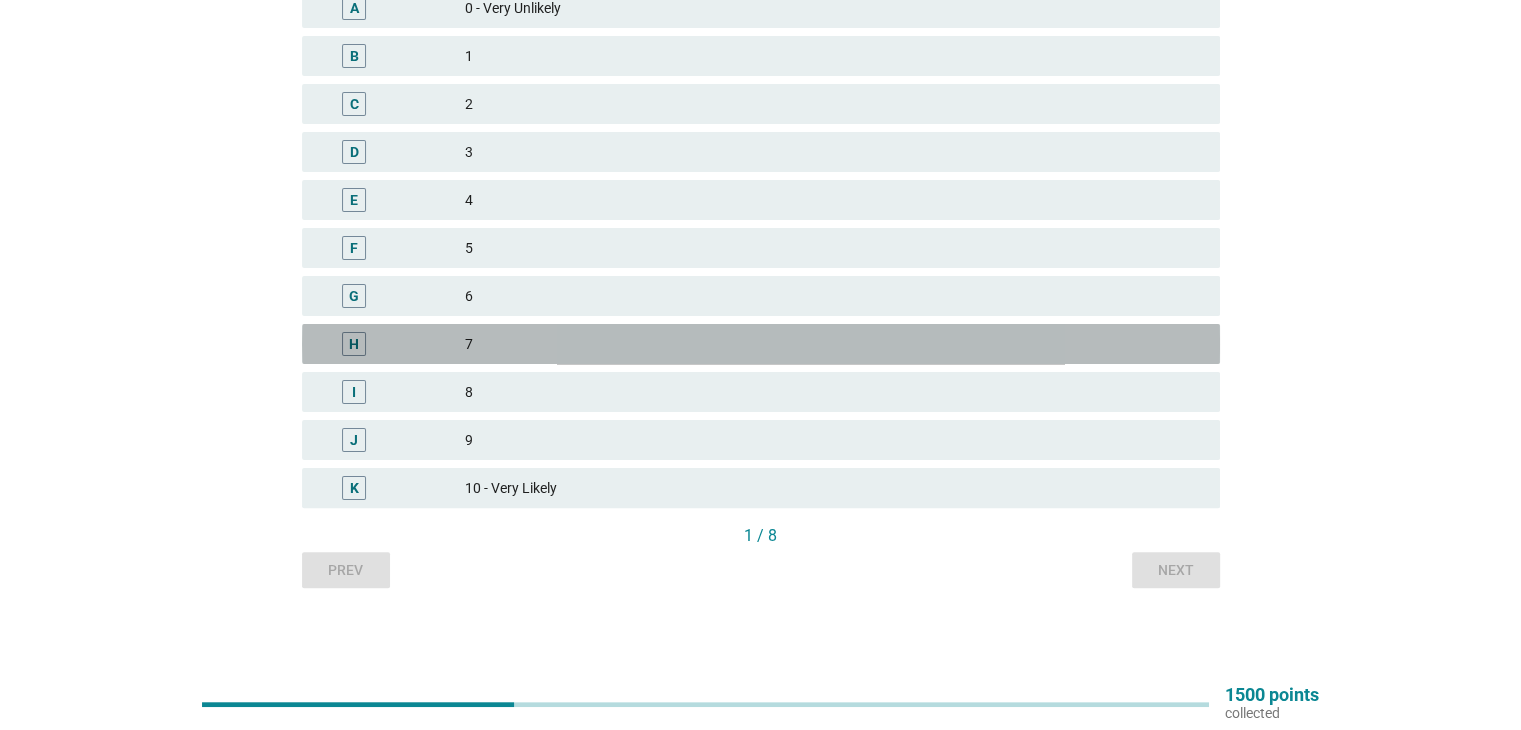 click on "7" at bounding box center [834, 344] 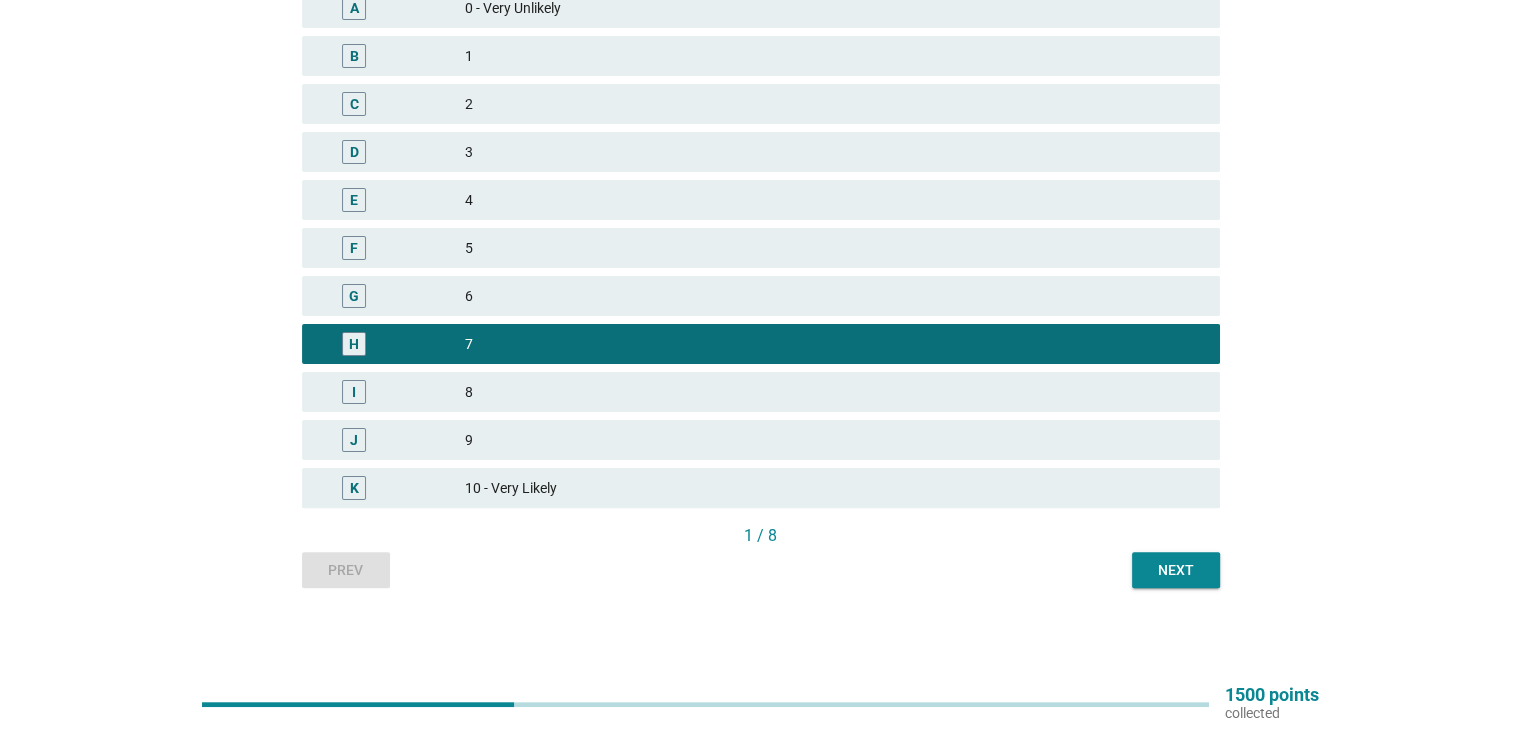 click on "English arrow_drop_down   How likely are you to recommend each of the following brands to a friend or family? Please use the scale below where 0=Very Unlikely and 10=Very Likely to indicate your likelihood.
Please select one answer for each brand.
Lifebuoy
A   0 - Very Unlikely B   1 C   2 D   3 E   4 F   5 G   6 H   7 I   8 J   9 K   10 - Very Likely
1 / 8
Prev   Next" at bounding box center [761, 116] 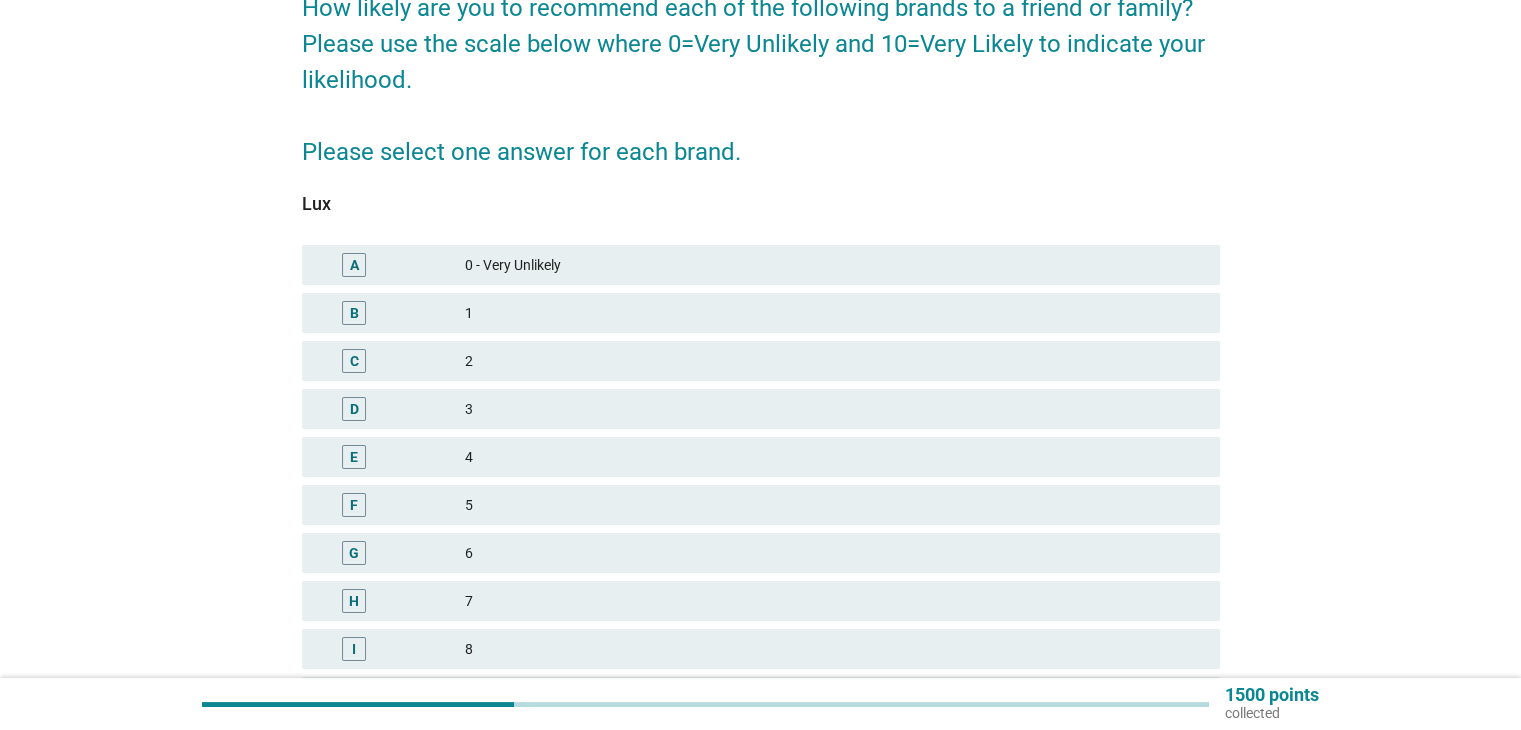 scroll, scrollTop: 200, scrollLeft: 0, axis: vertical 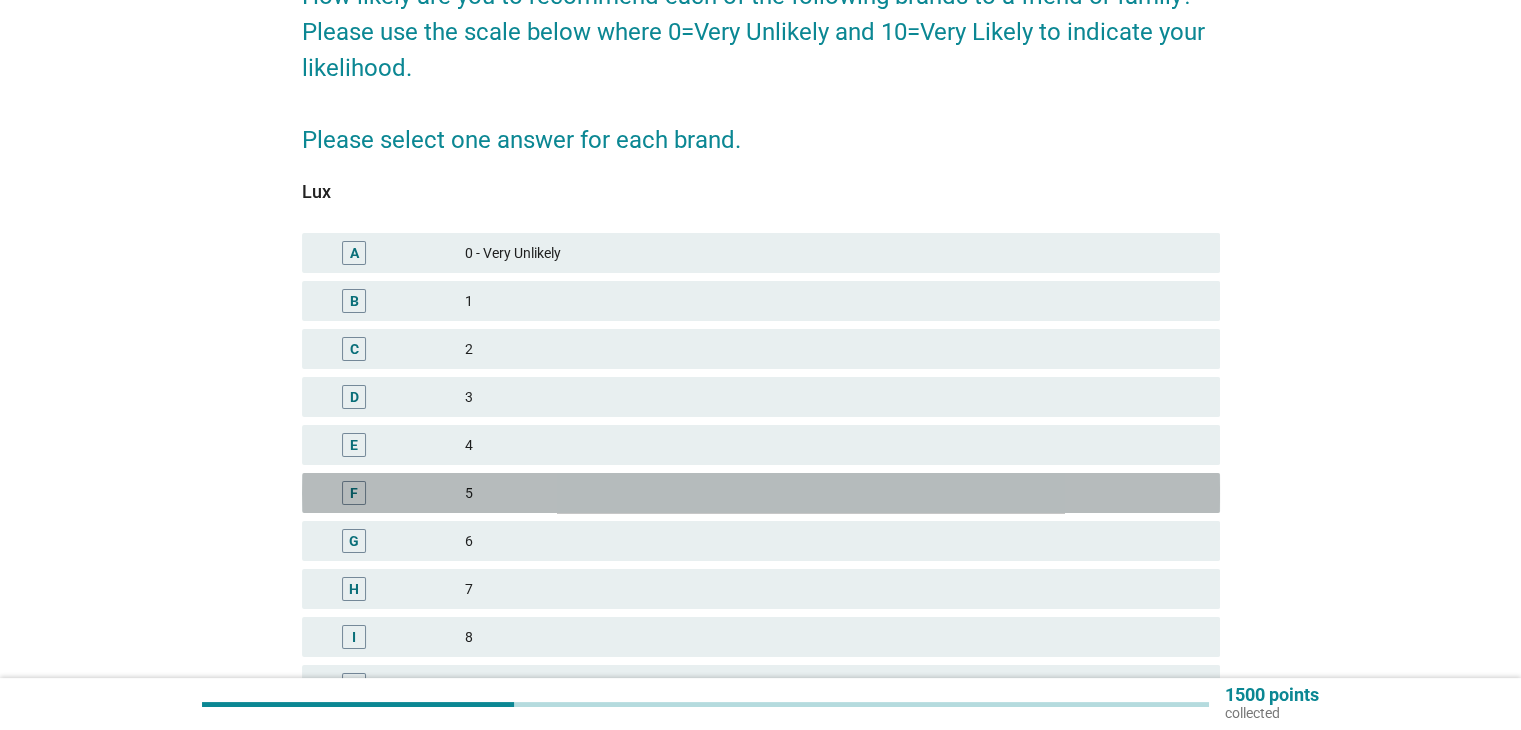 click on "F   5" at bounding box center (761, 493) 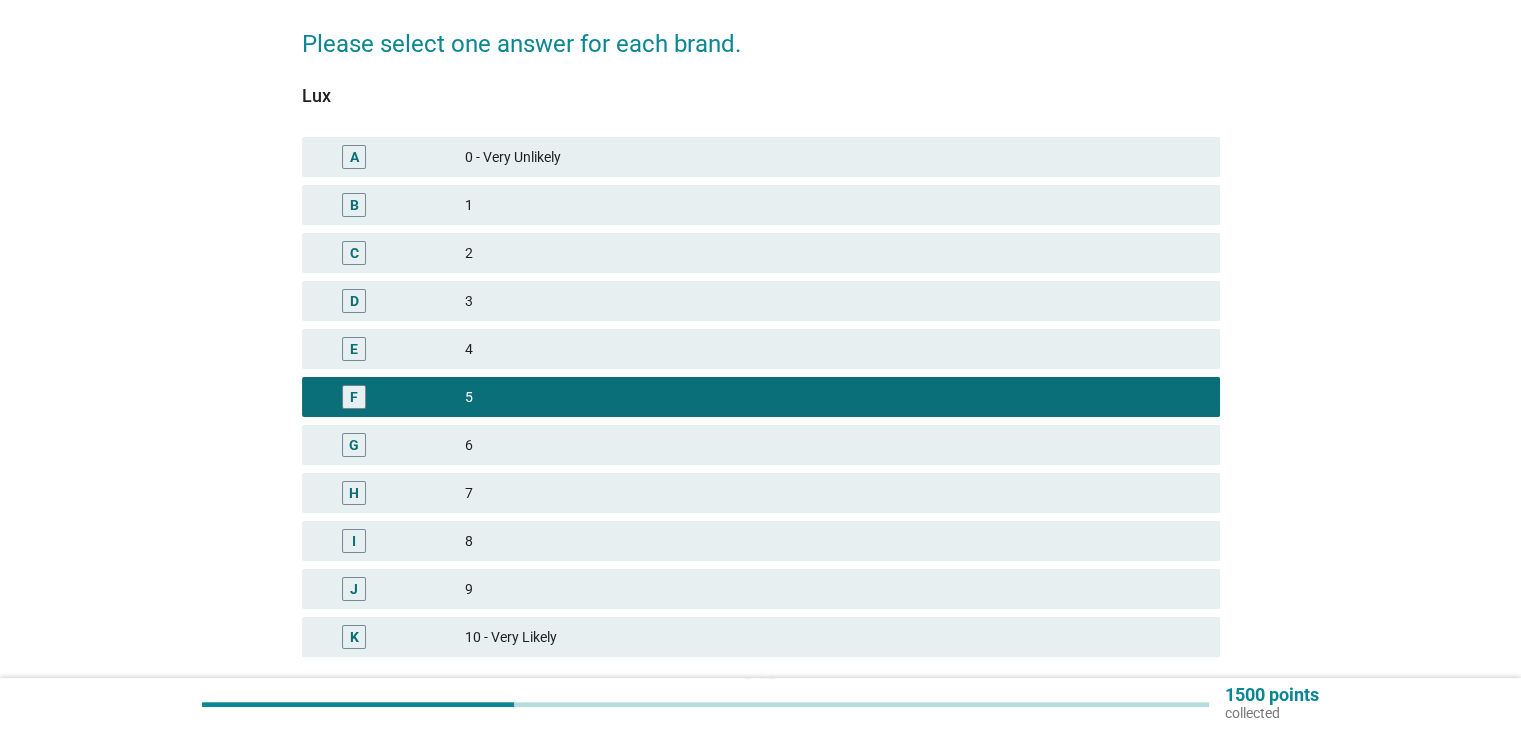 scroll, scrollTop: 445, scrollLeft: 0, axis: vertical 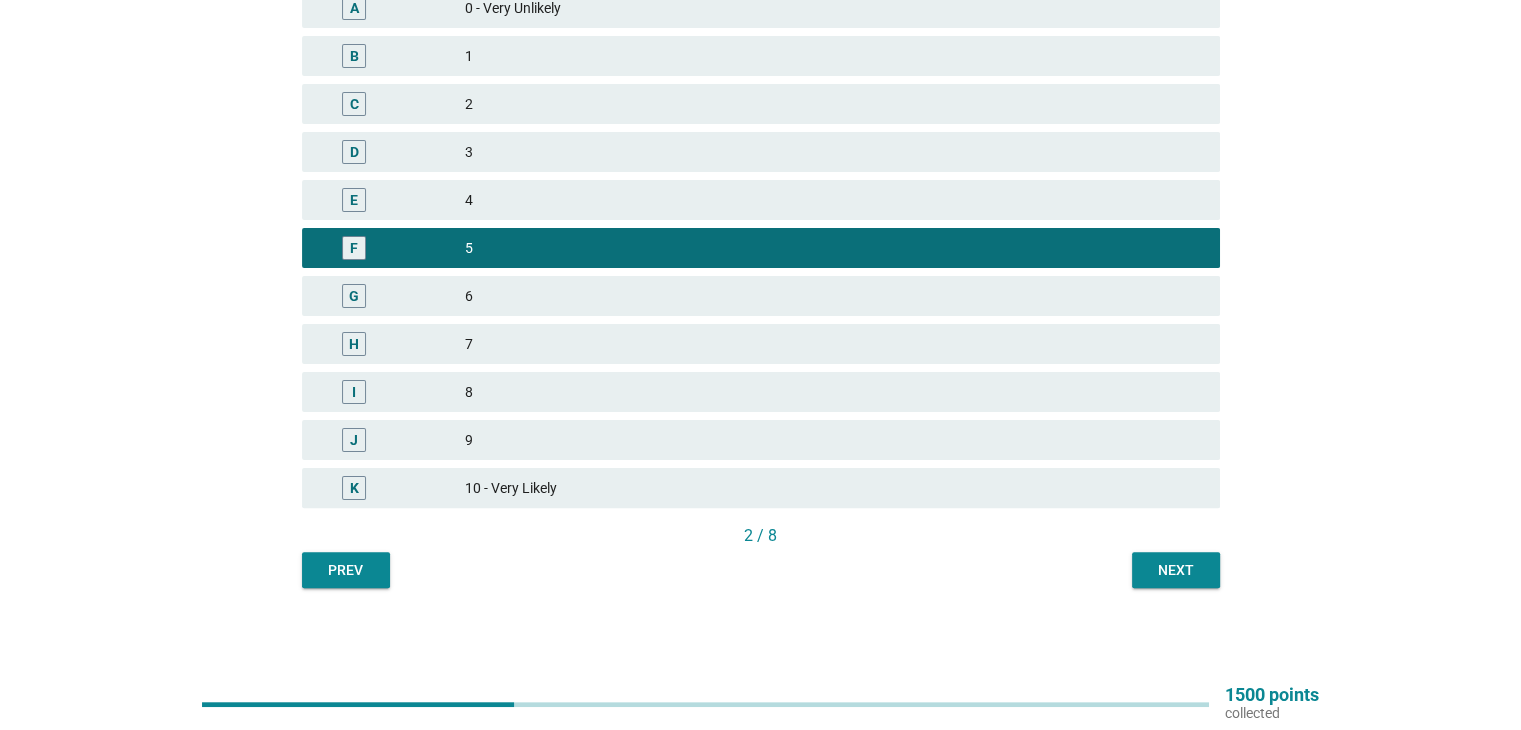 click on "Next" at bounding box center (1176, 570) 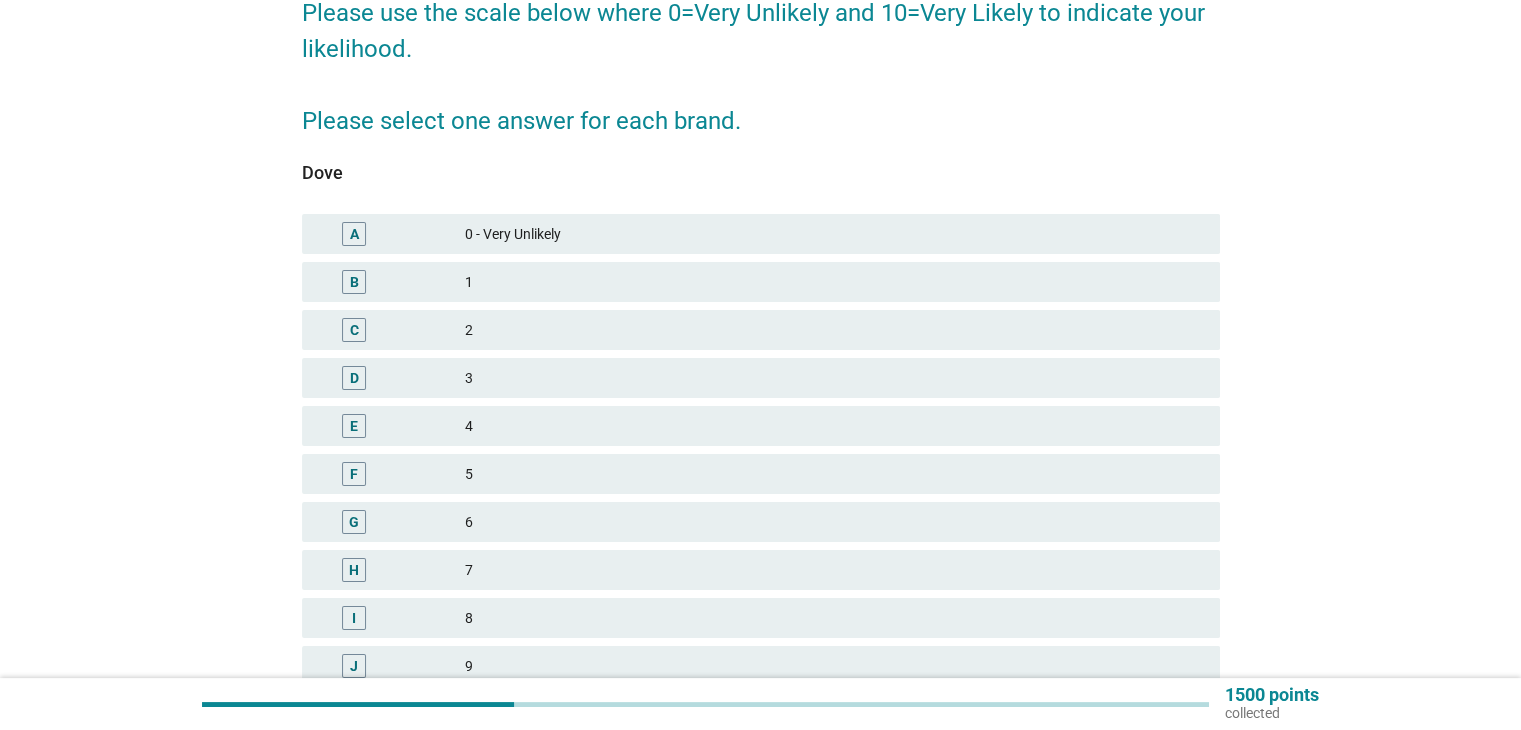 scroll, scrollTop: 300, scrollLeft: 0, axis: vertical 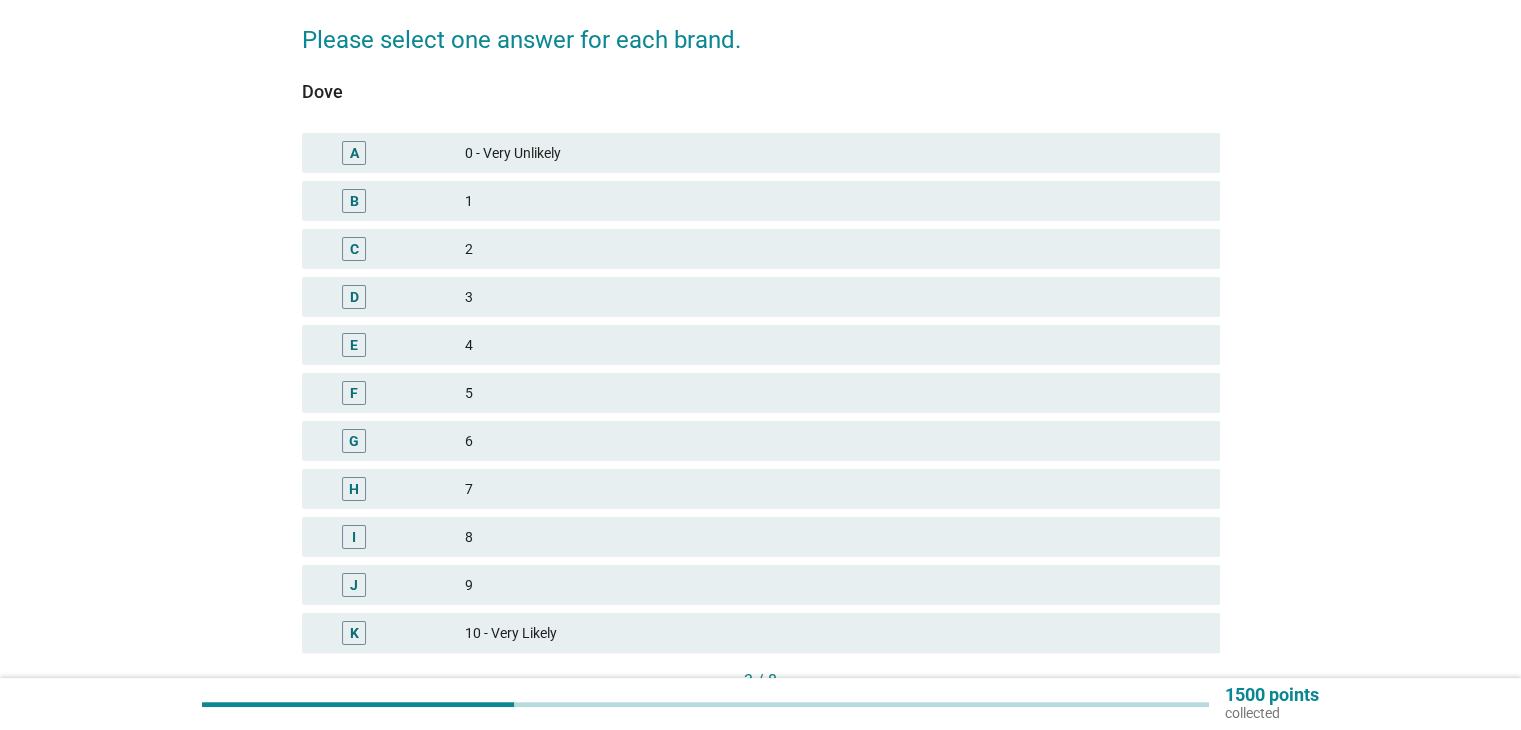 click on "G   6" at bounding box center [761, 441] 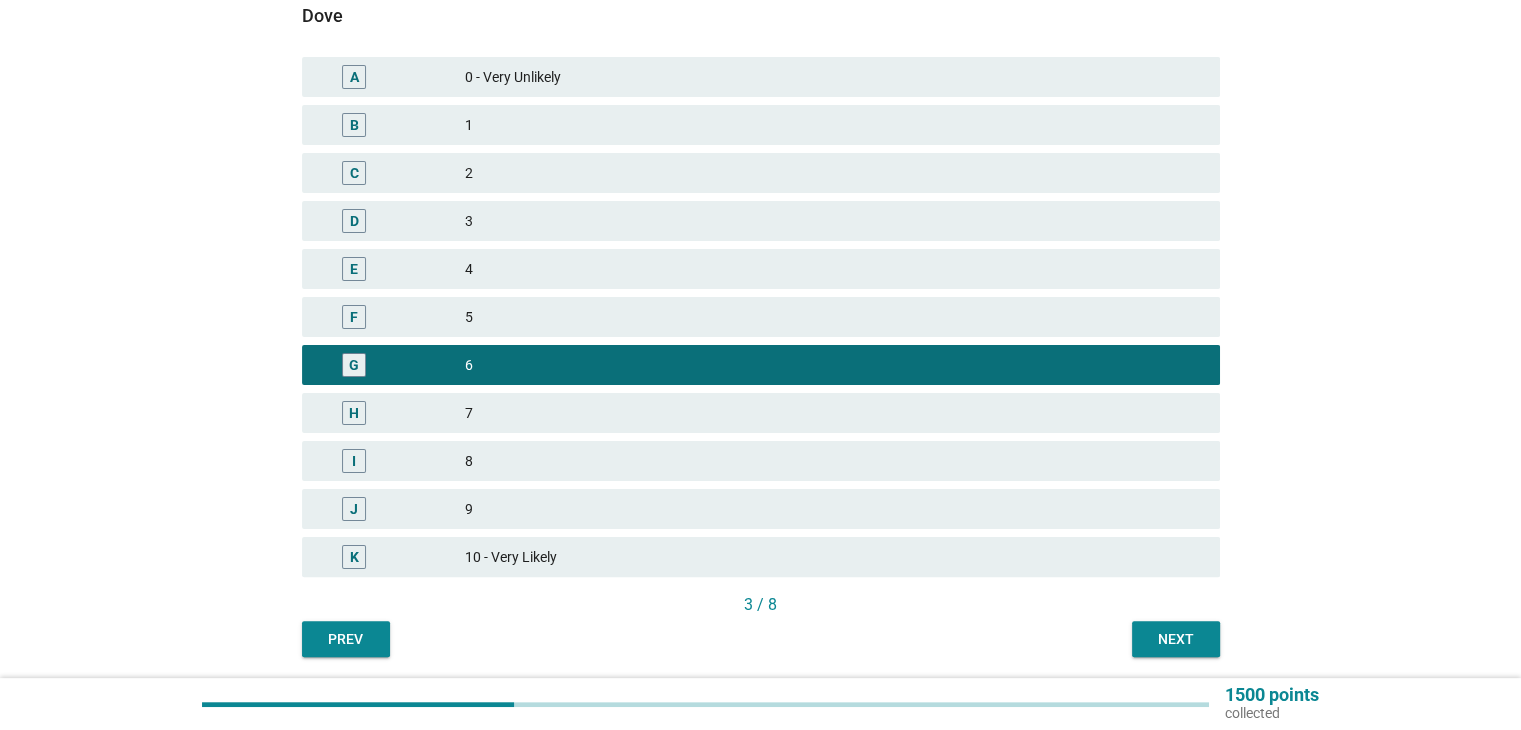 scroll, scrollTop: 445, scrollLeft: 0, axis: vertical 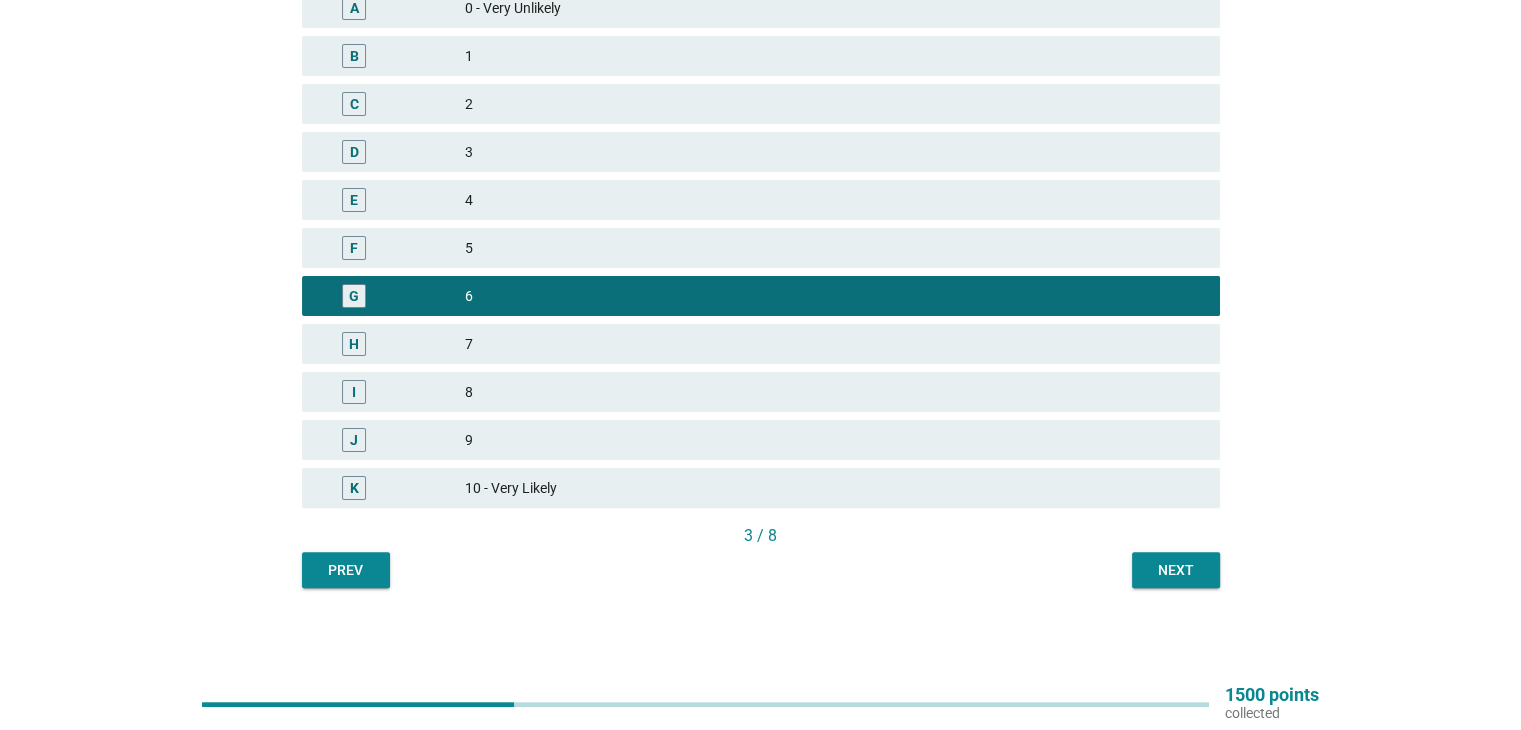 click on "Next" at bounding box center [1176, 570] 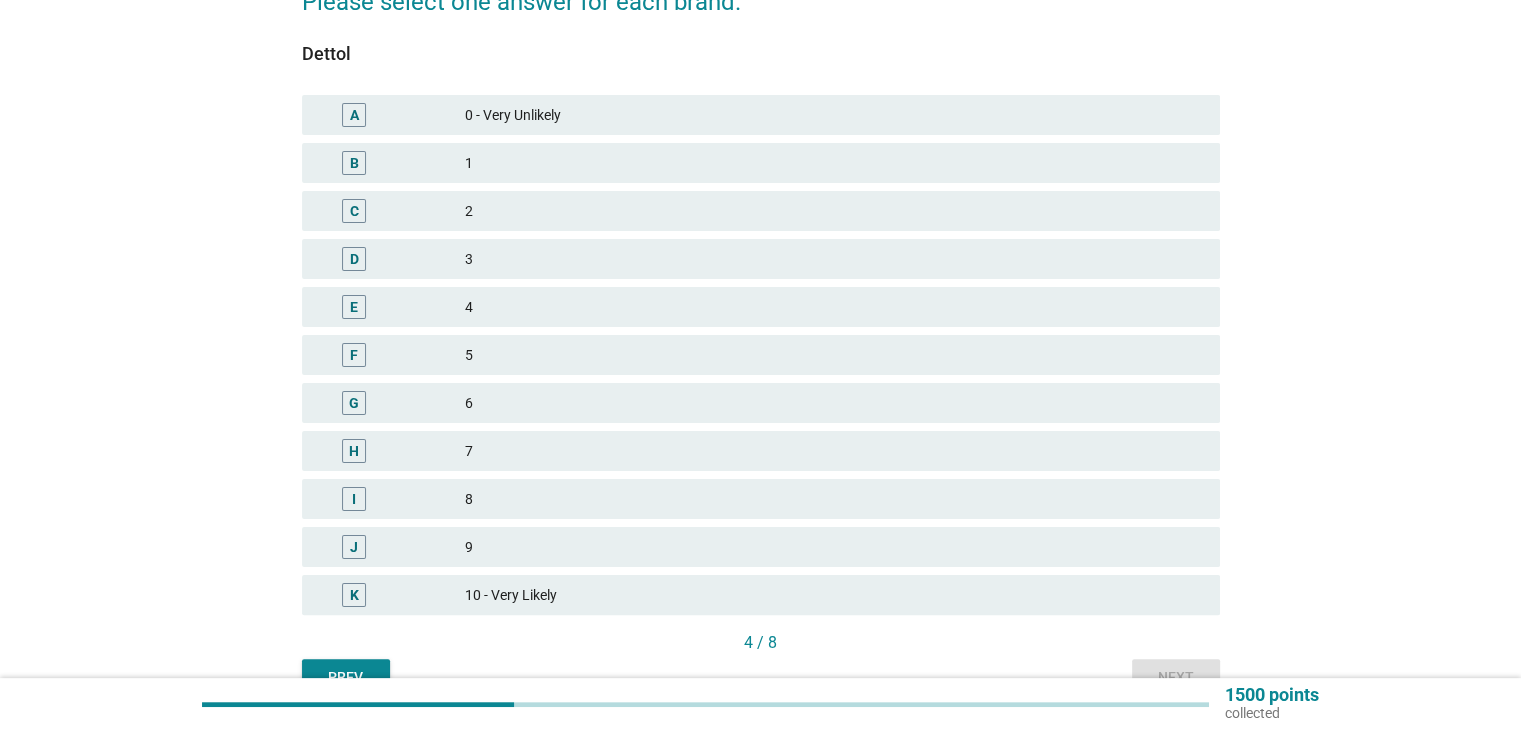 scroll, scrollTop: 400, scrollLeft: 0, axis: vertical 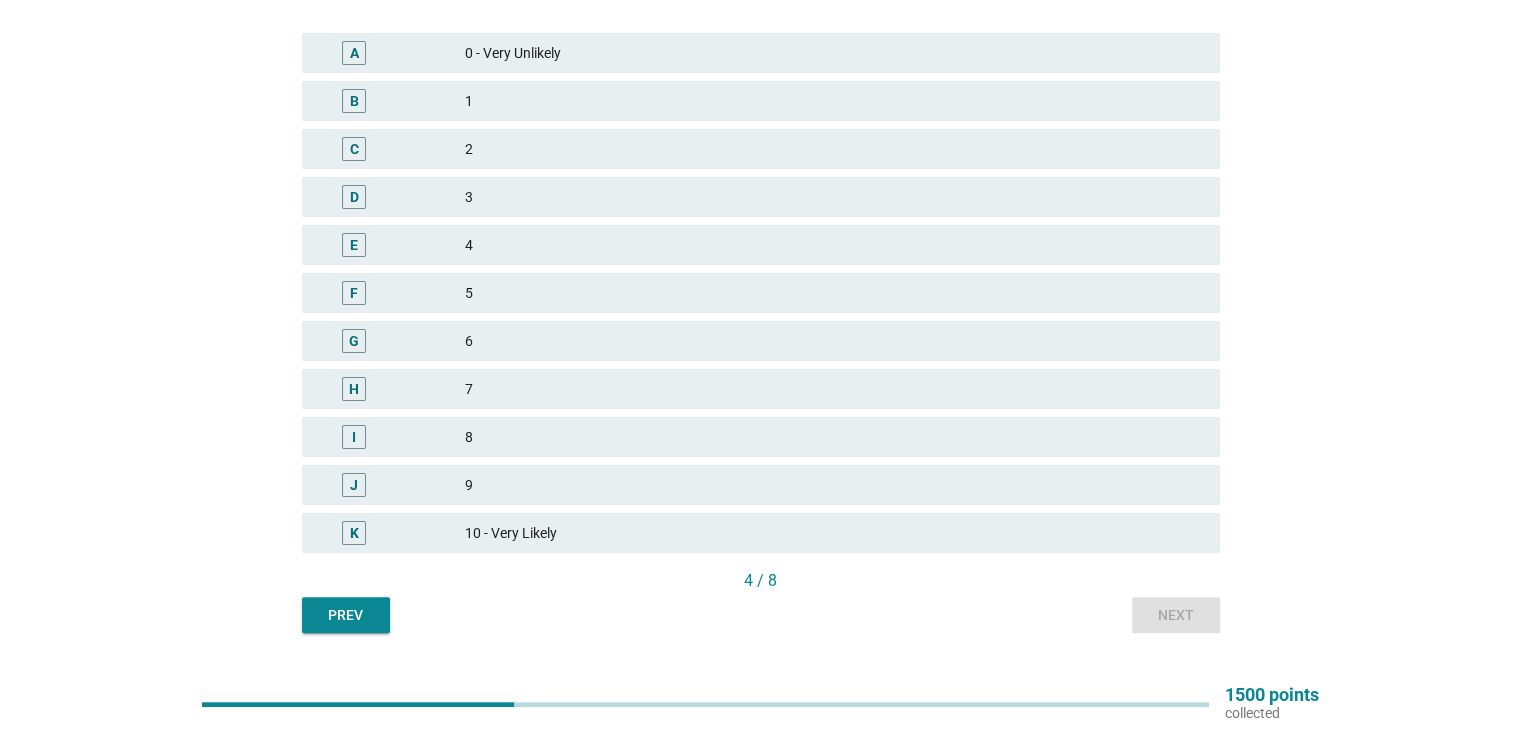 click on "7" at bounding box center [834, 389] 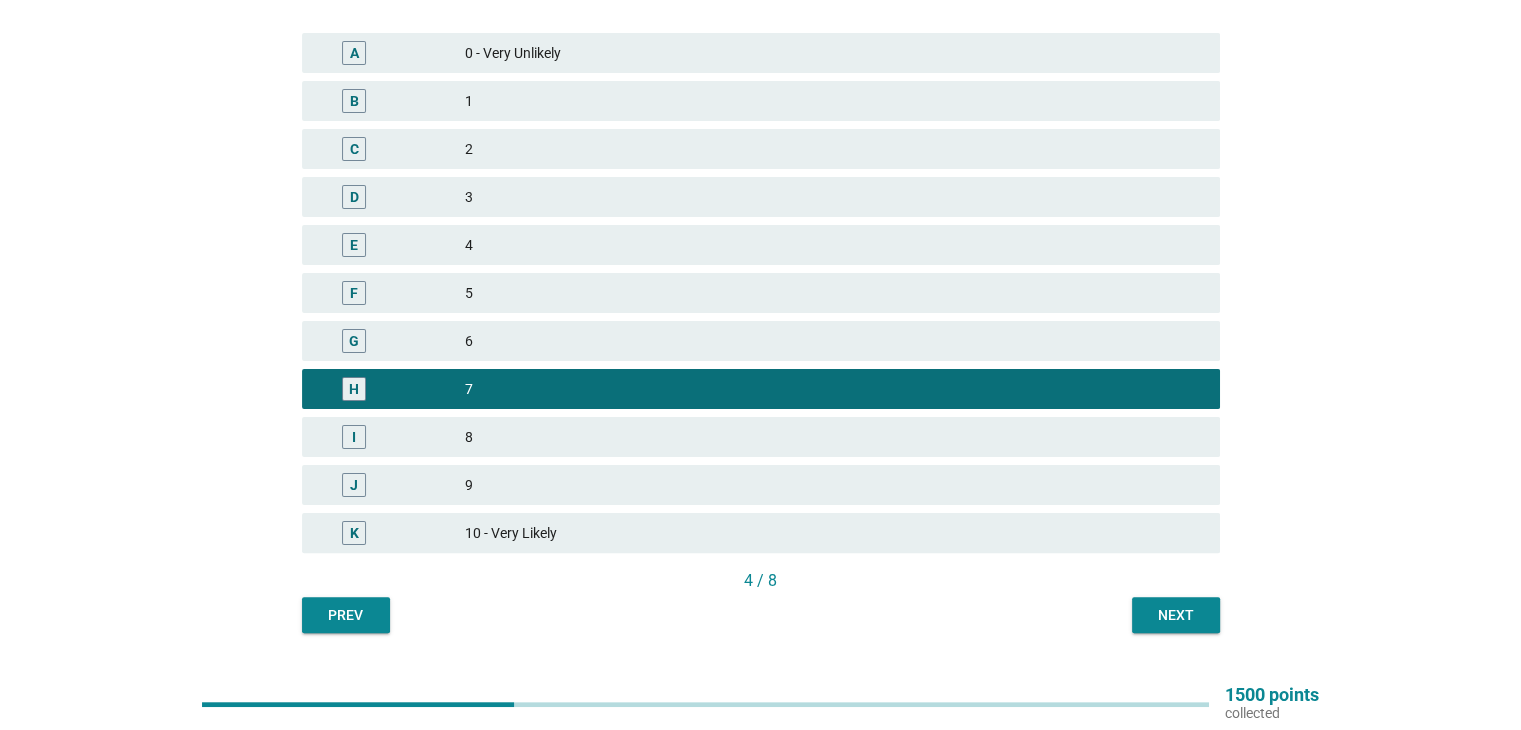 click on "Next" at bounding box center (1176, 615) 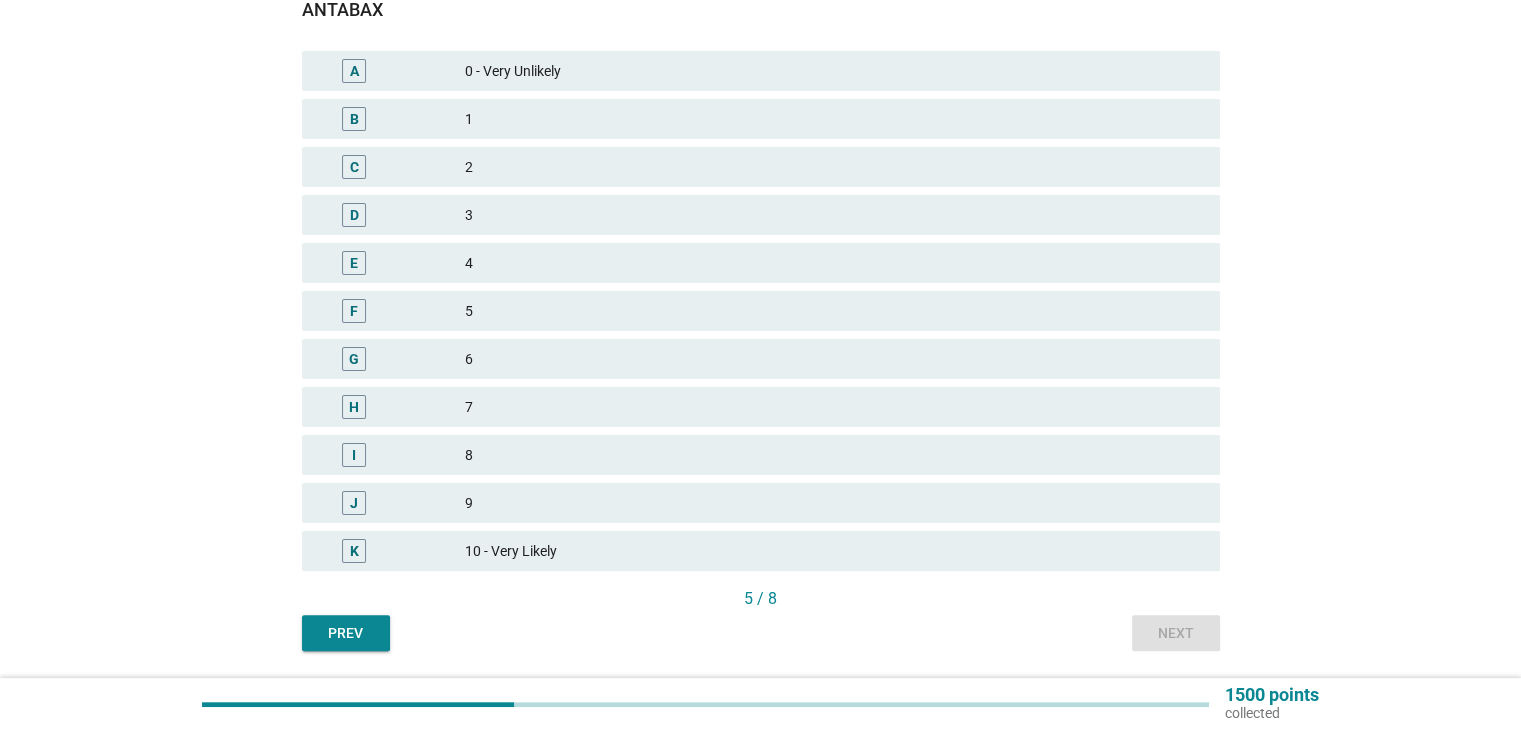 scroll, scrollTop: 400, scrollLeft: 0, axis: vertical 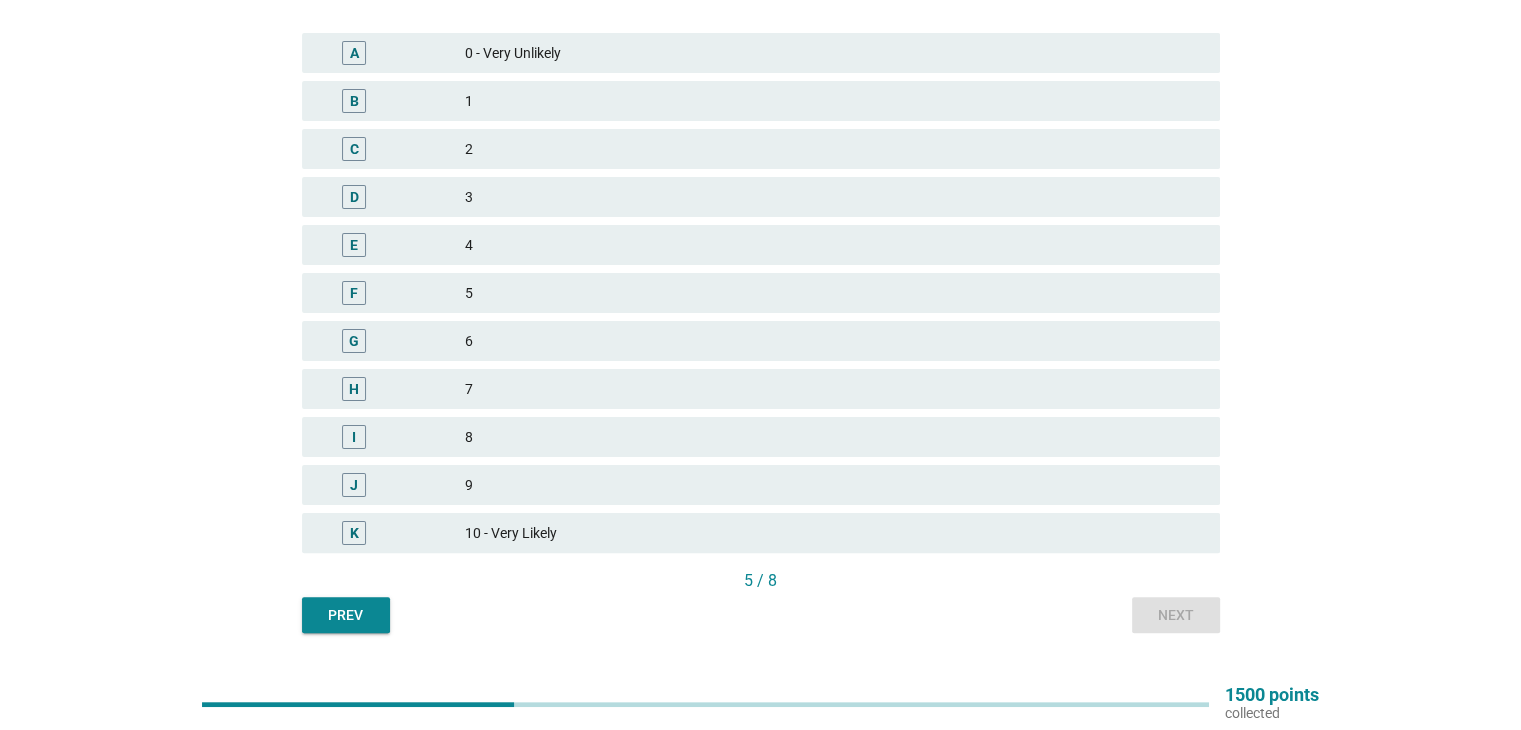 click on "7" at bounding box center (834, 389) 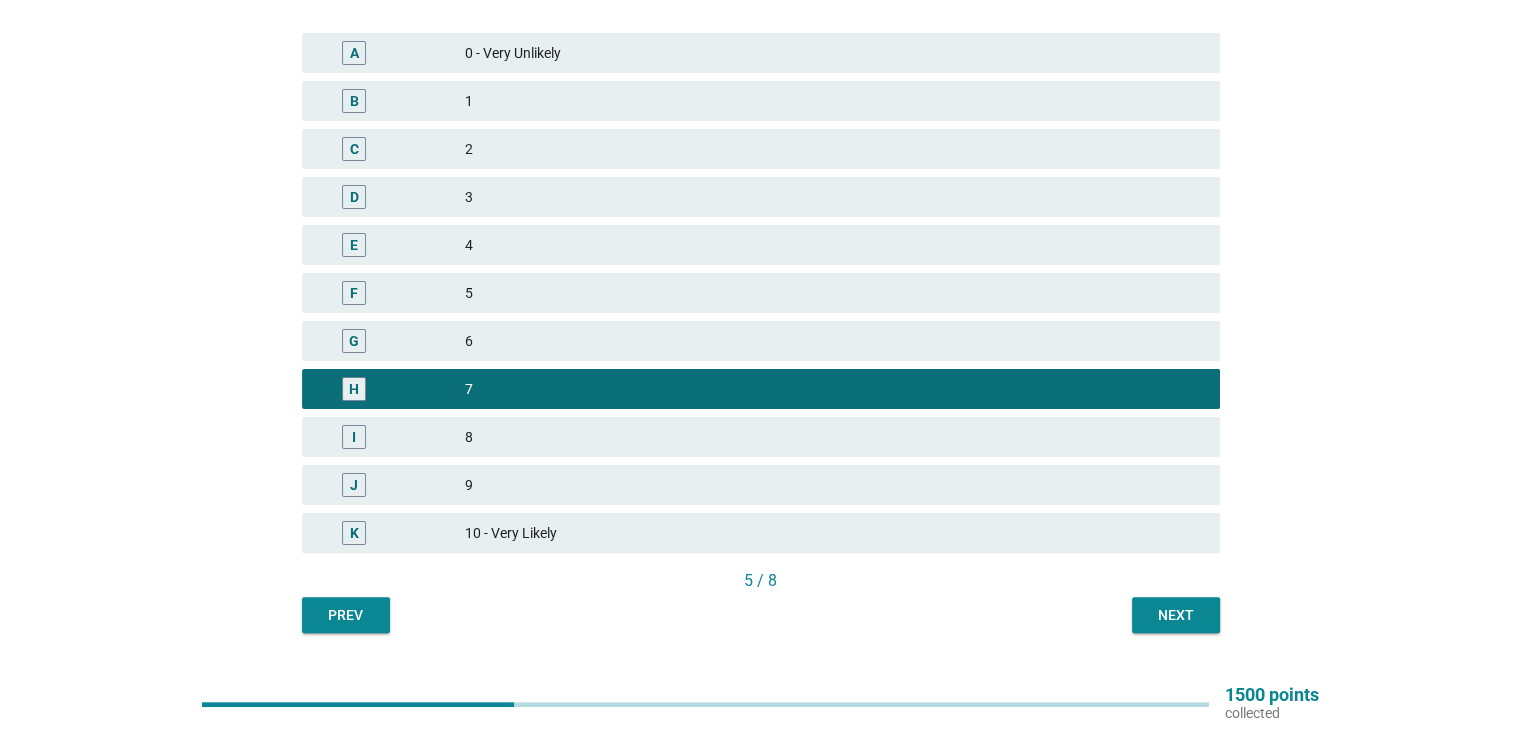 click on "Next" at bounding box center (1176, 615) 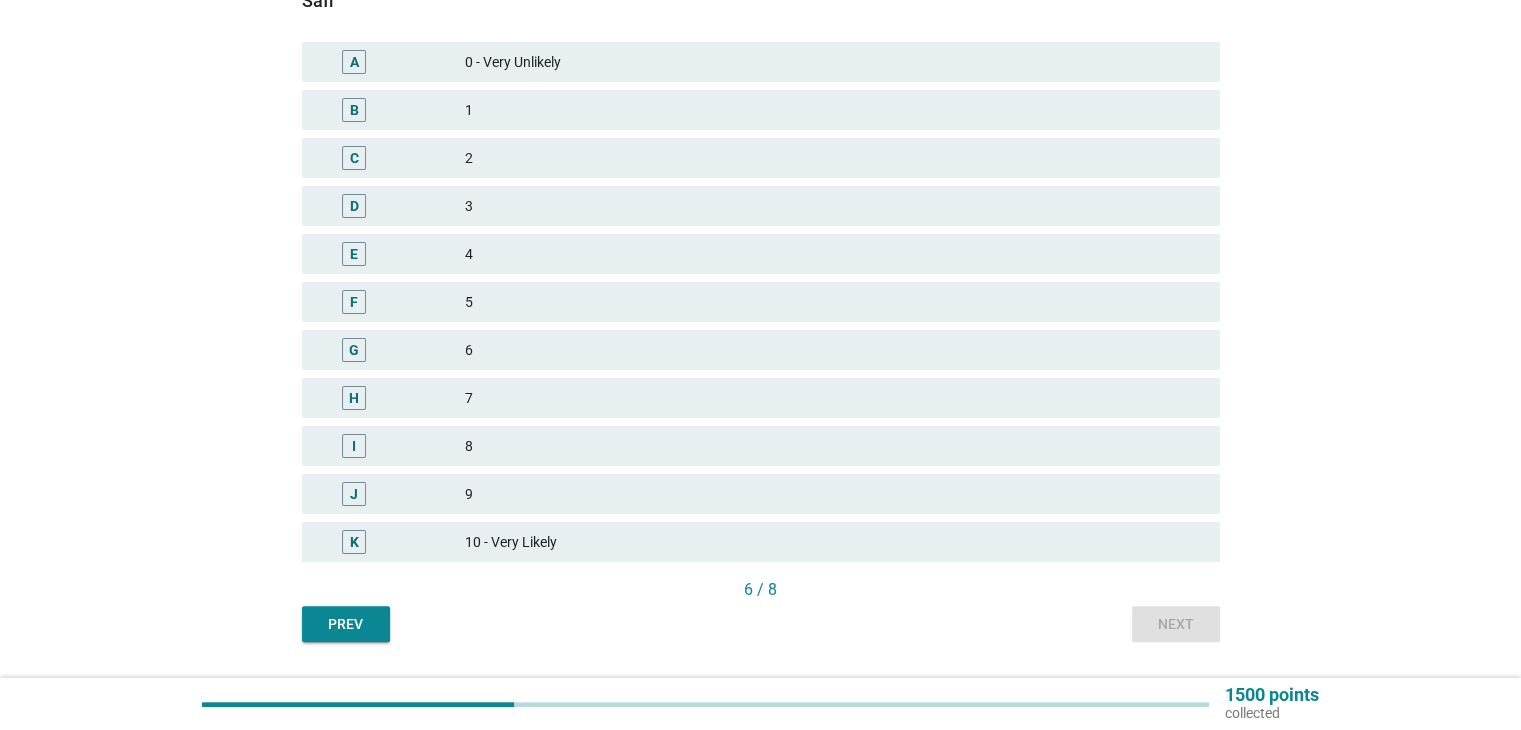scroll, scrollTop: 400, scrollLeft: 0, axis: vertical 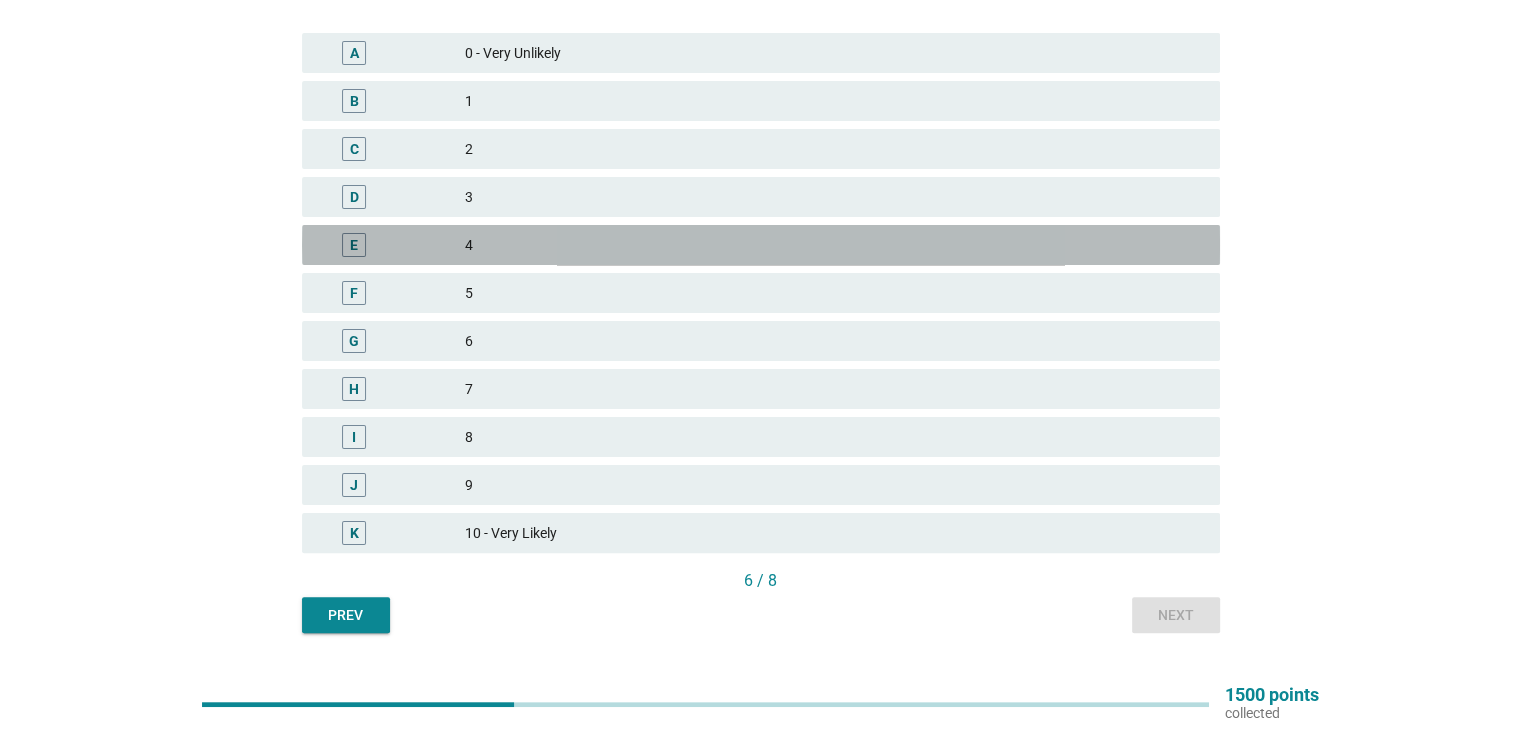 click on "E   4" at bounding box center [761, 245] 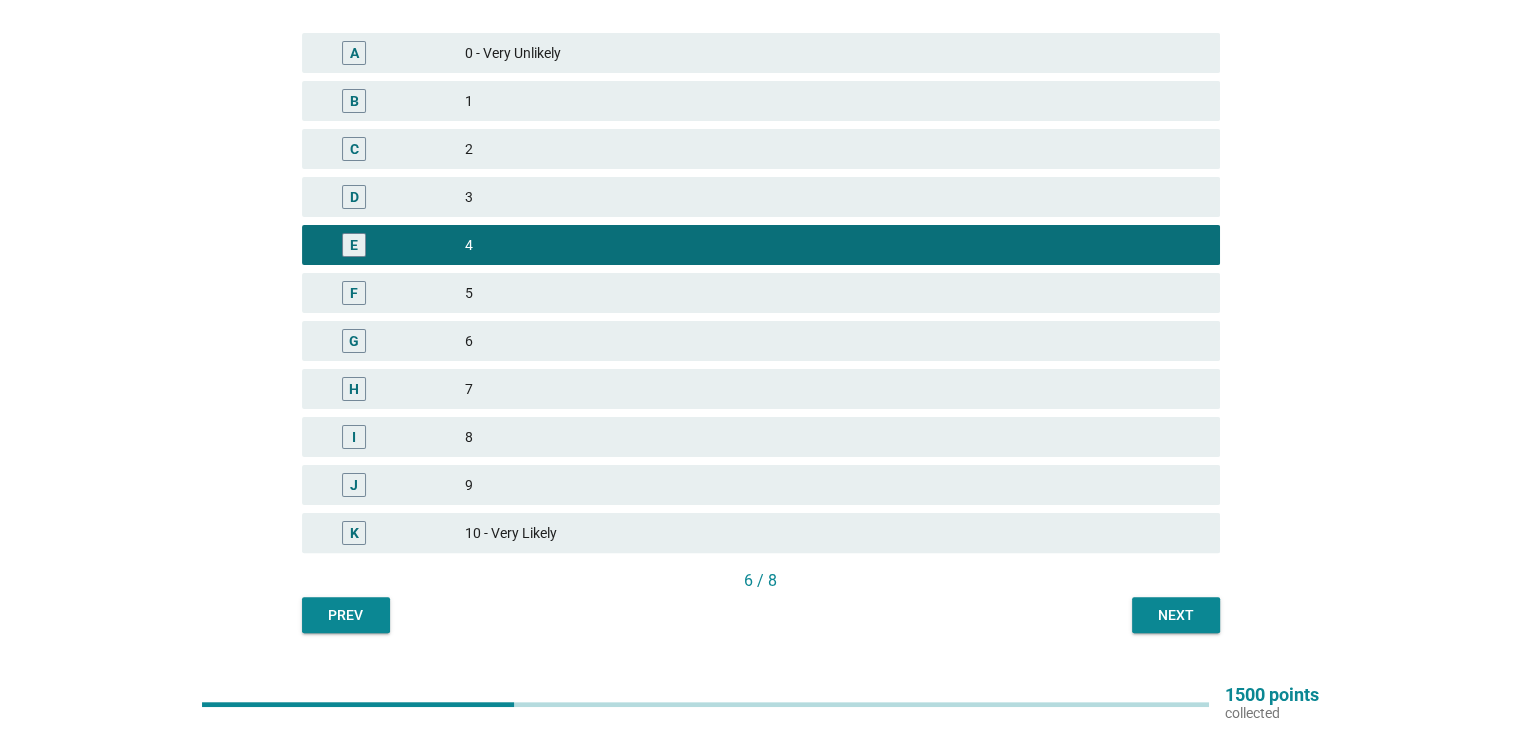 click on "Next" at bounding box center (1176, 615) 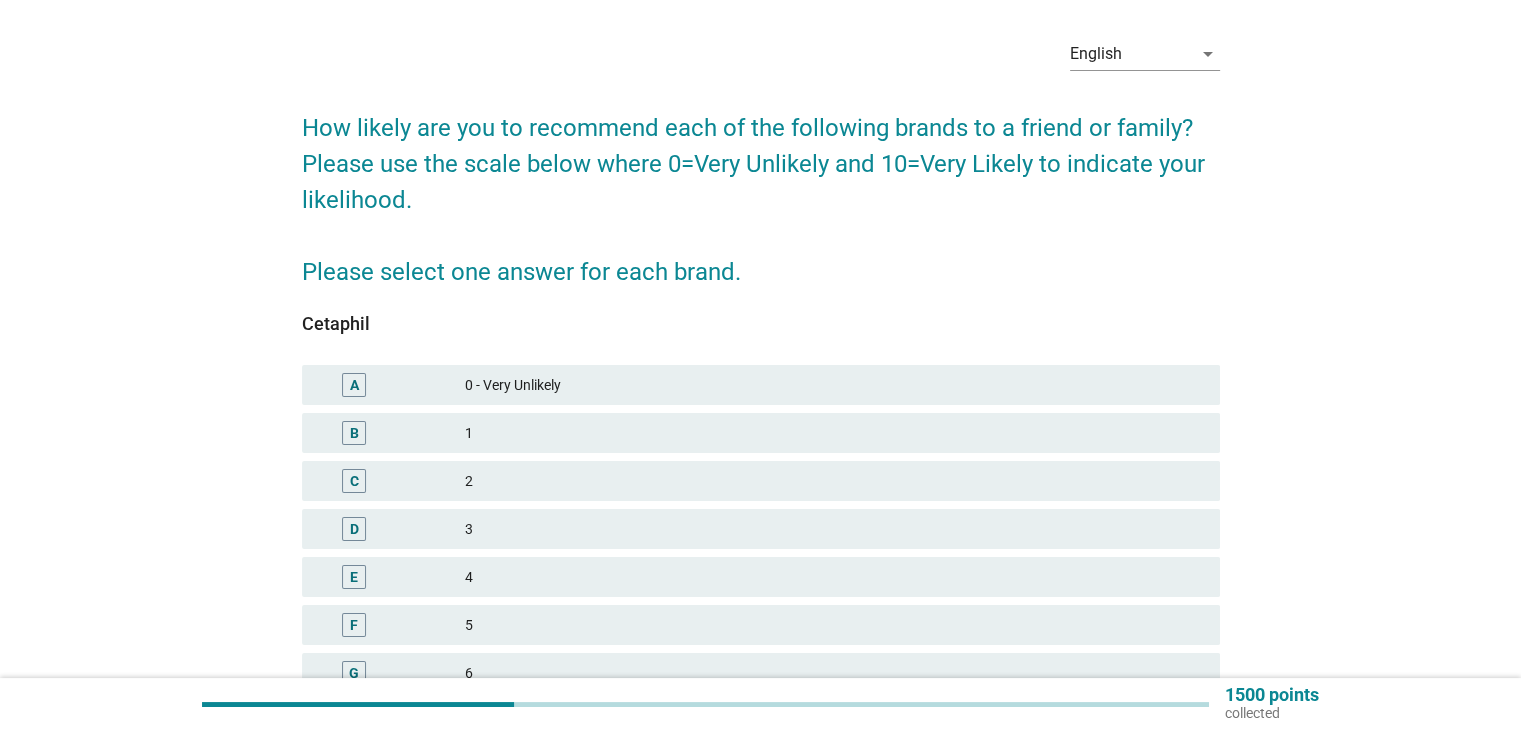 scroll, scrollTop: 400, scrollLeft: 0, axis: vertical 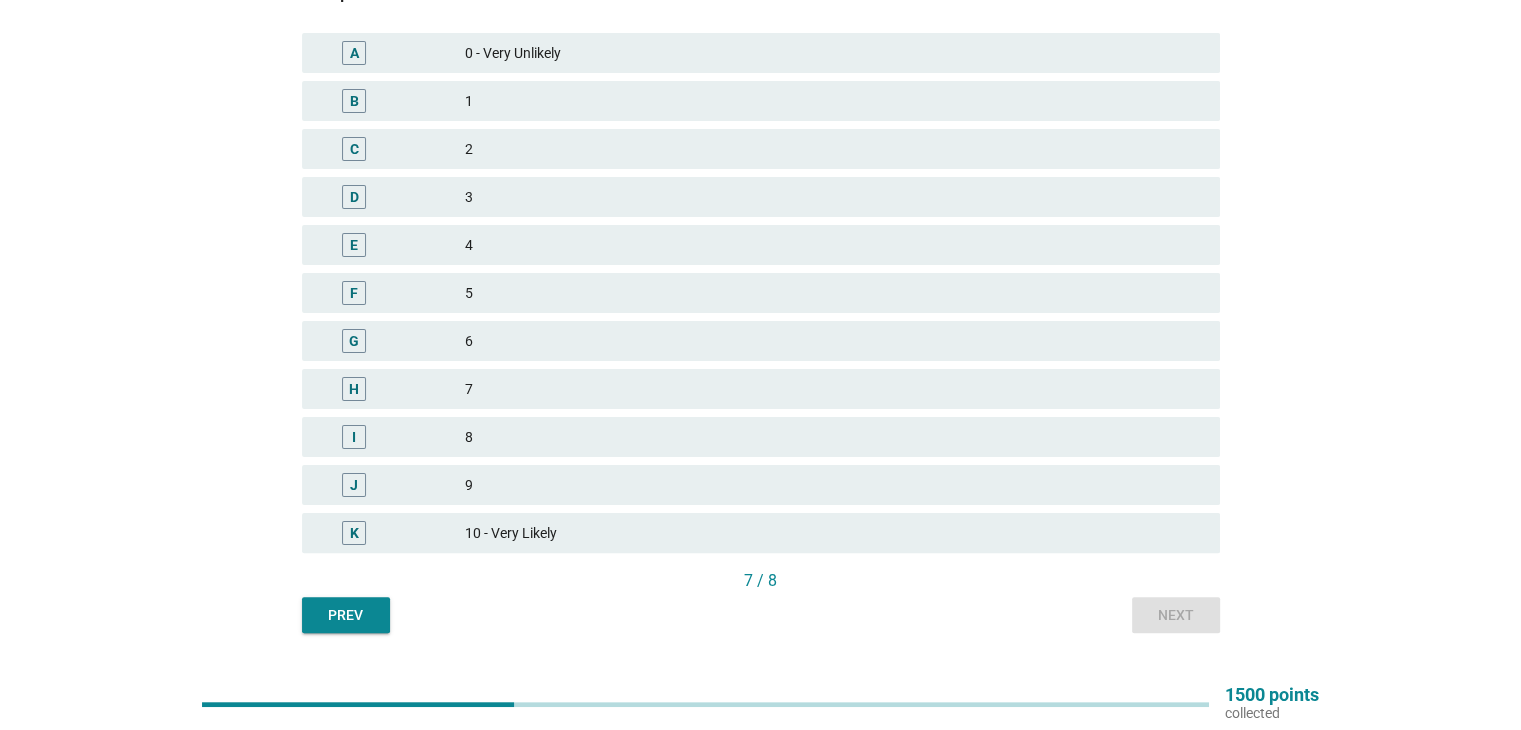 click on "E   4" at bounding box center [761, 245] 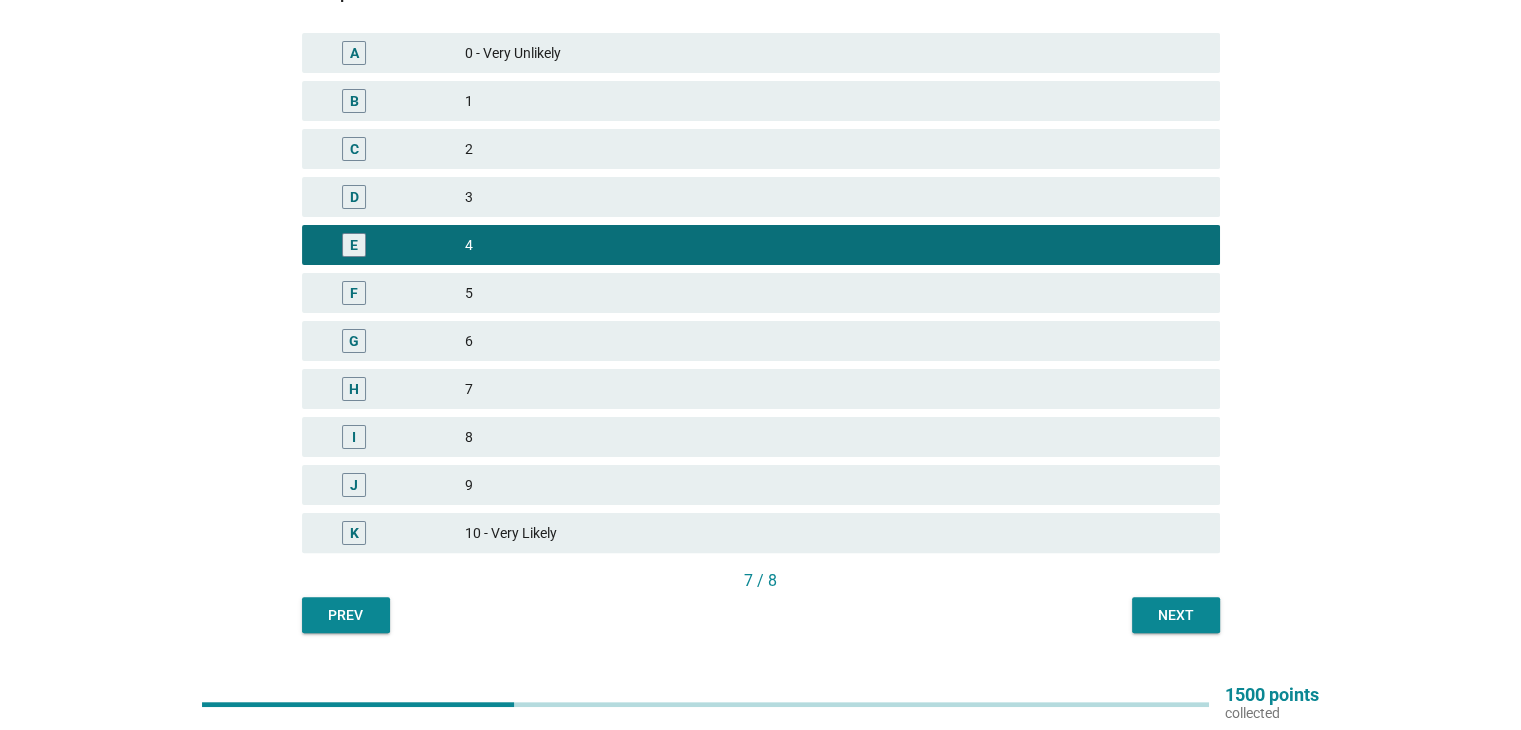 click on "F   5" at bounding box center [761, 293] 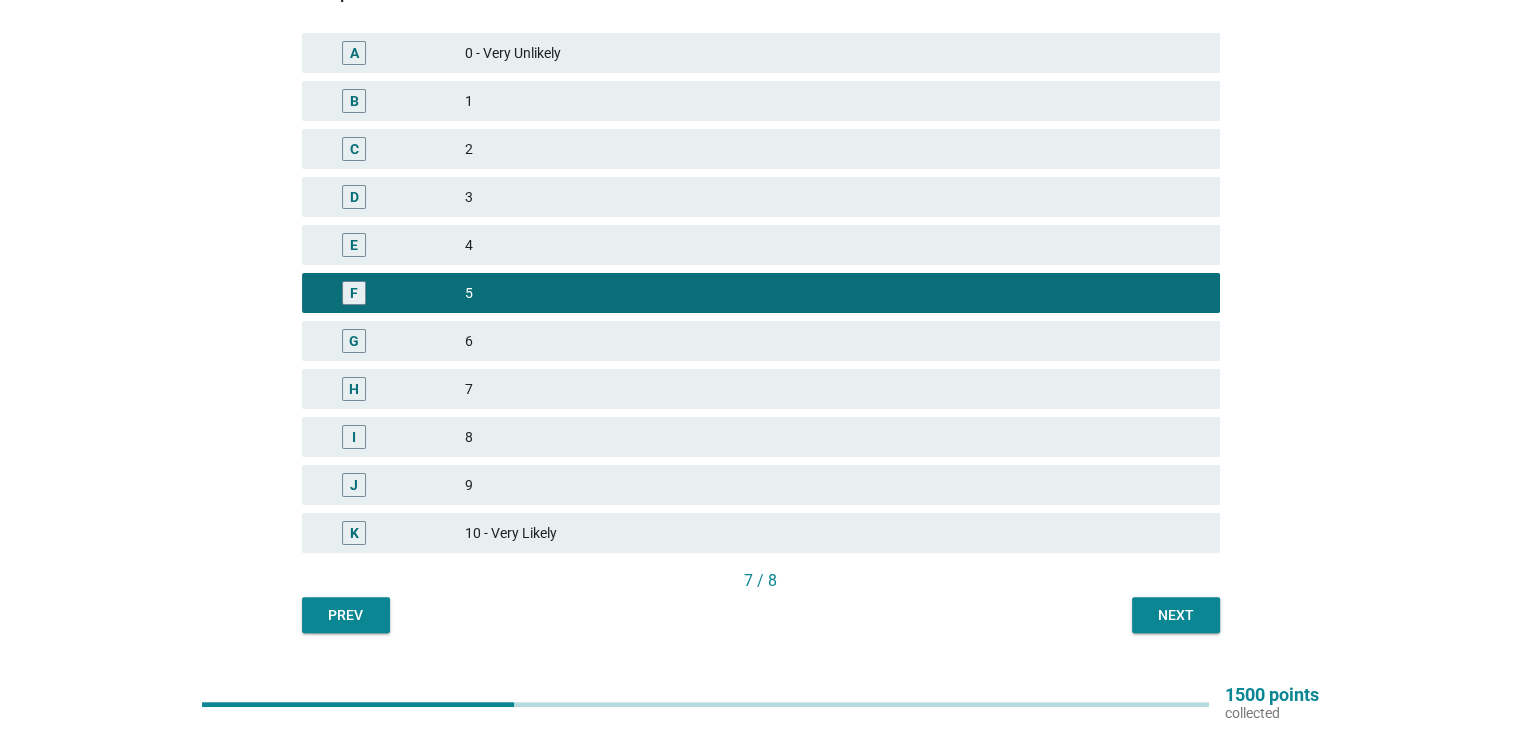 click on "Next" at bounding box center (1176, 615) 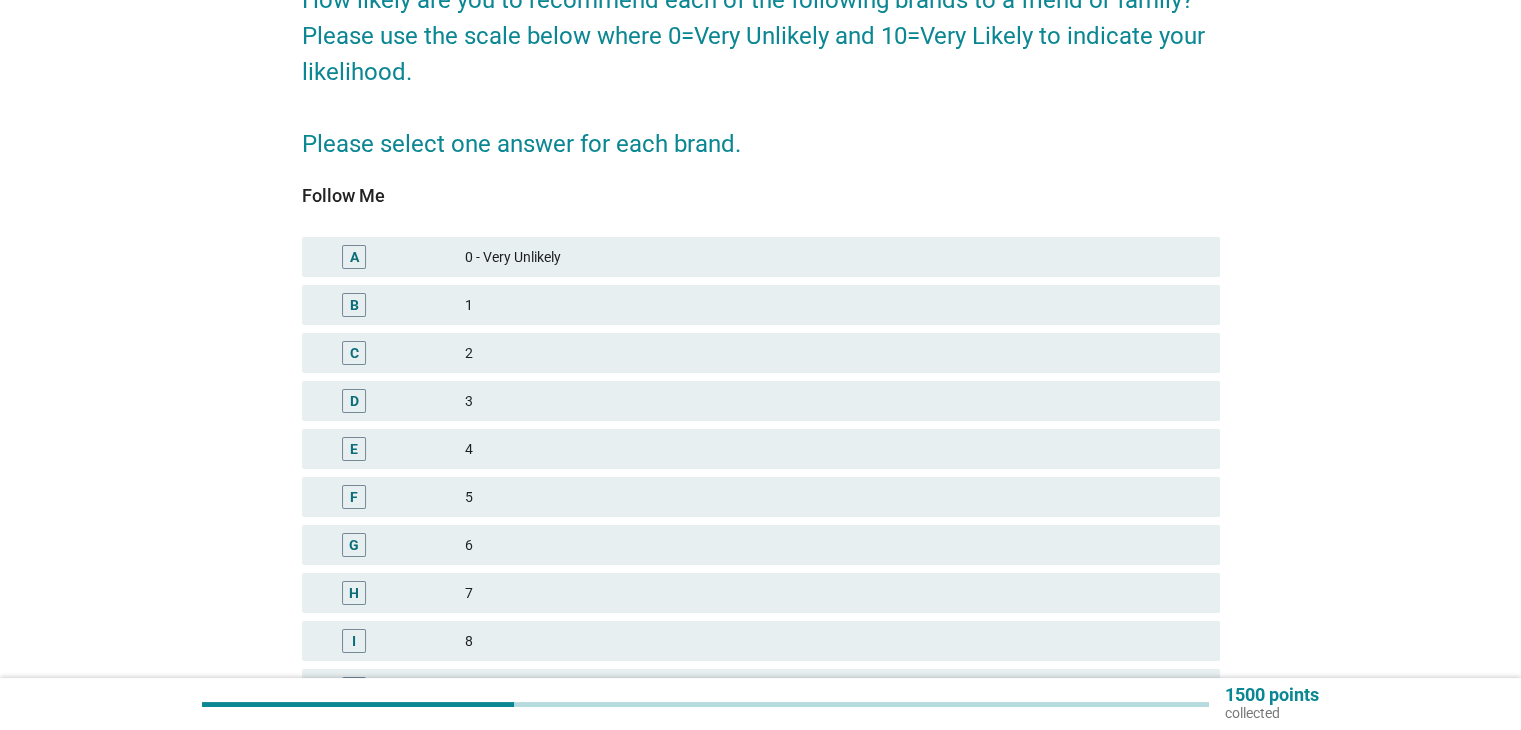 scroll, scrollTop: 200, scrollLeft: 0, axis: vertical 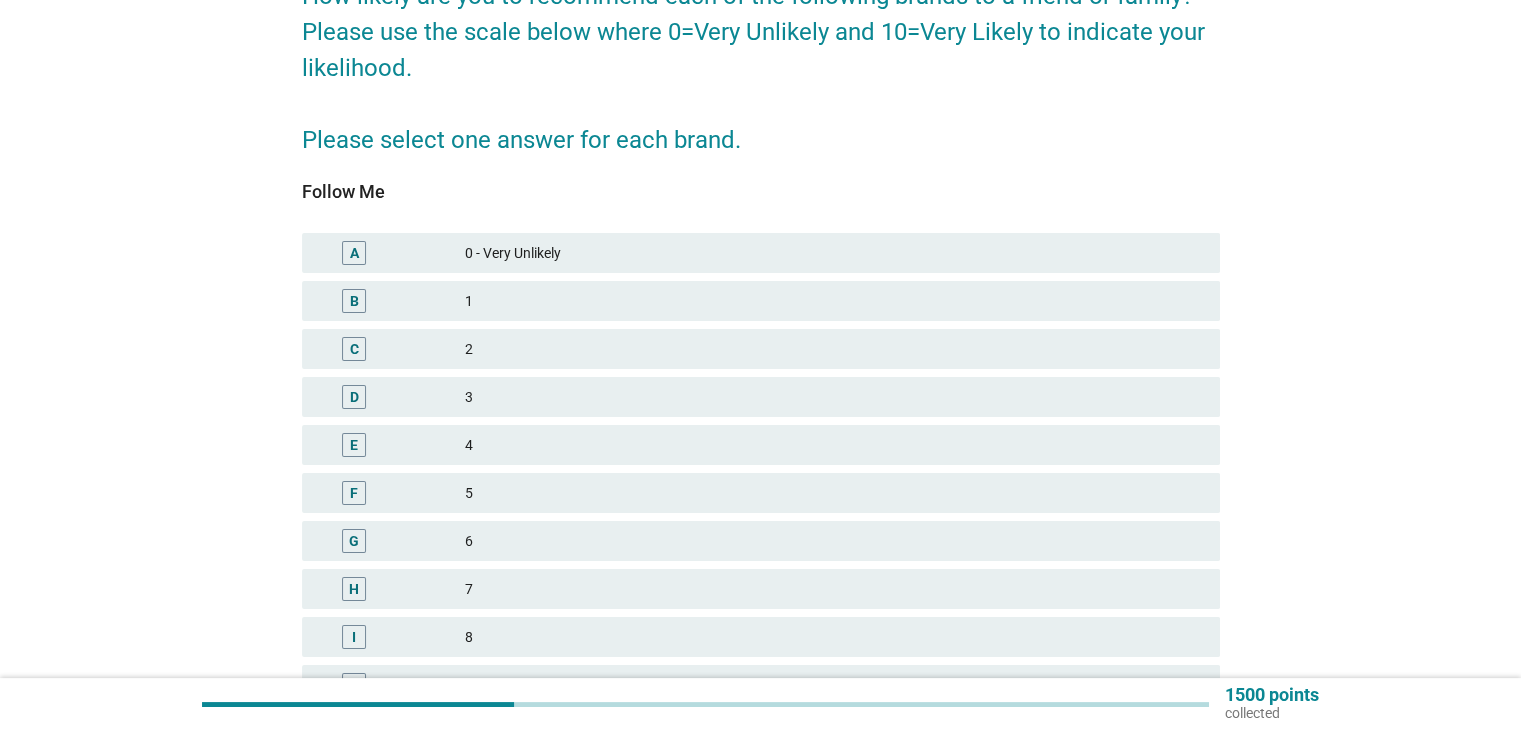 click on "D" at bounding box center [392, 397] 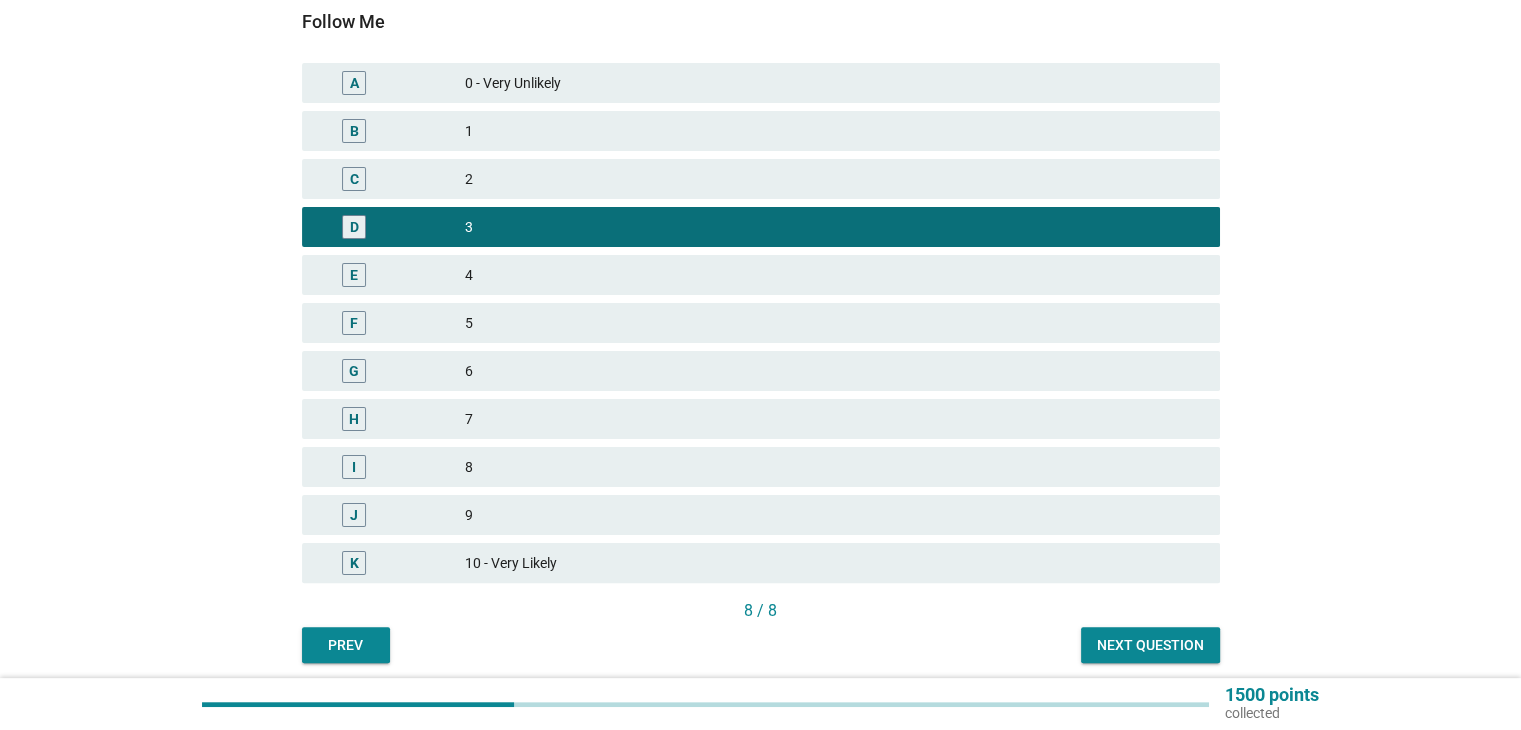 scroll, scrollTop: 445, scrollLeft: 0, axis: vertical 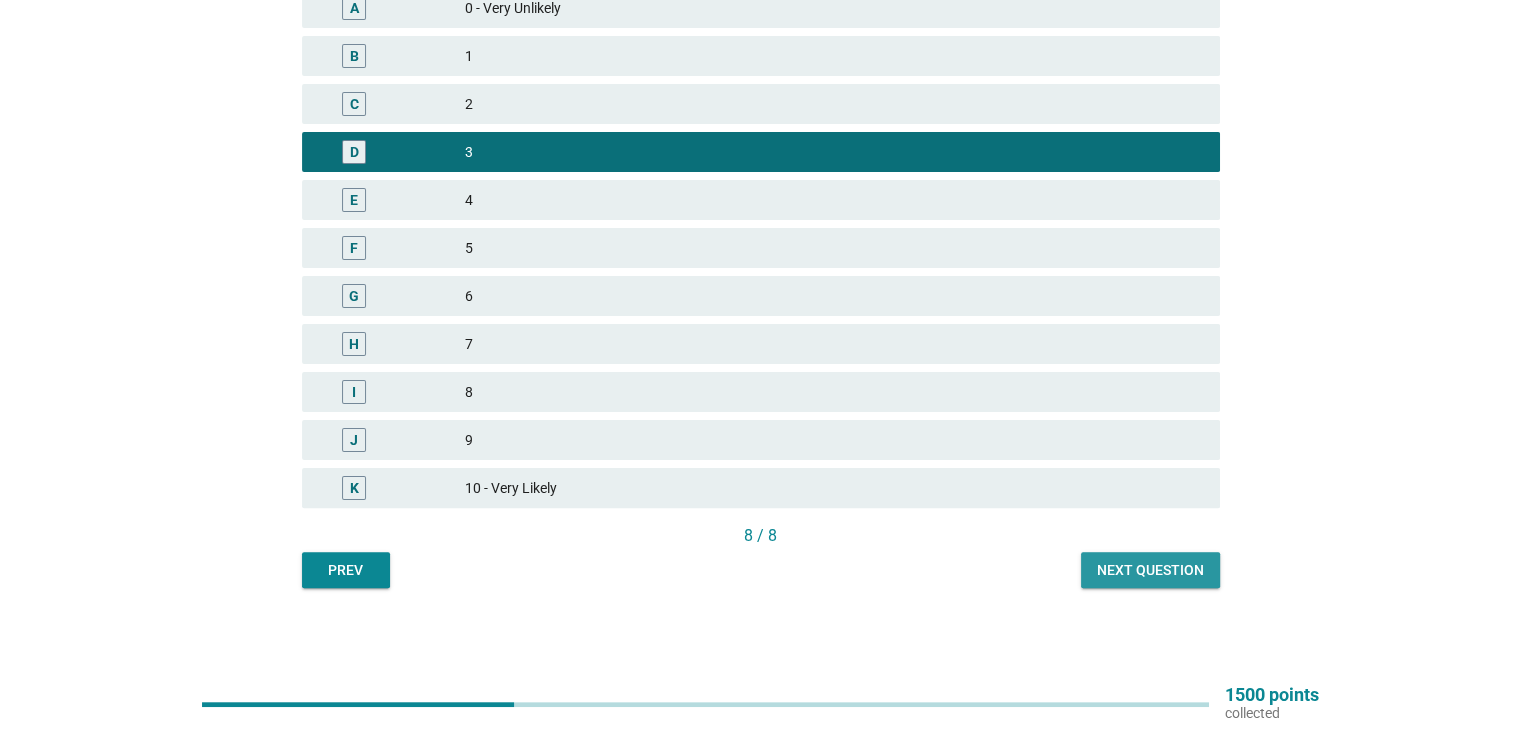 click on "Next question" at bounding box center [1150, 570] 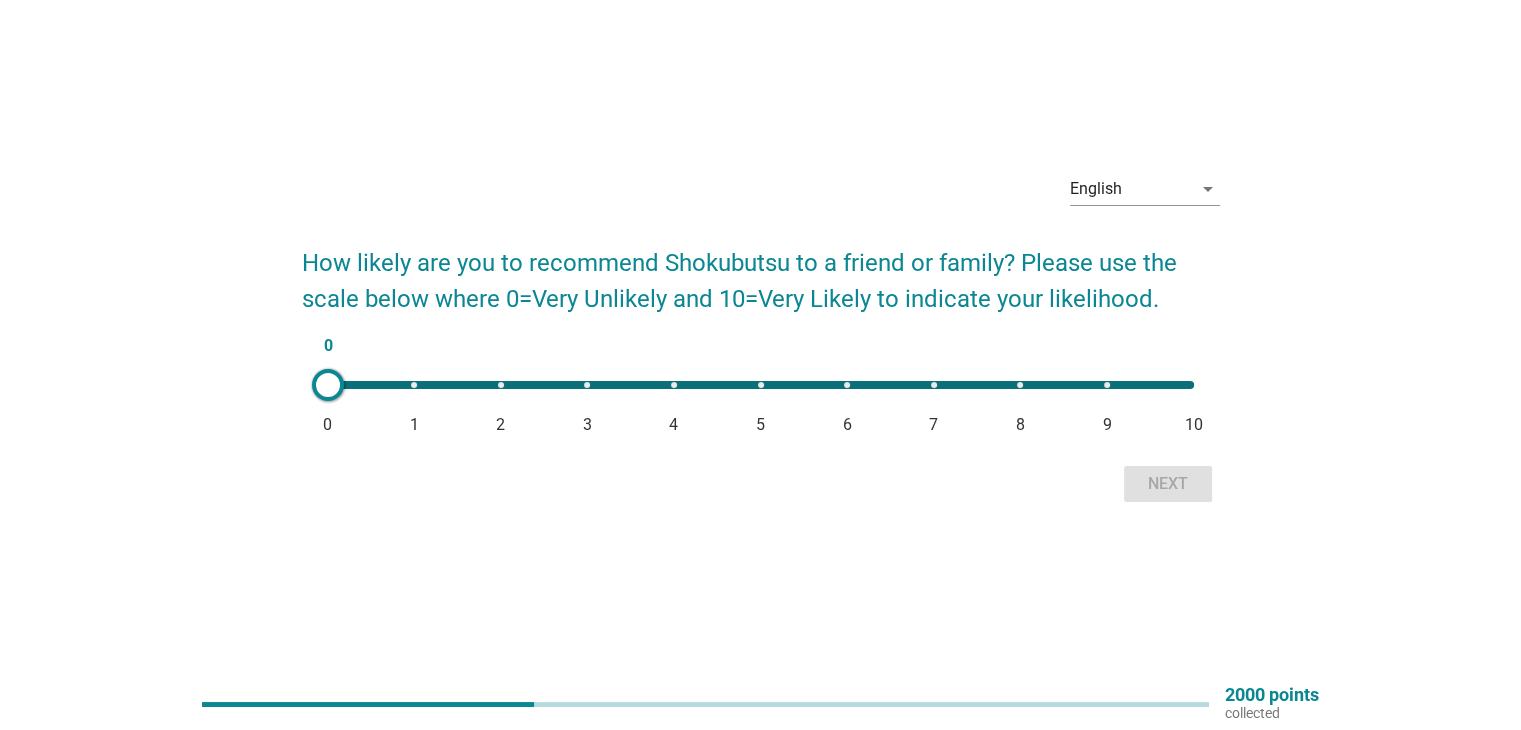 scroll, scrollTop: 52, scrollLeft: 0, axis: vertical 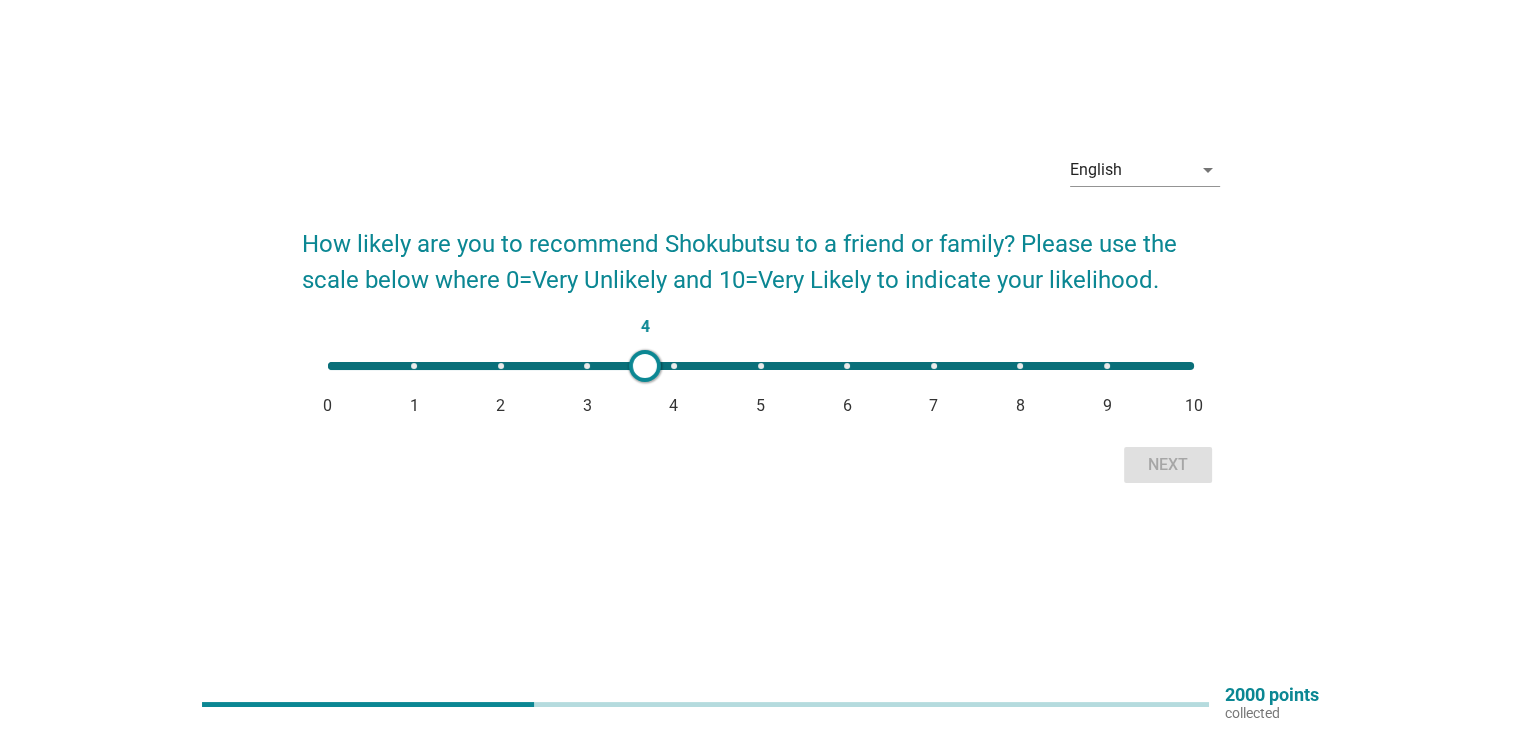 type on "5" 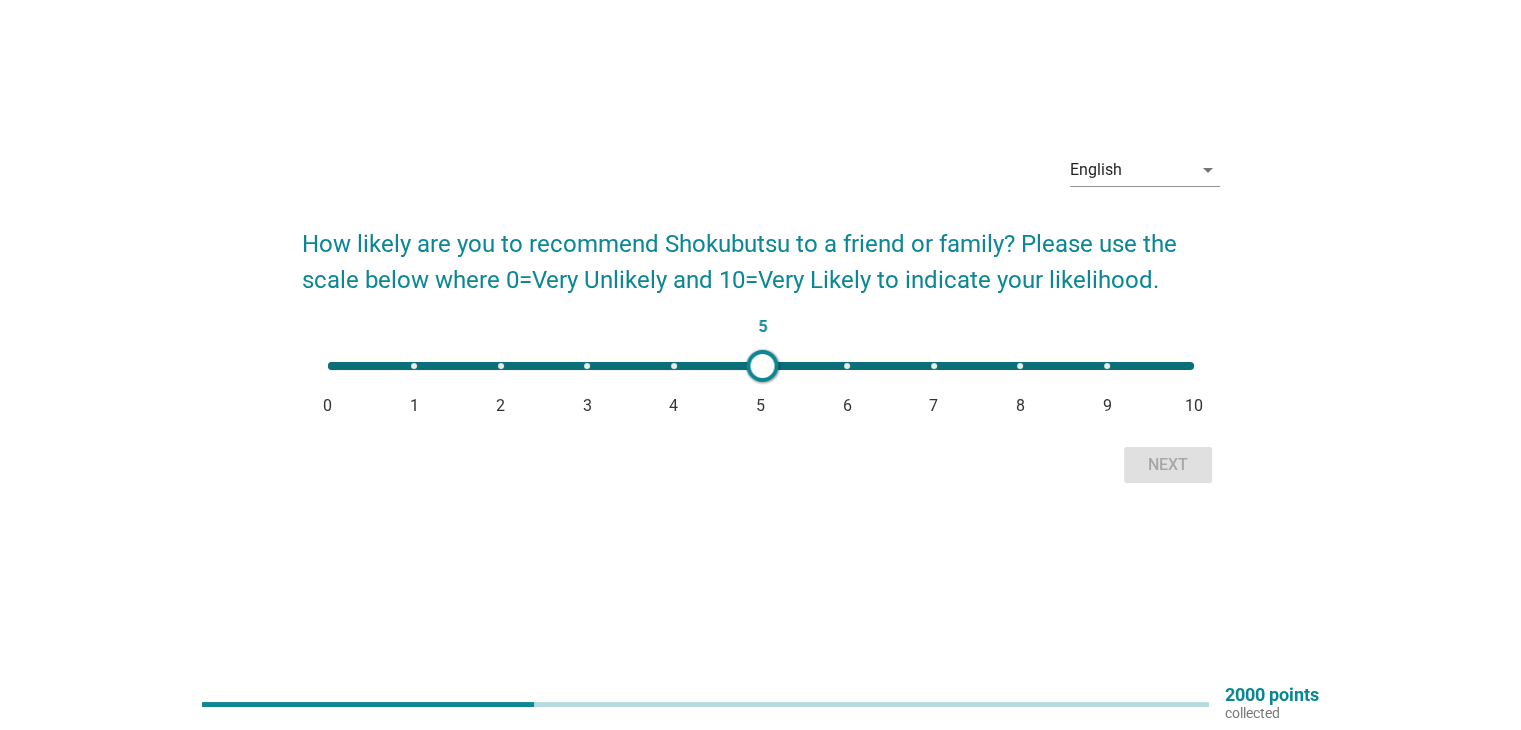 drag, startPoint x: 334, startPoint y: 359, endPoint x: 829, endPoint y: 393, distance: 496.1663 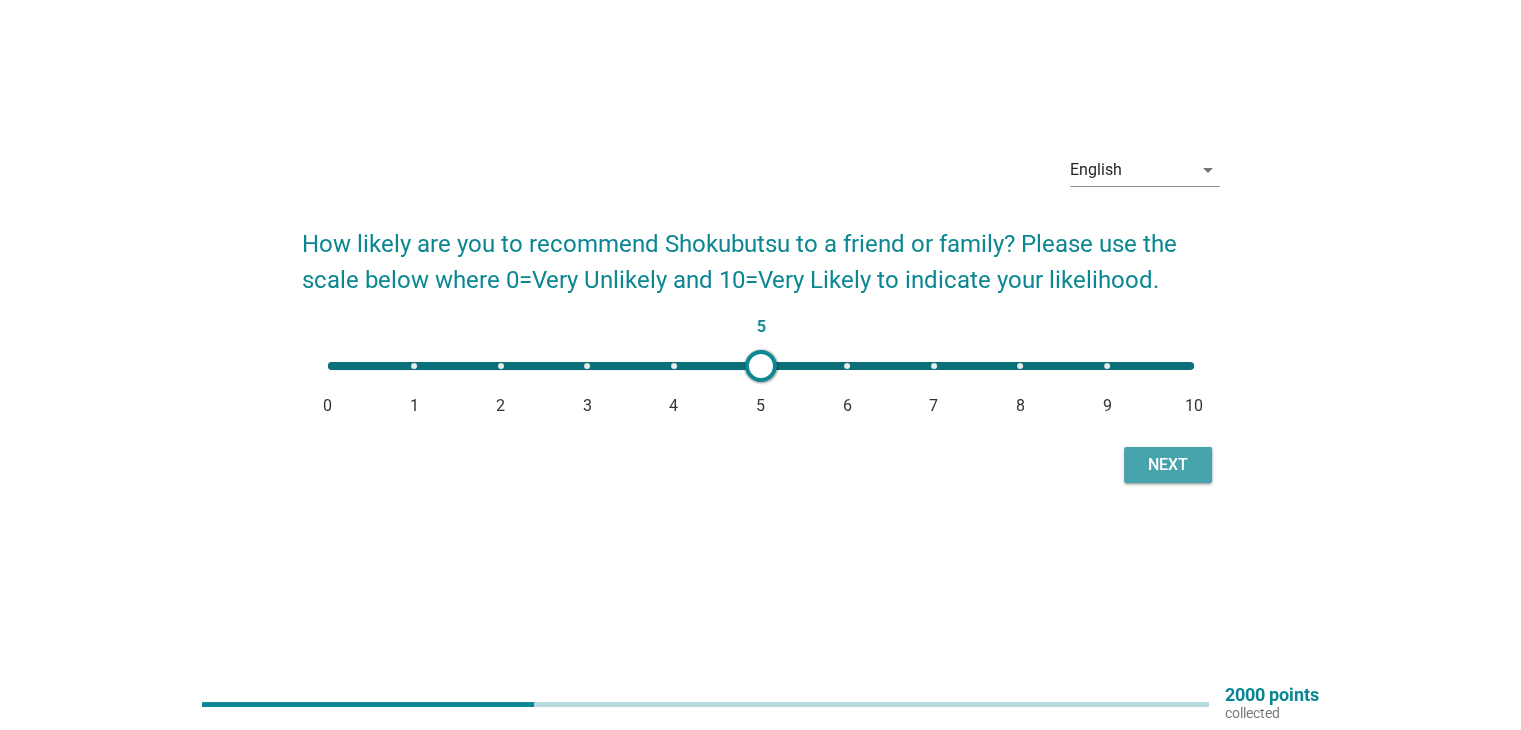 click on "Next" at bounding box center (1168, 465) 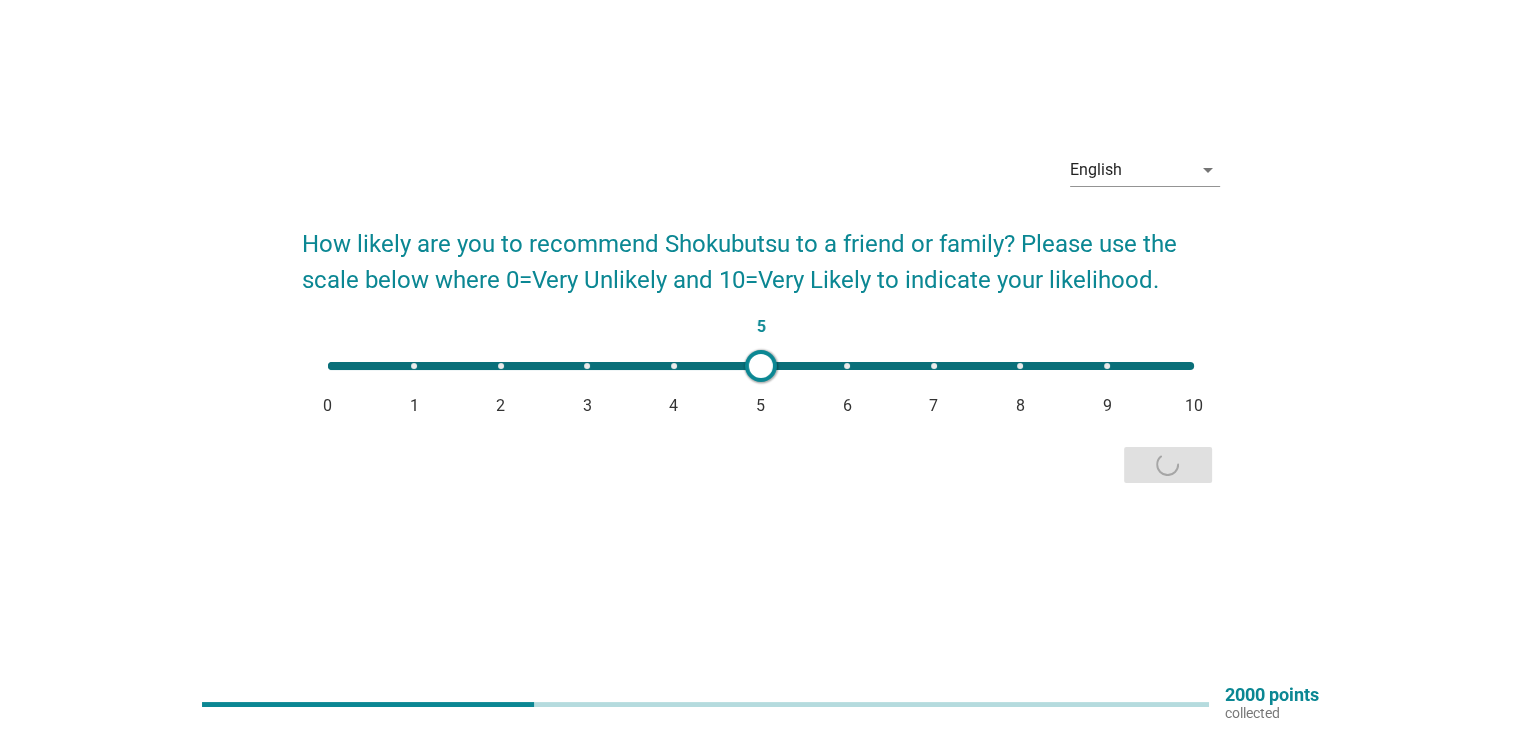 scroll, scrollTop: 0, scrollLeft: 0, axis: both 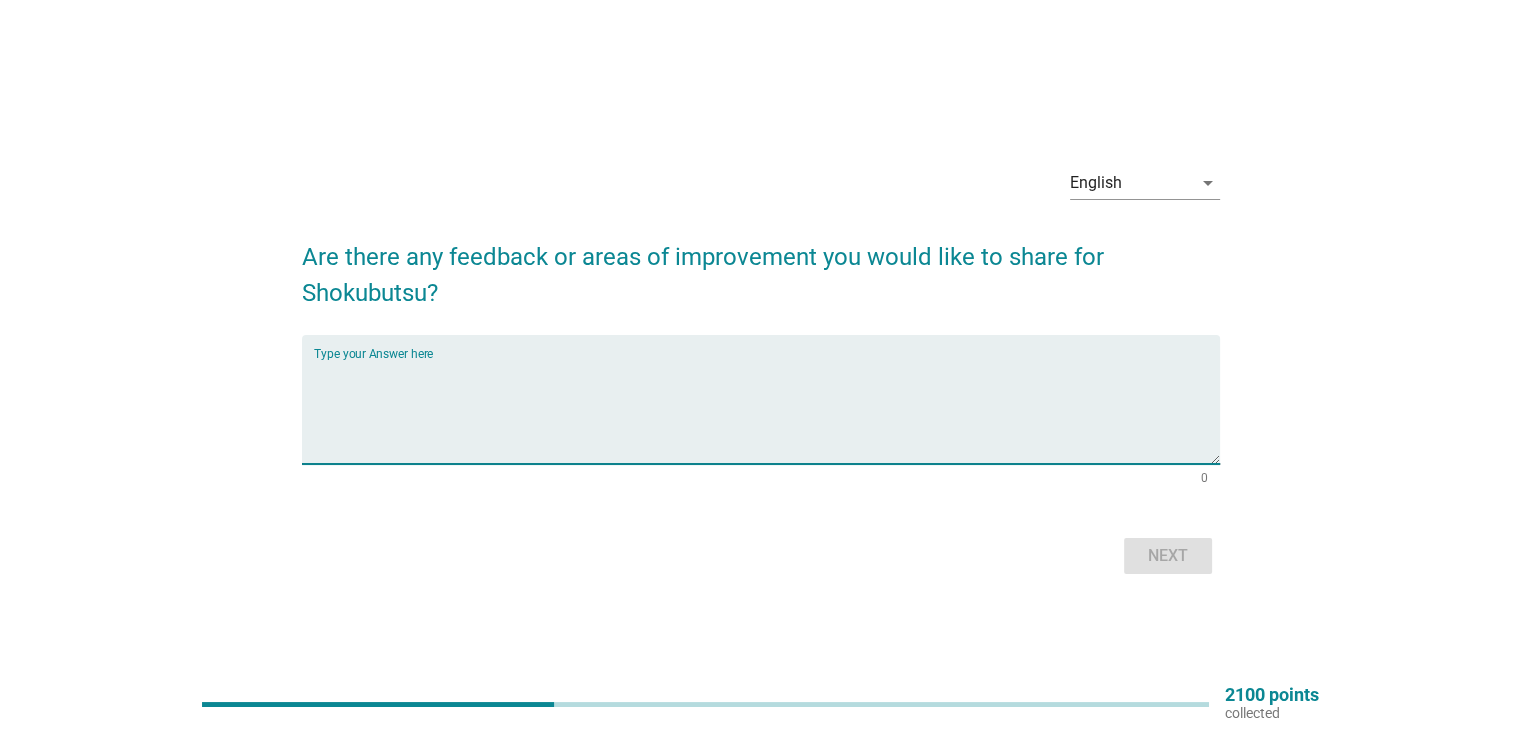 click at bounding box center [767, 411] 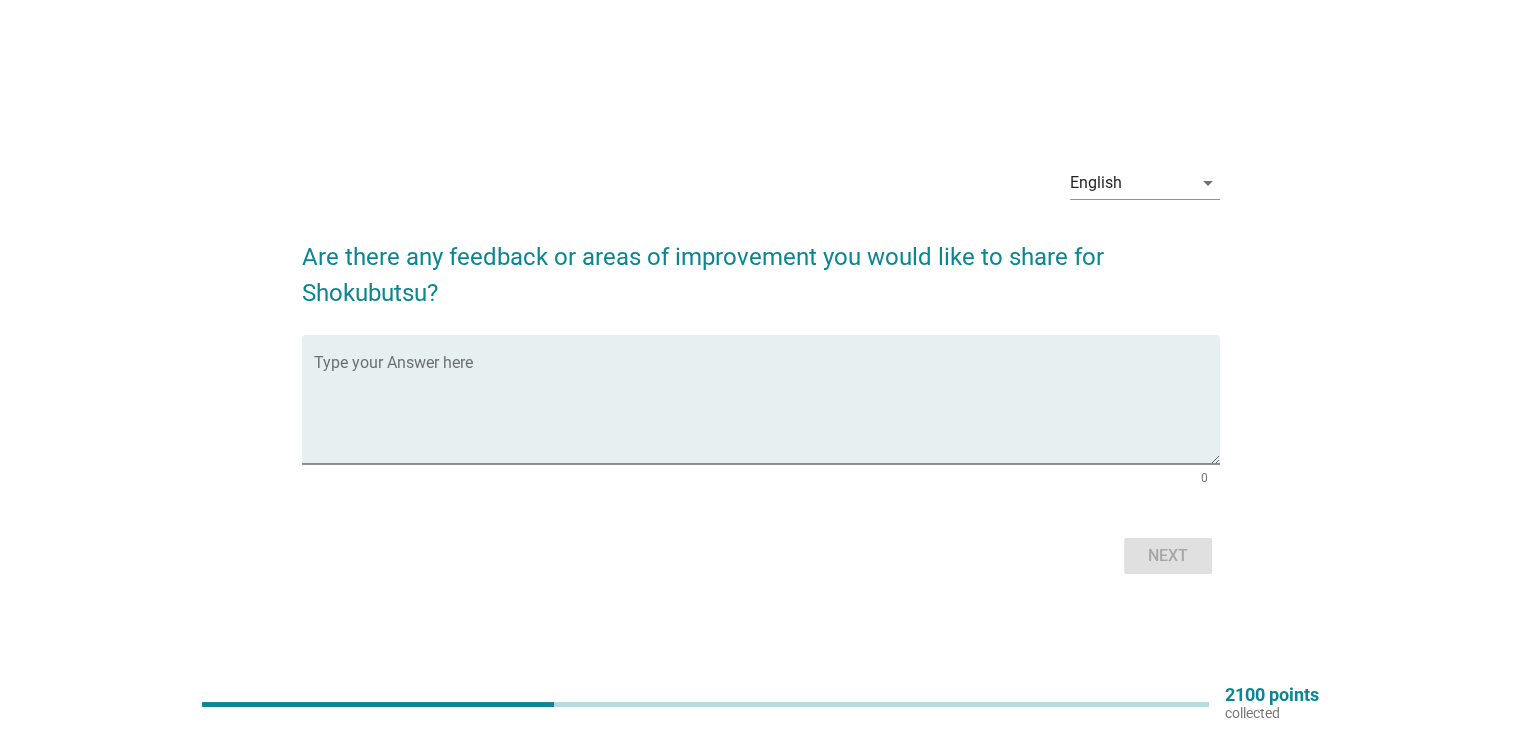 click on "English arrow_drop_down   Are there any feedback or areas of improvement you would like to share for Shokubutsu?      Type your Answer here 0   Next" at bounding box center [760, 365] 